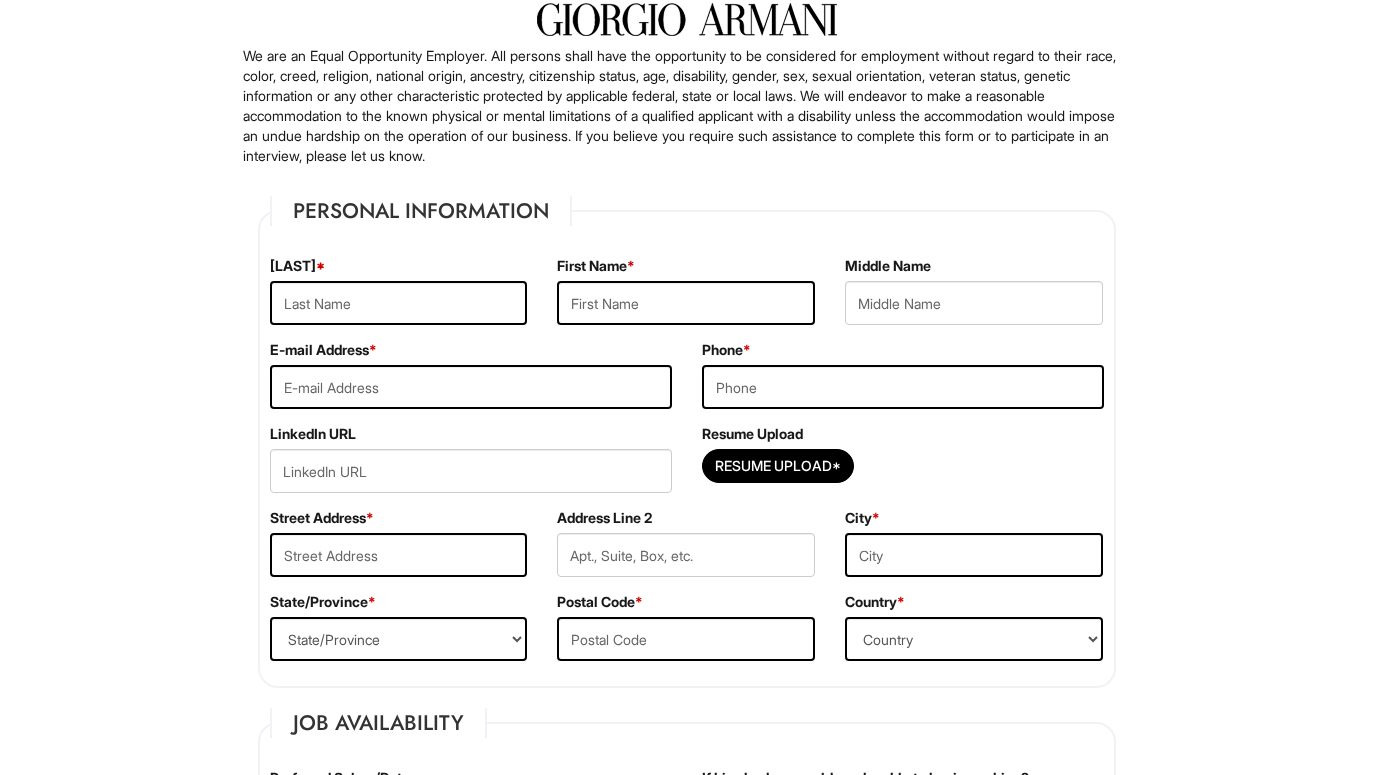 scroll, scrollTop: 148, scrollLeft: 0, axis: vertical 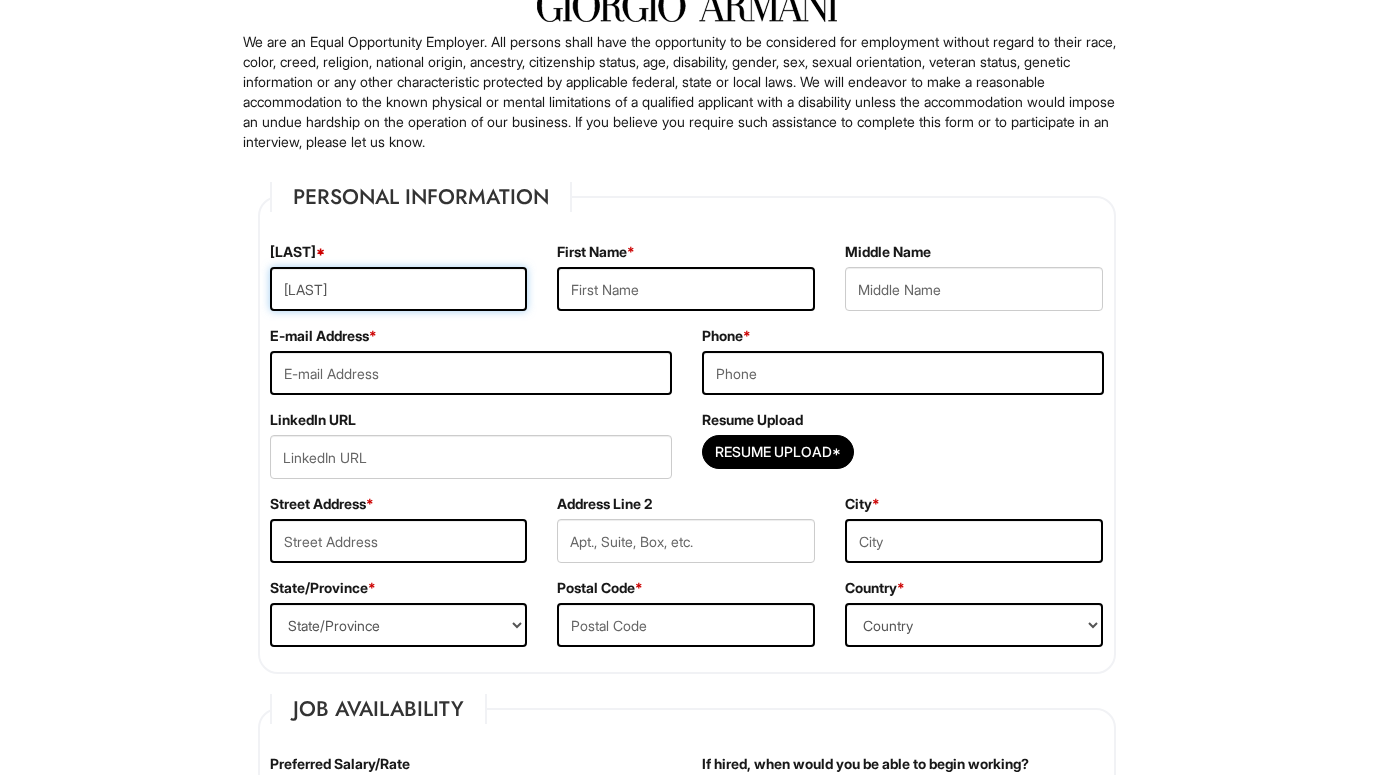 type on "[LAST]" 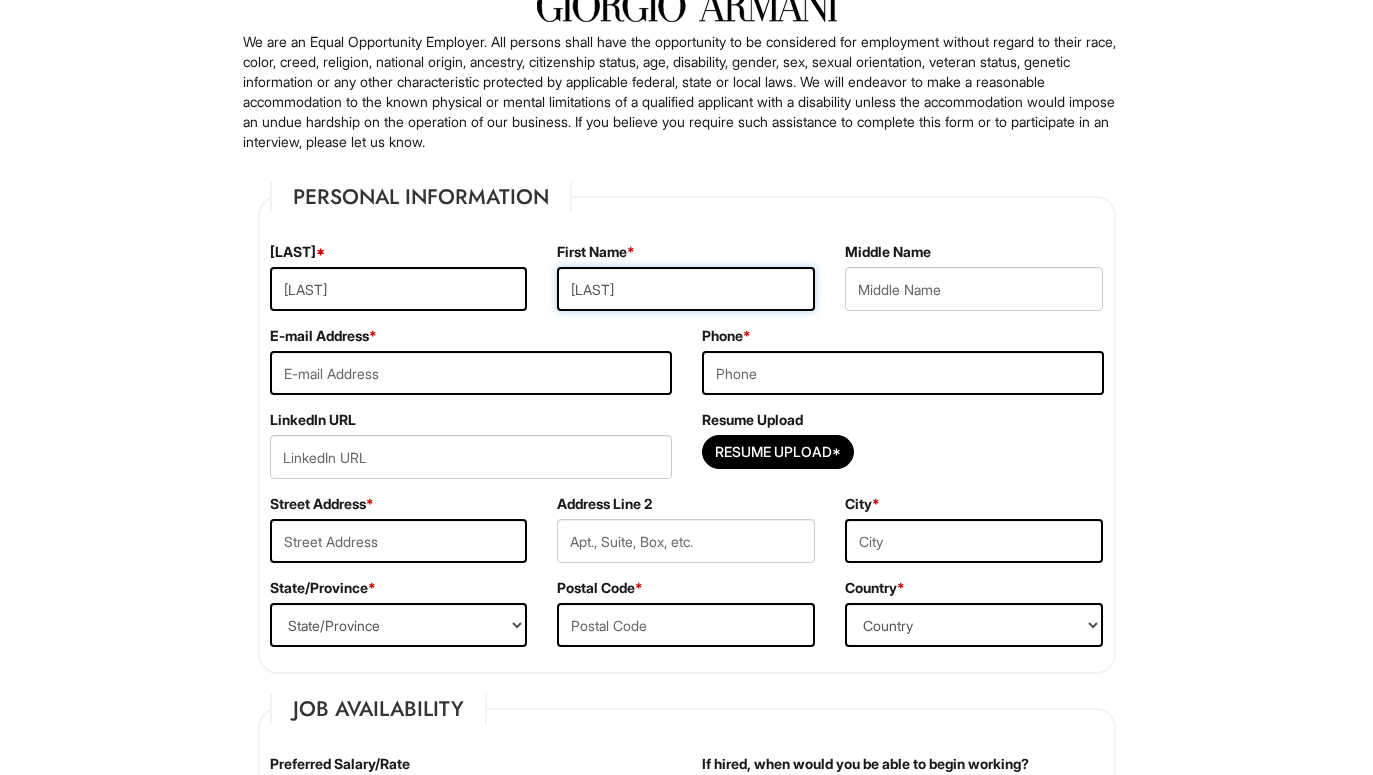 type on "[LAST]" 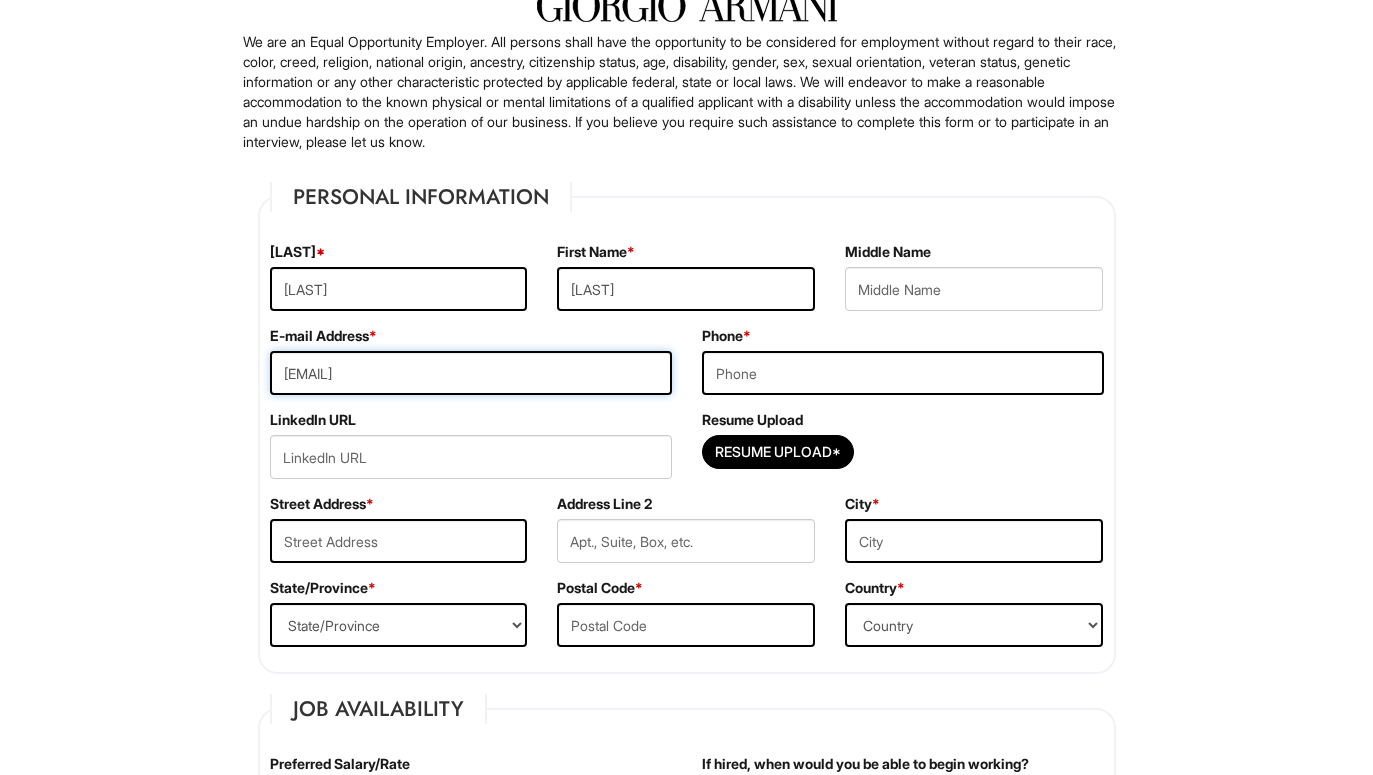 type on "[EMAIL]" 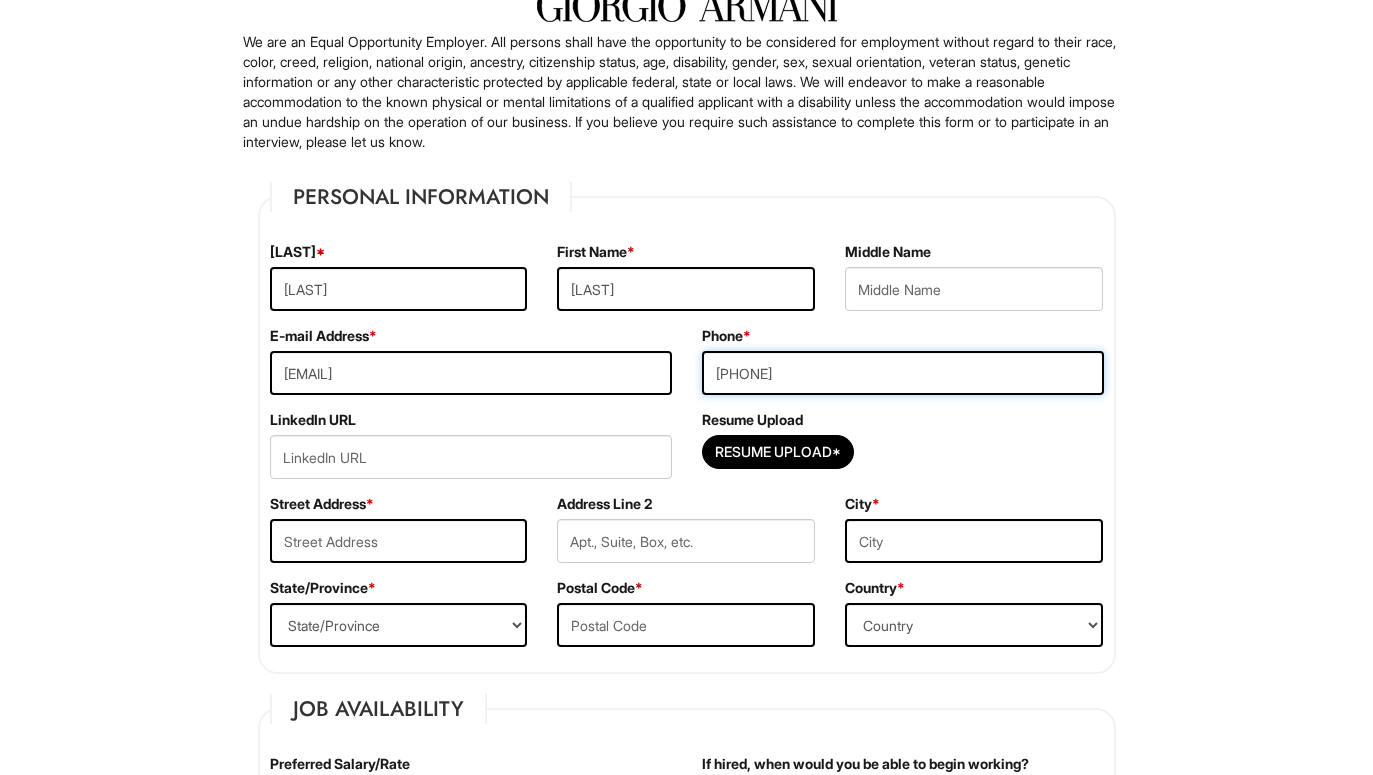 type on "[PHONE]" 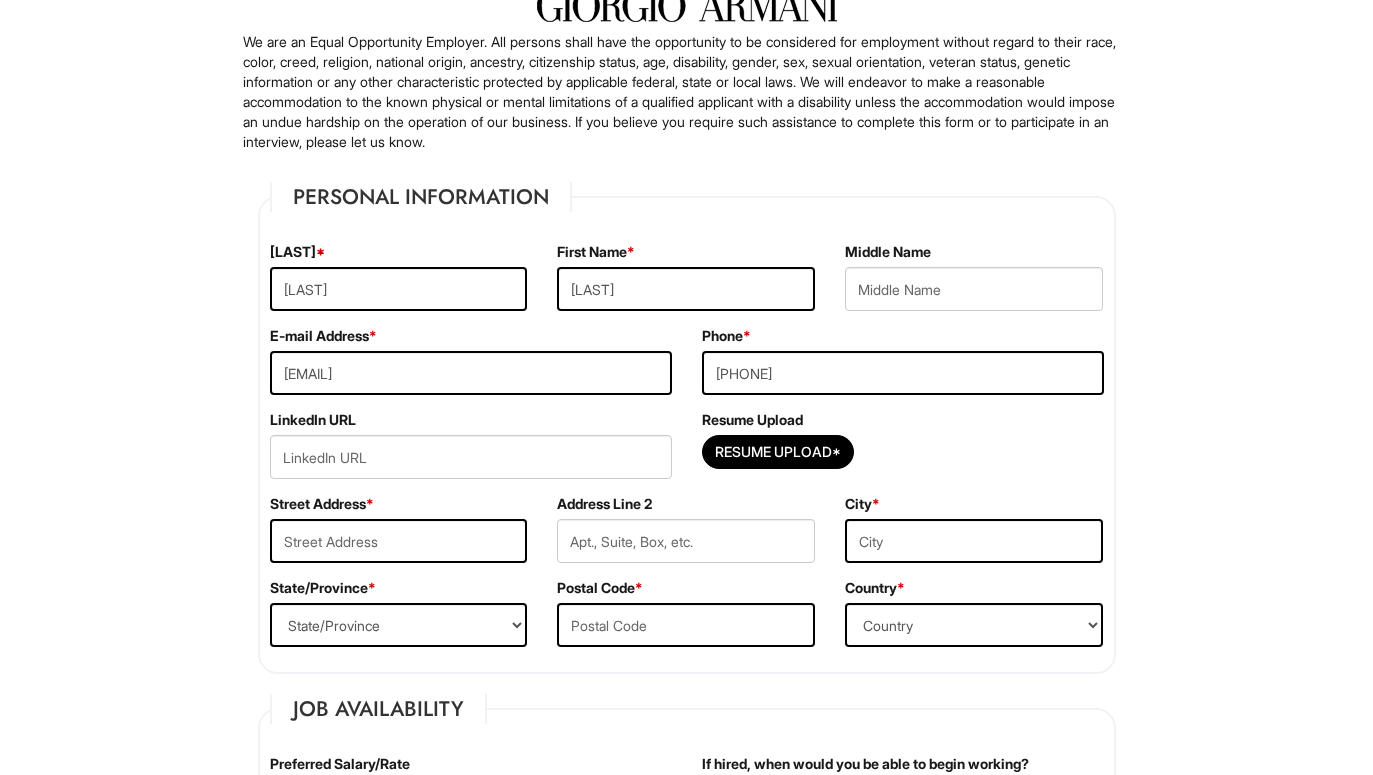 click on "Resume Upload   Resume Upload*" at bounding box center (903, 452) 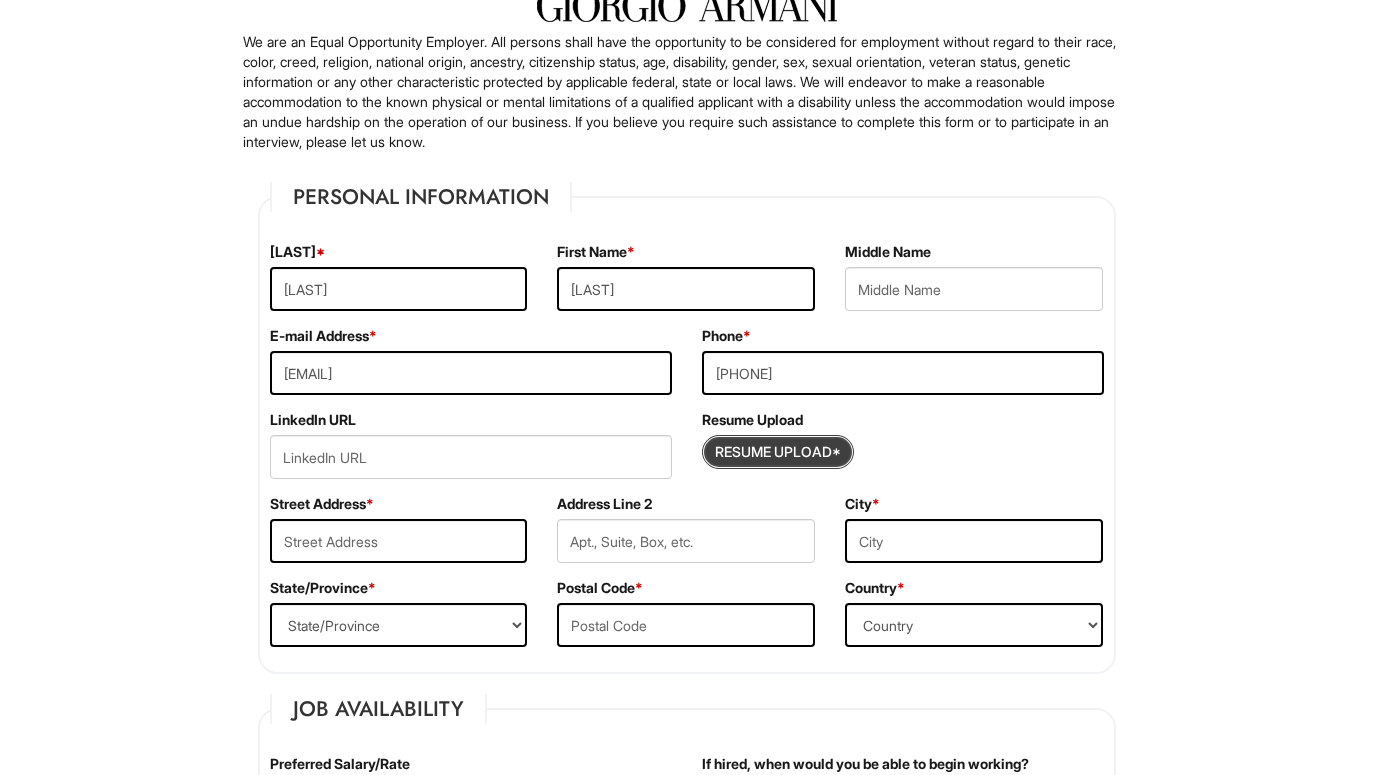 click at bounding box center (778, 452) 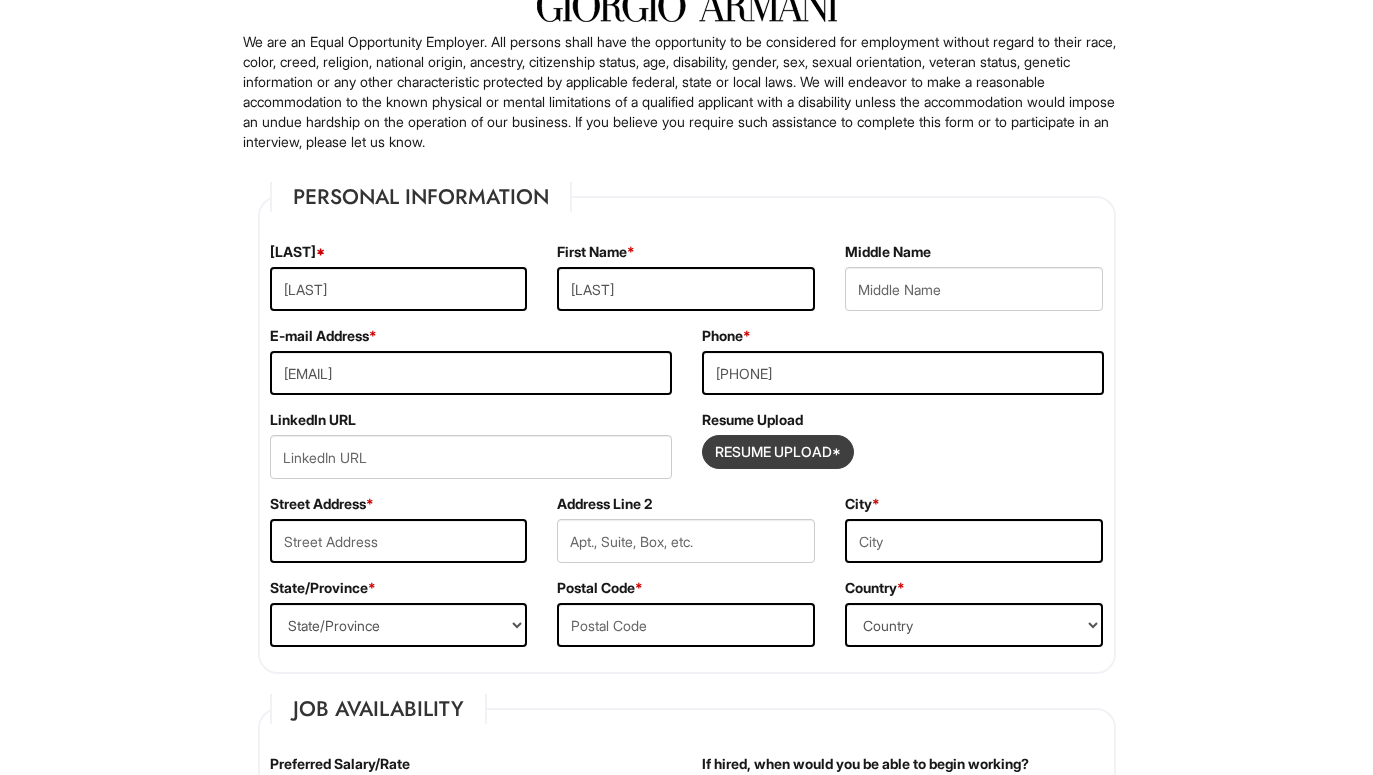 type on "C:\fakepath\D [LAST] Resume 2024.pdf" 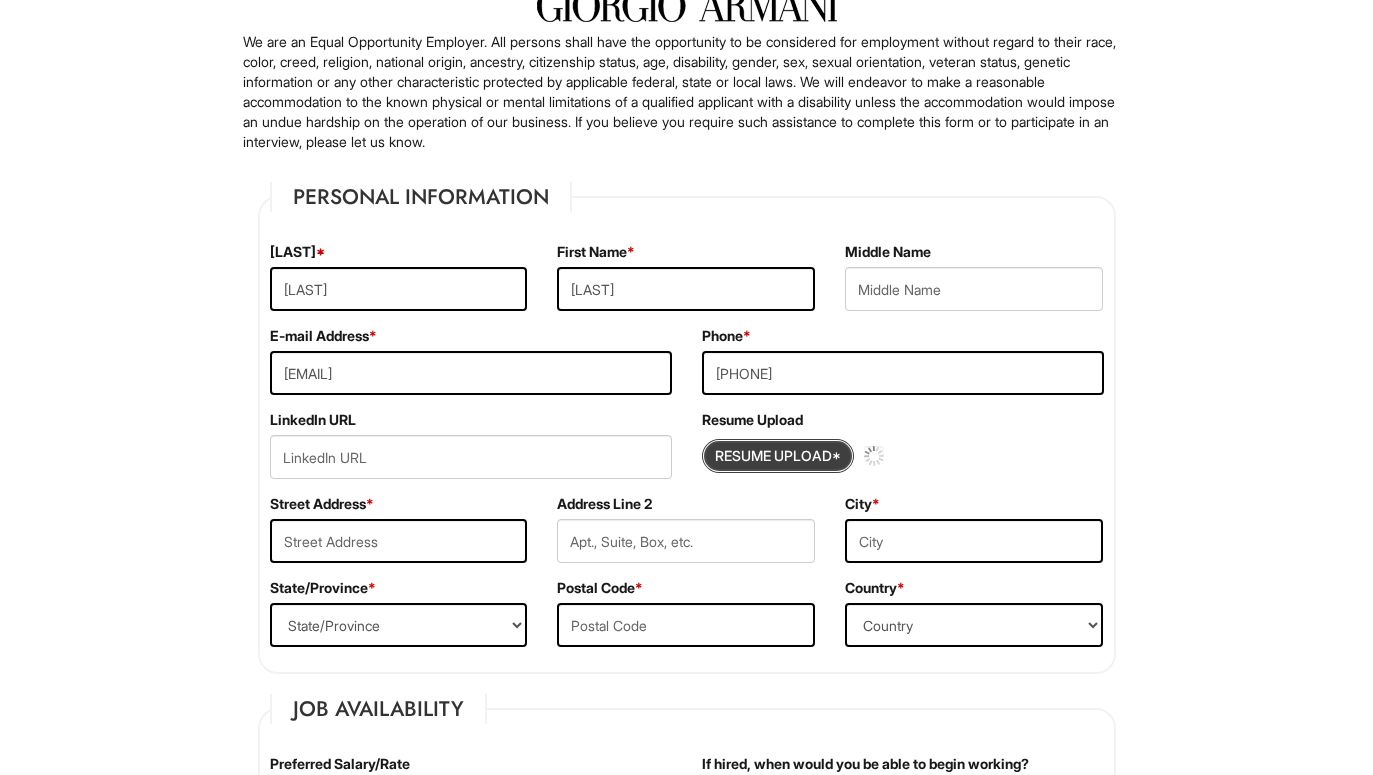 type 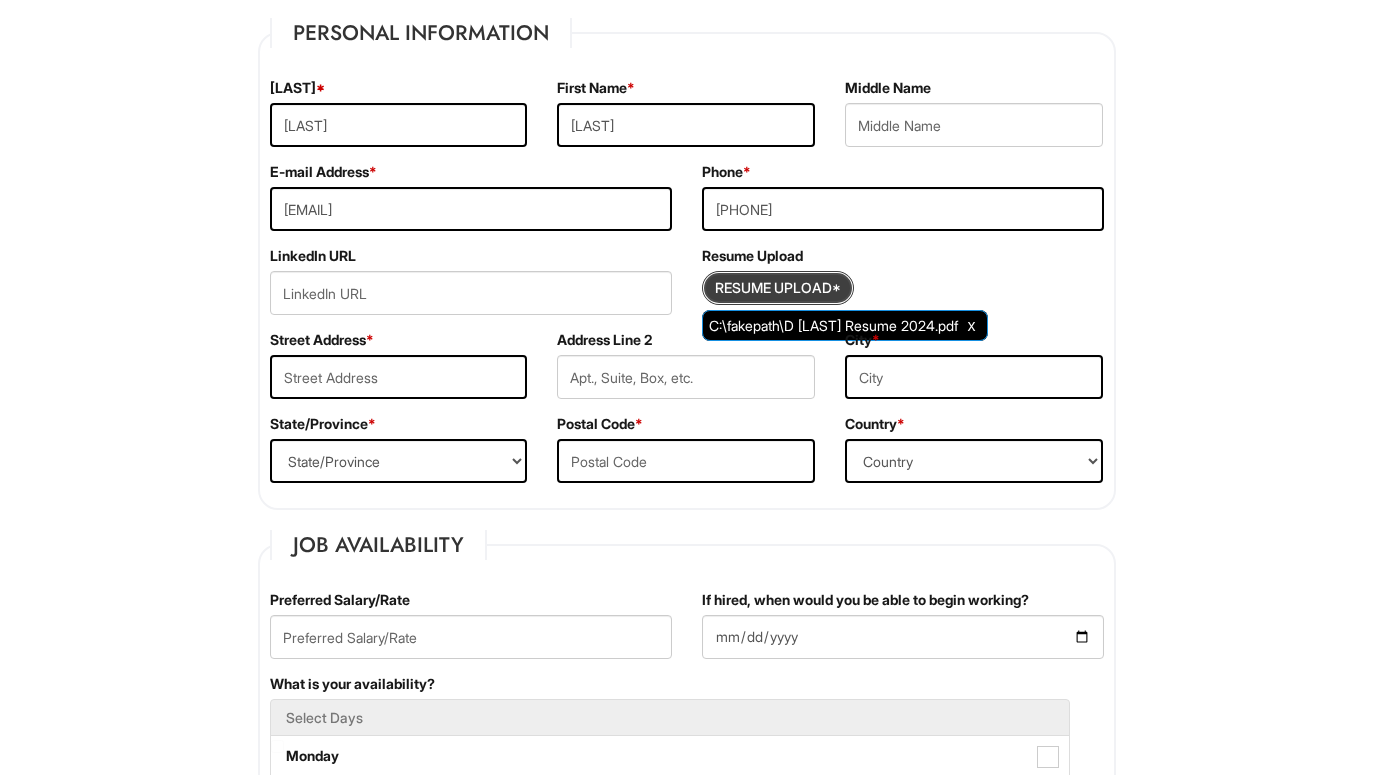 scroll, scrollTop: 314, scrollLeft: 0, axis: vertical 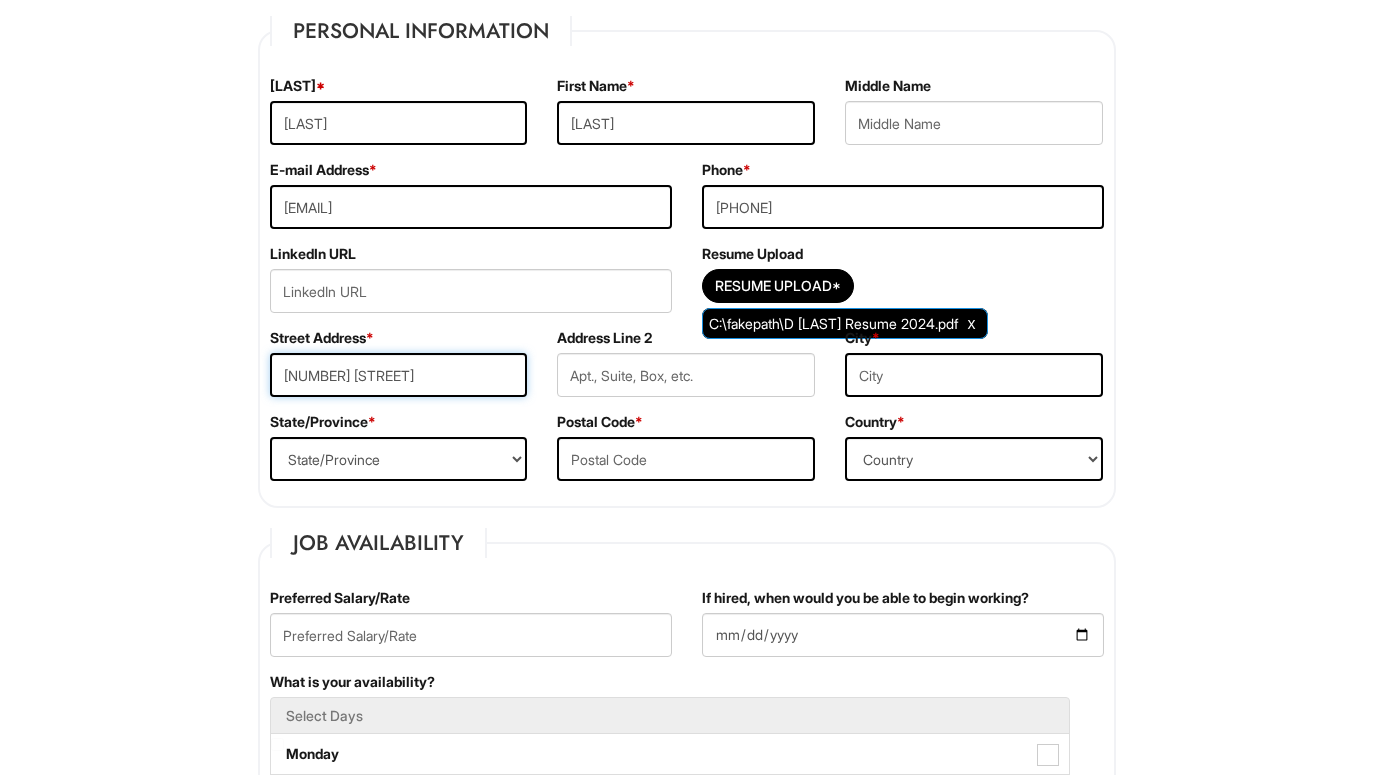 type on "[NUMBER] [STREET]" 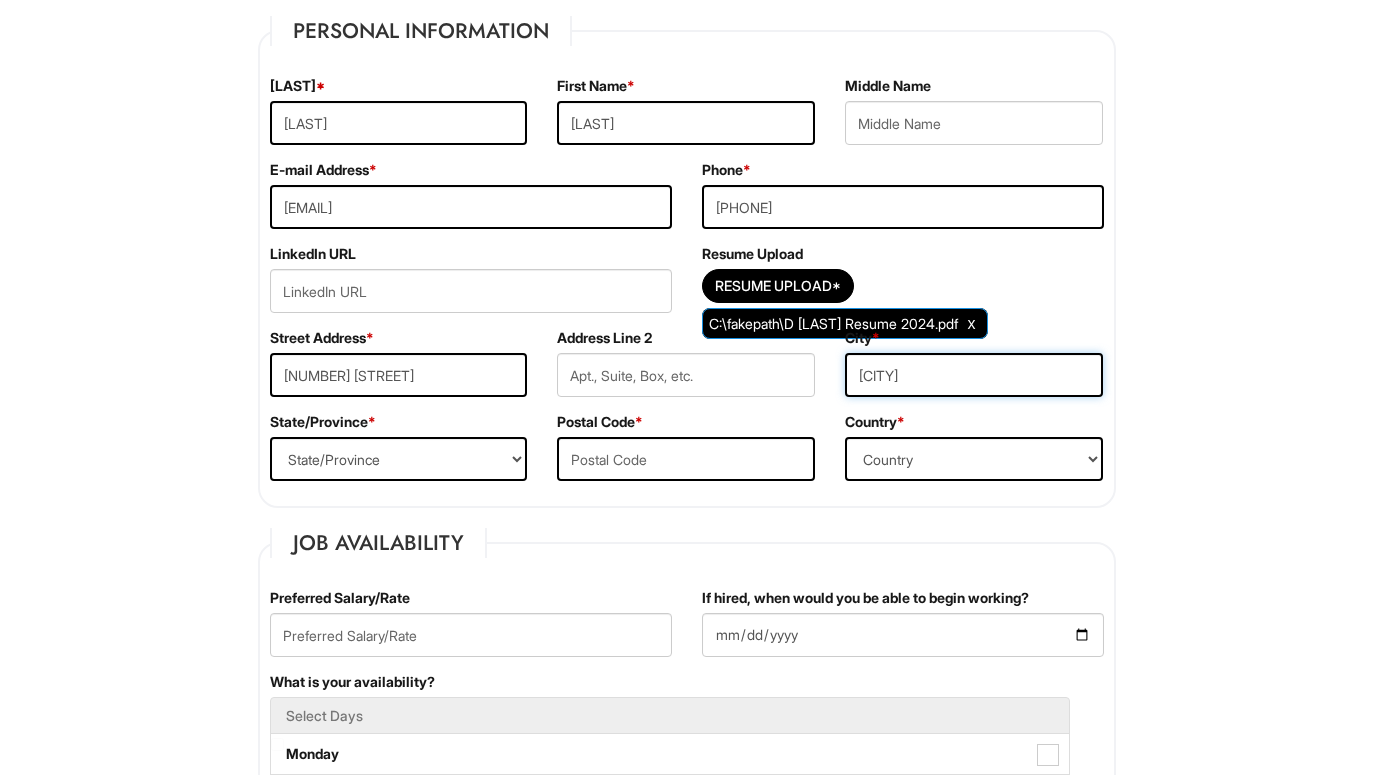 type on "[CITY]" 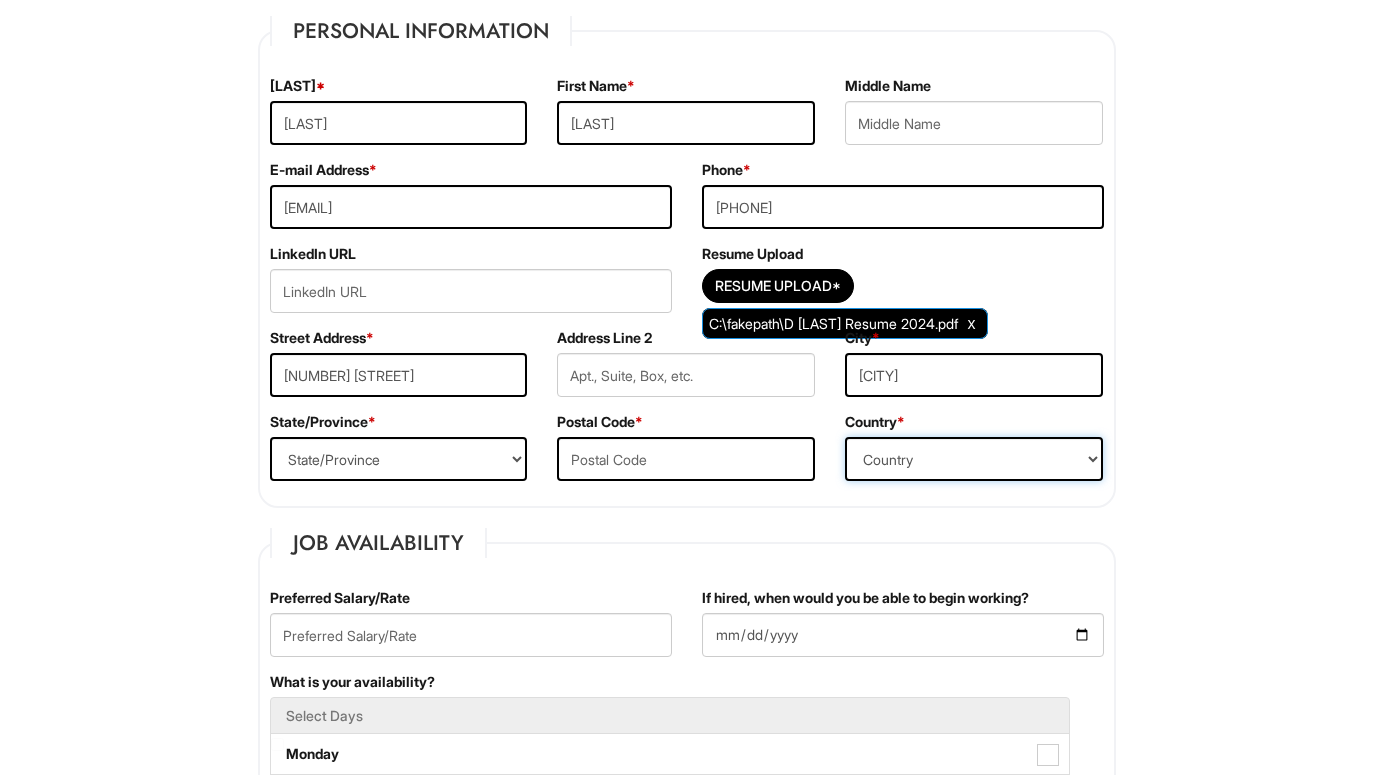 select on "[COUNTRY]" 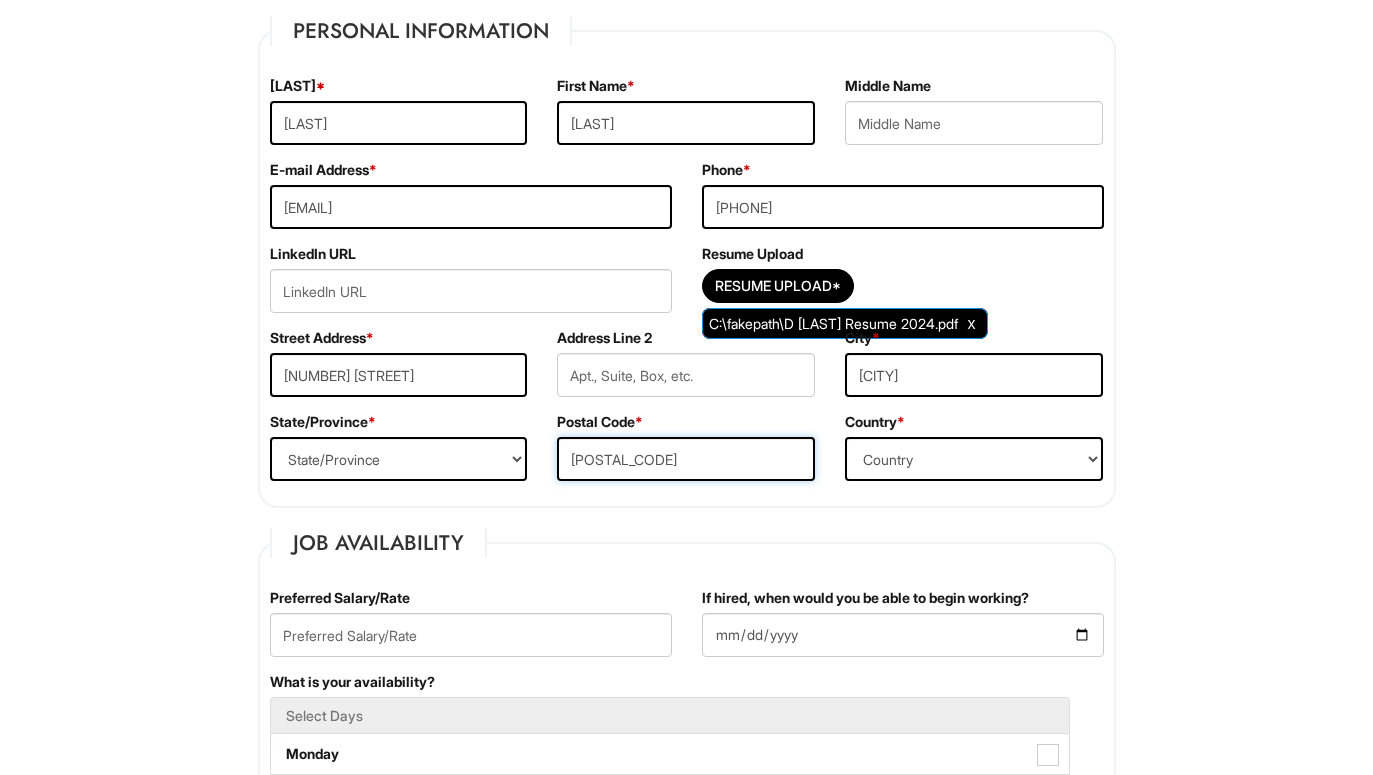 type on "[POSTAL_CODE]" 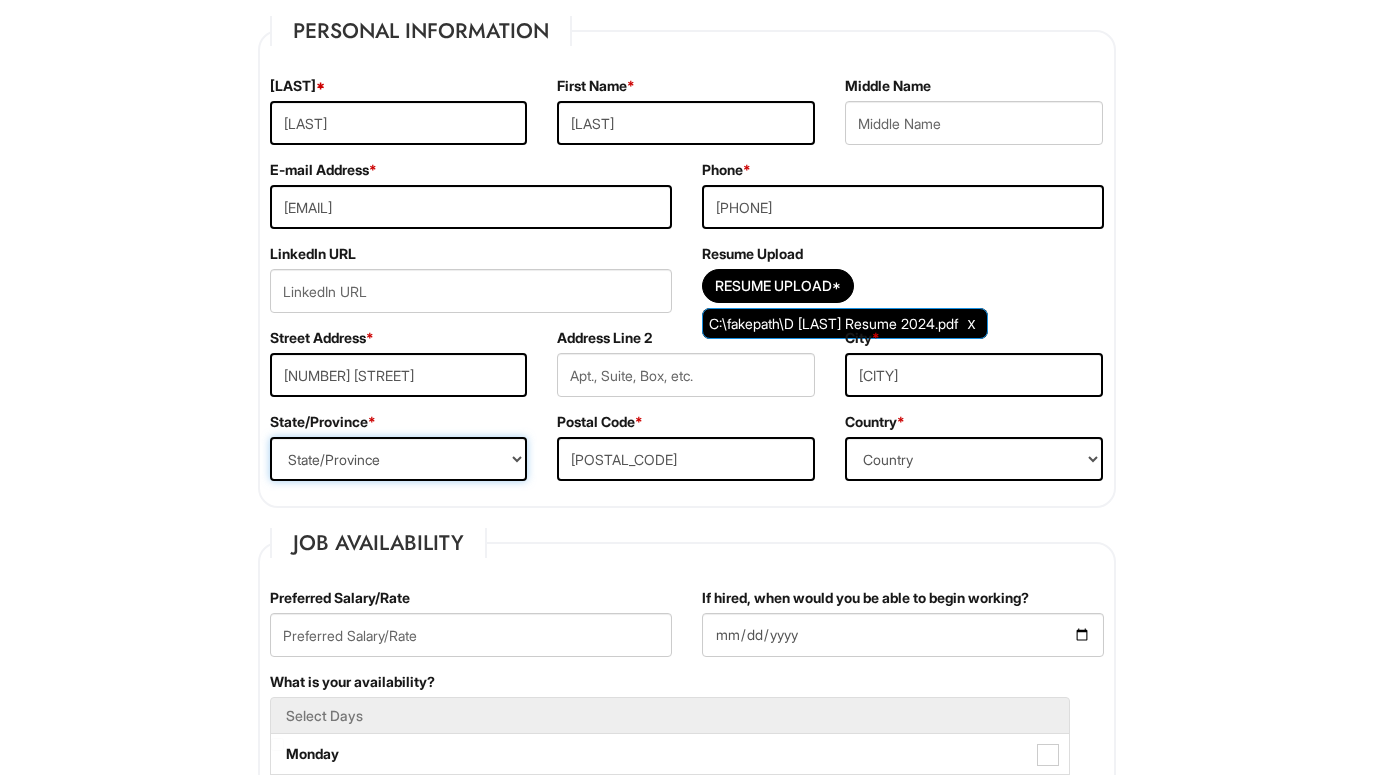 select on "NV" 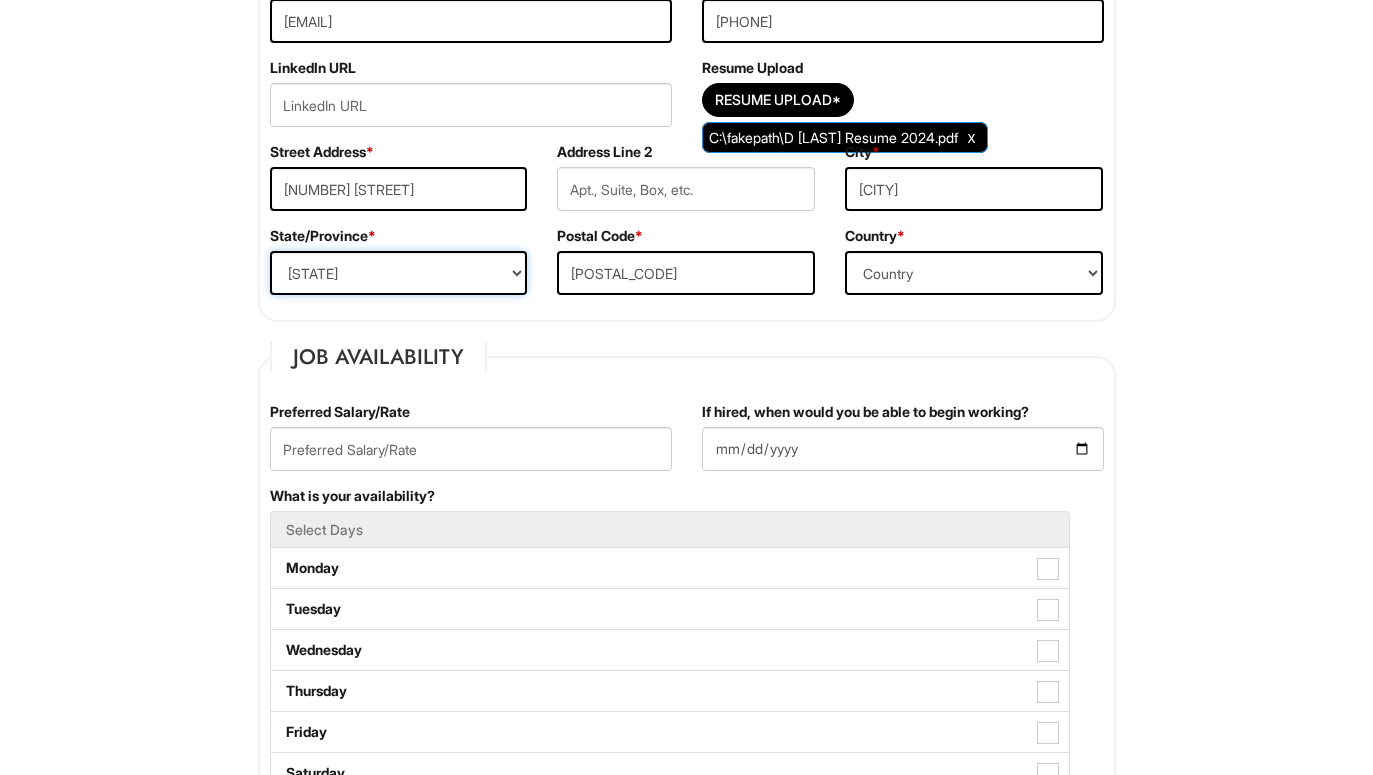 scroll, scrollTop: 506, scrollLeft: 0, axis: vertical 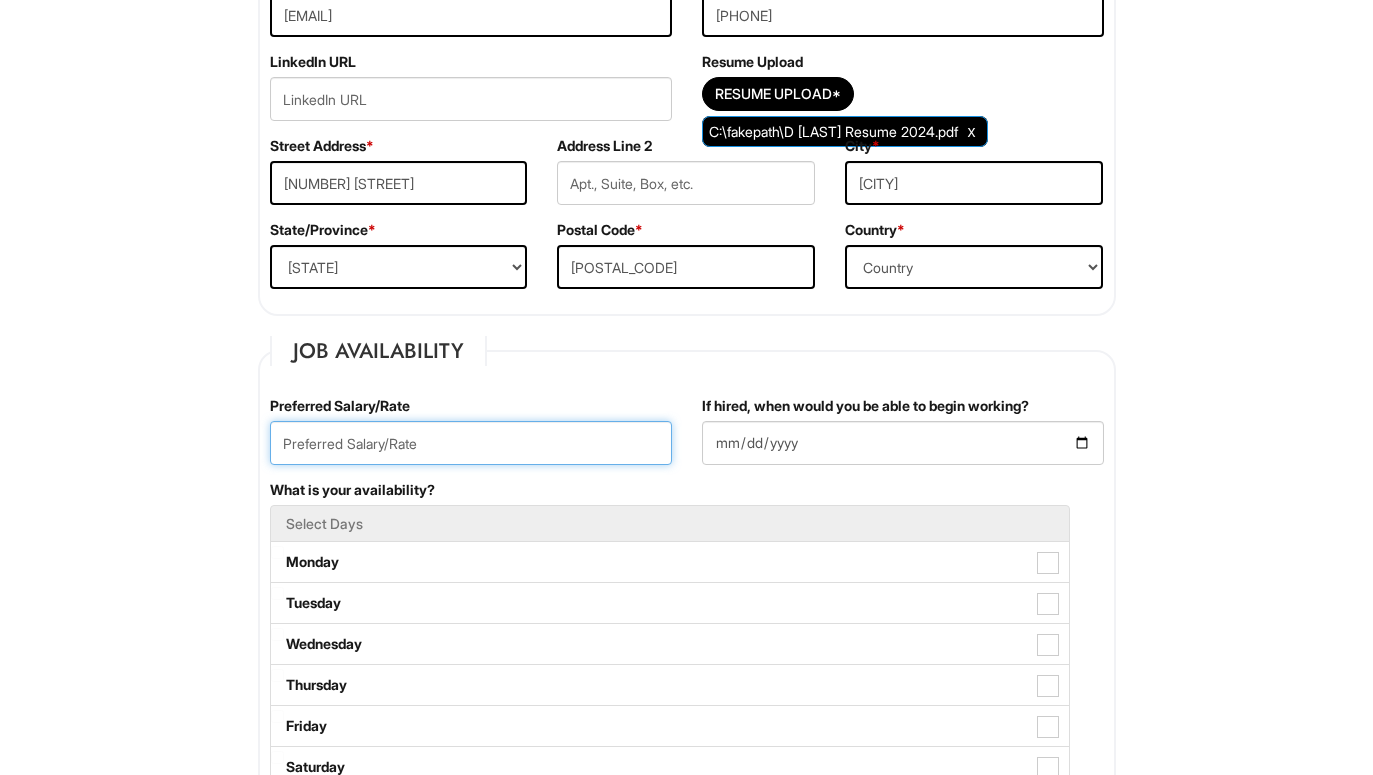 click at bounding box center [471, 443] 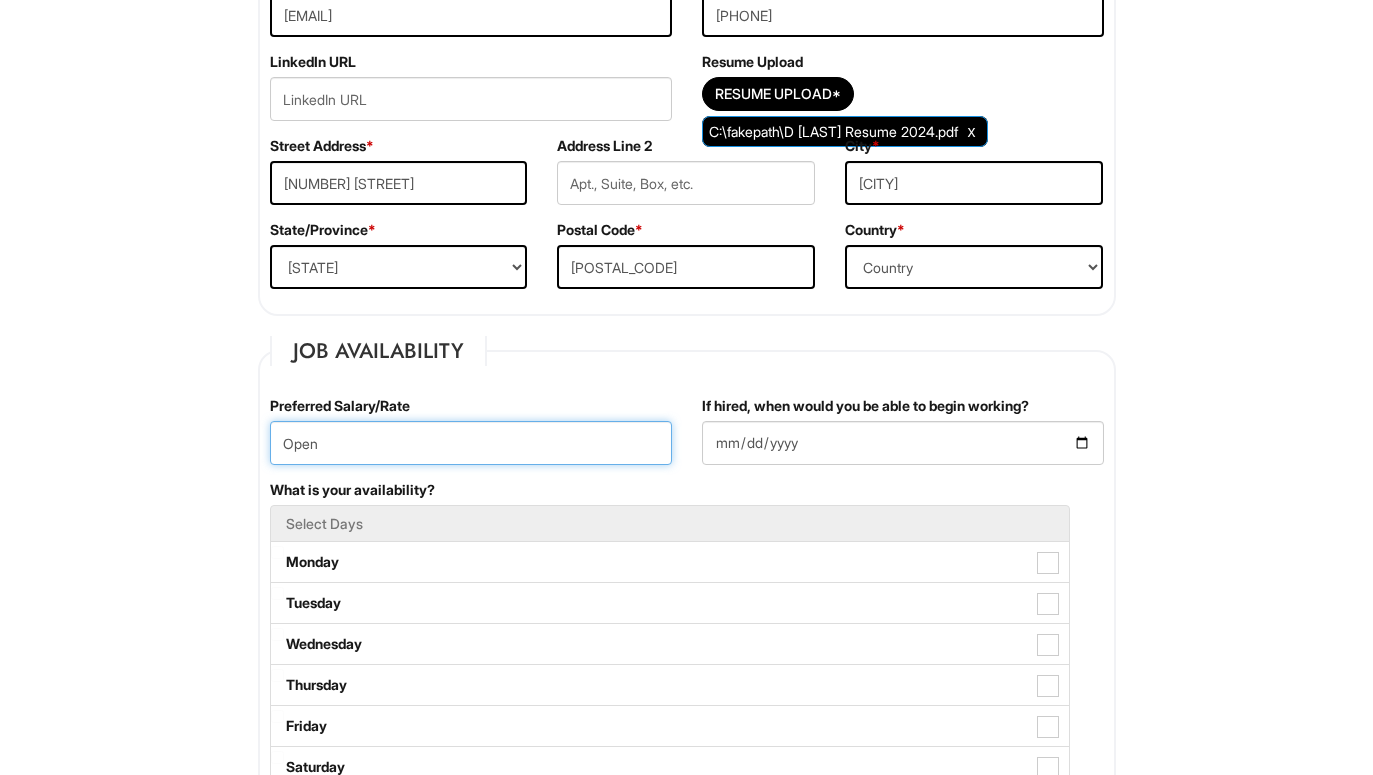 type on "Open" 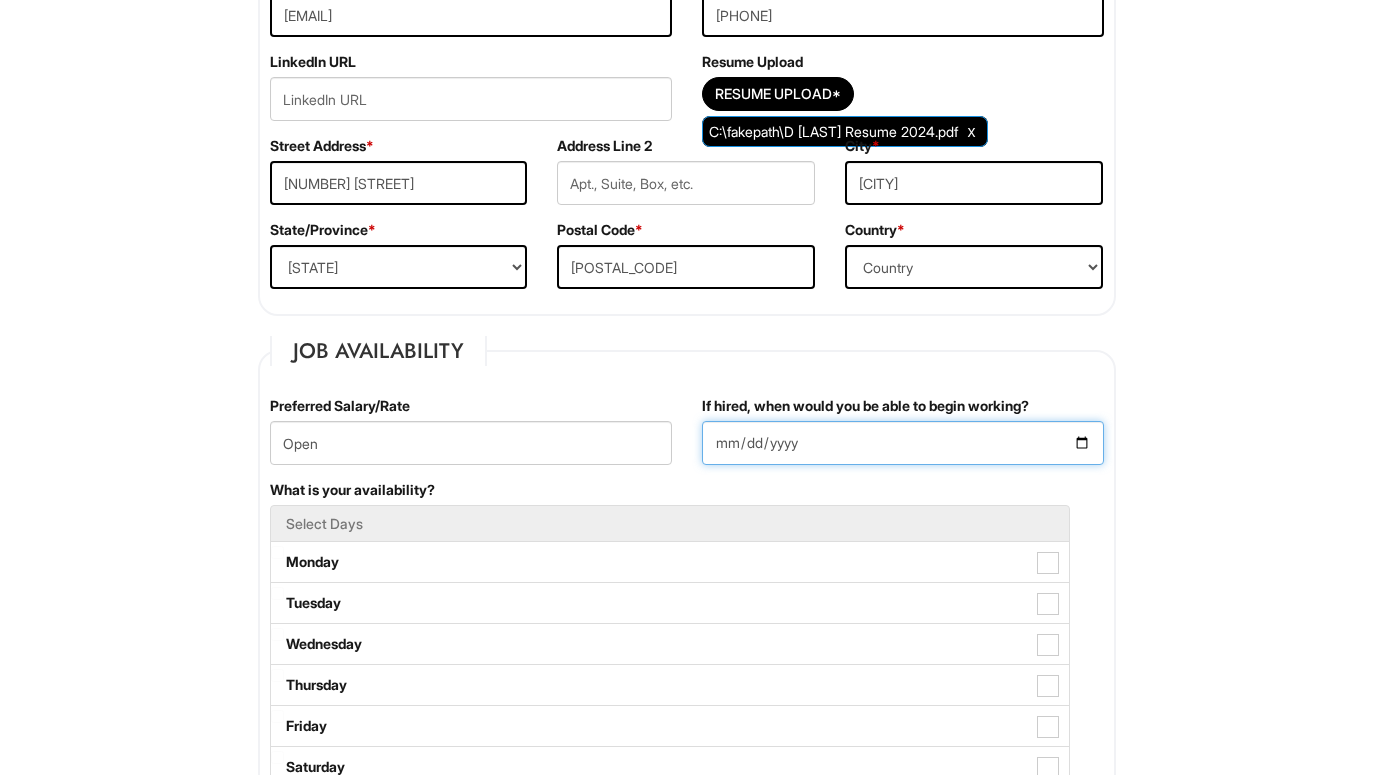 click on "If hired, when would you be able to begin working?" at bounding box center [903, 443] 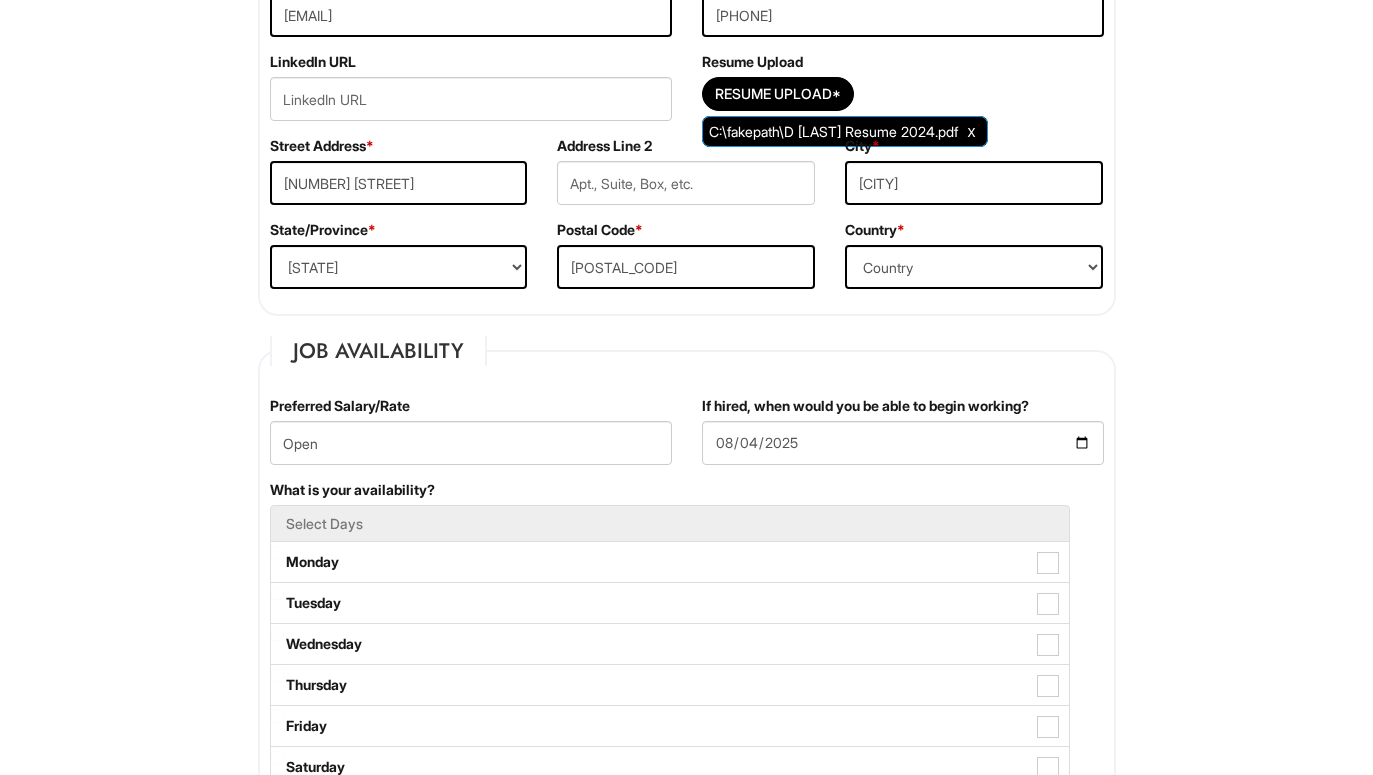 click on "Job Availability
Preferred Salary/Rate   Open
If hired, when would you be able to begin working? [DATE]
What is your availability?   Select Days Monday Tuesday Wednesday Thursday Friday Saturday Sunday
Are you 18 years or older? *   (Yes / No) Yes No
Do you now, or in the foreseeable future, require Giorgio Armani Corporation to file for a visa petition on your behalf in order to allow you to work or continue to work? *   (Yes / No) Yes No
Are you currently legally authorized to work in the country in which the position is located? *   (Yes / No) Yes No
Are you willing to relocate?   (Yes / No) No Yes" at bounding box center (687, 744) 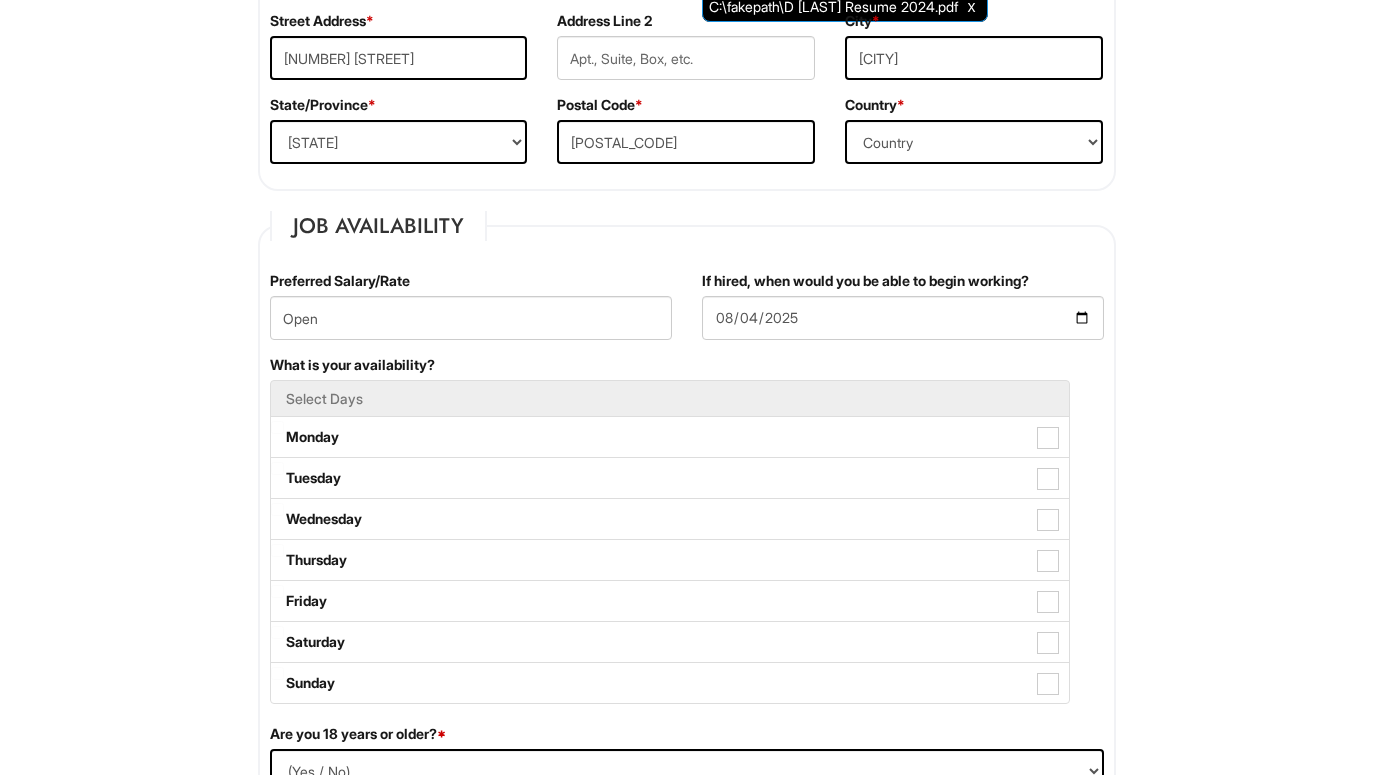 scroll, scrollTop: 633, scrollLeft: 0, axis: vertical 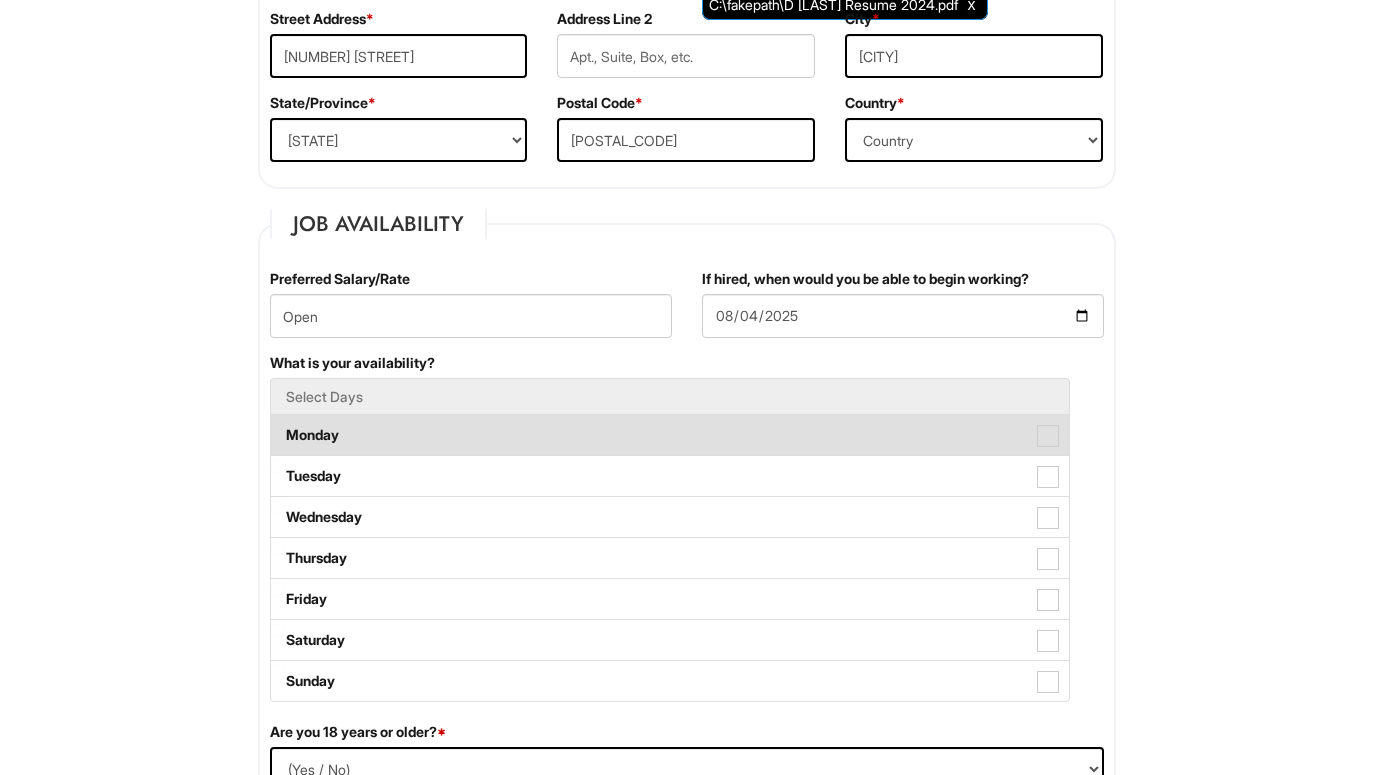 click on "Monday" at bounding box center (670, 435) 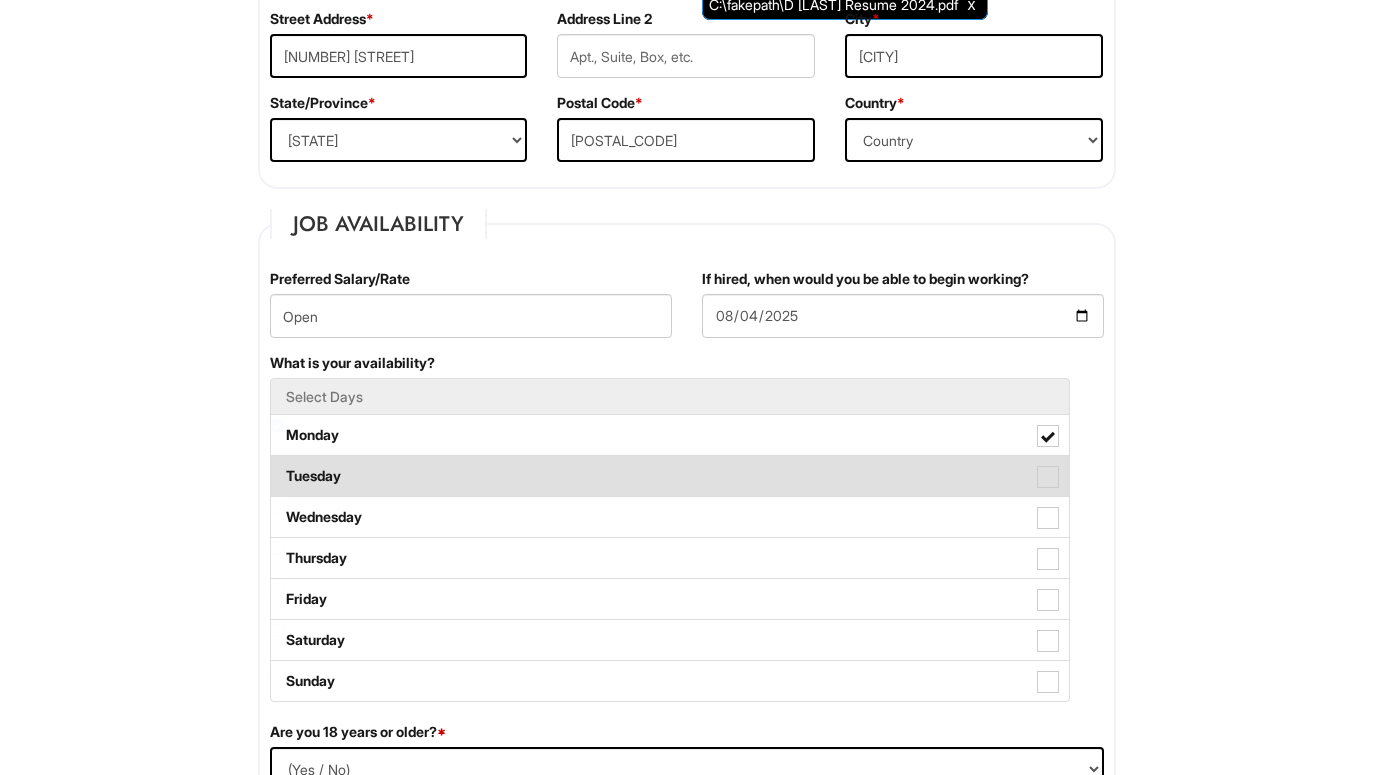 click on "Tuesday" at bounding box center (670, 476) 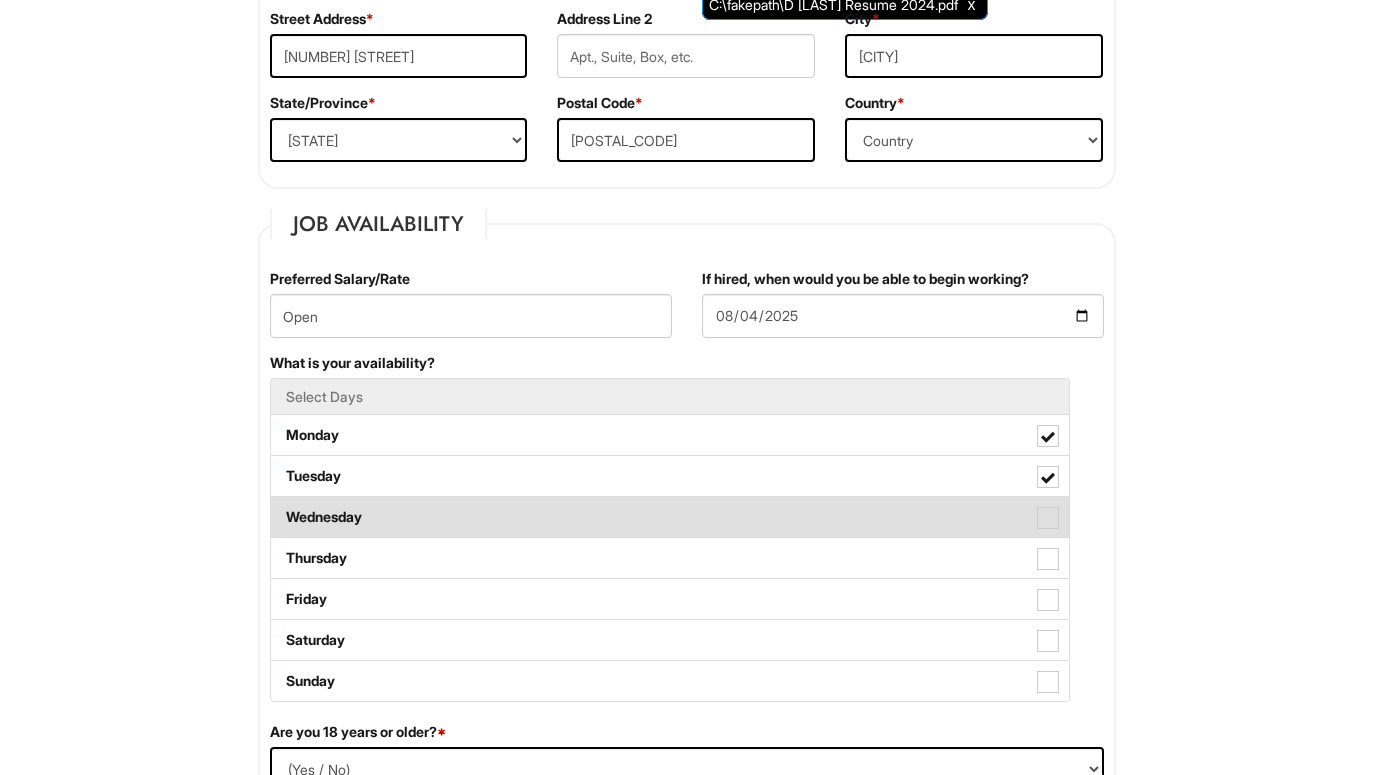 click on "Wednesday" at bounding box center [670, 517] 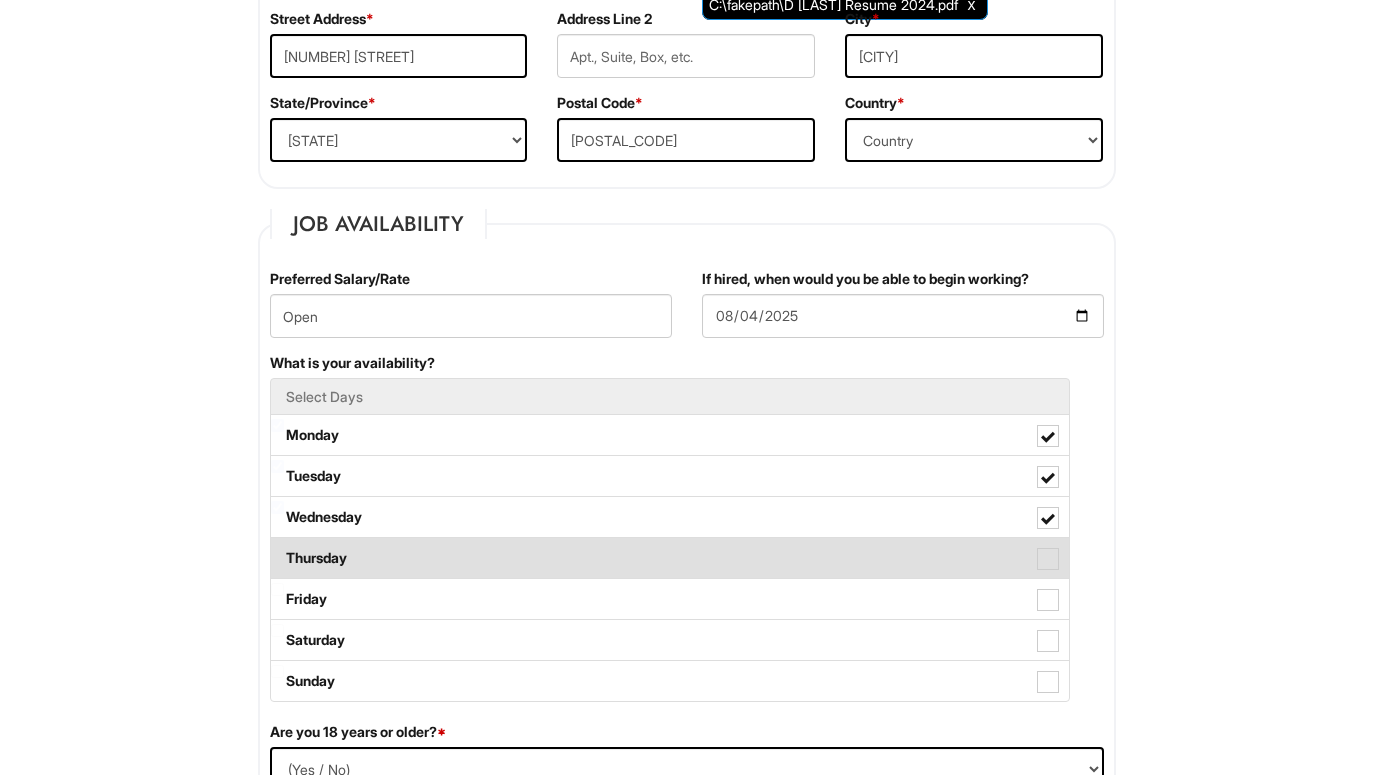 click on "Thursday" at bounding box center [670, 558] 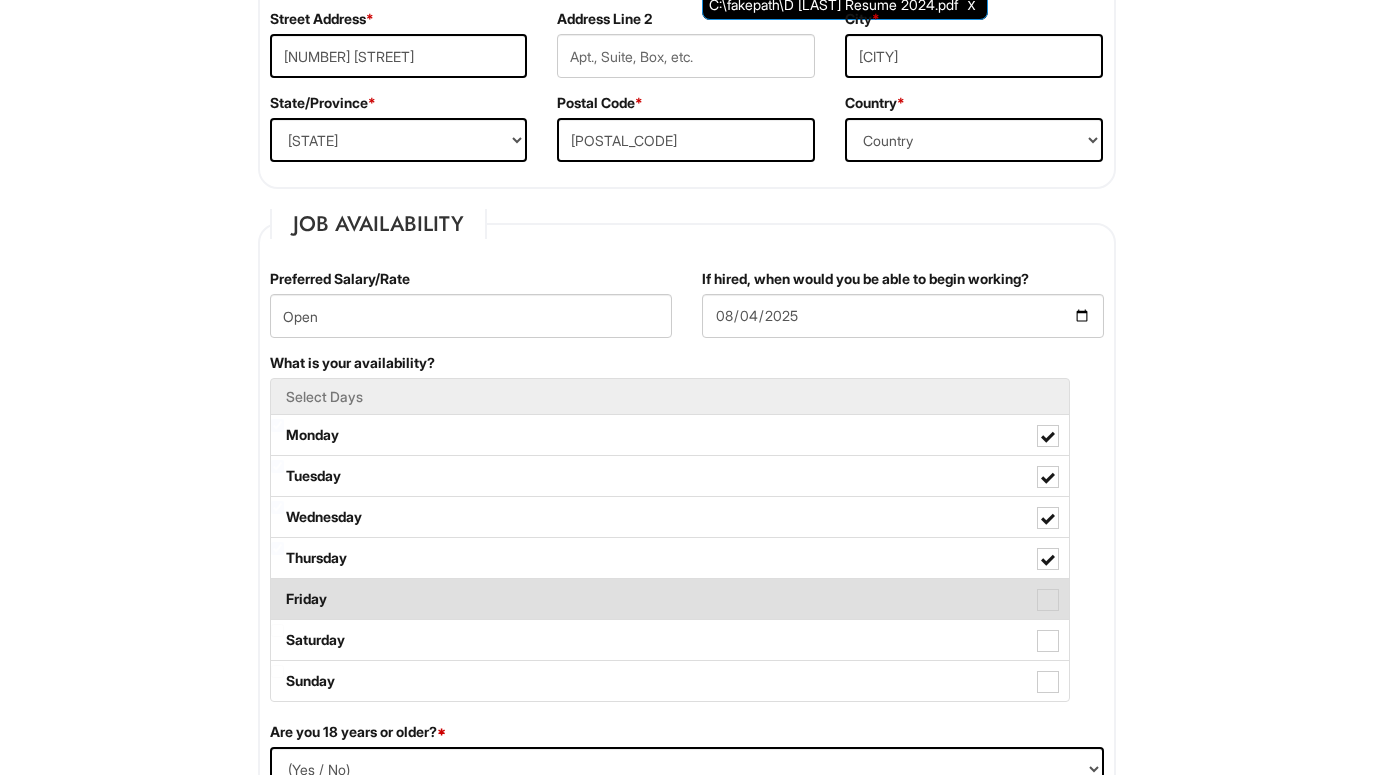 click on "Friday" at bounding box center [670, 599] 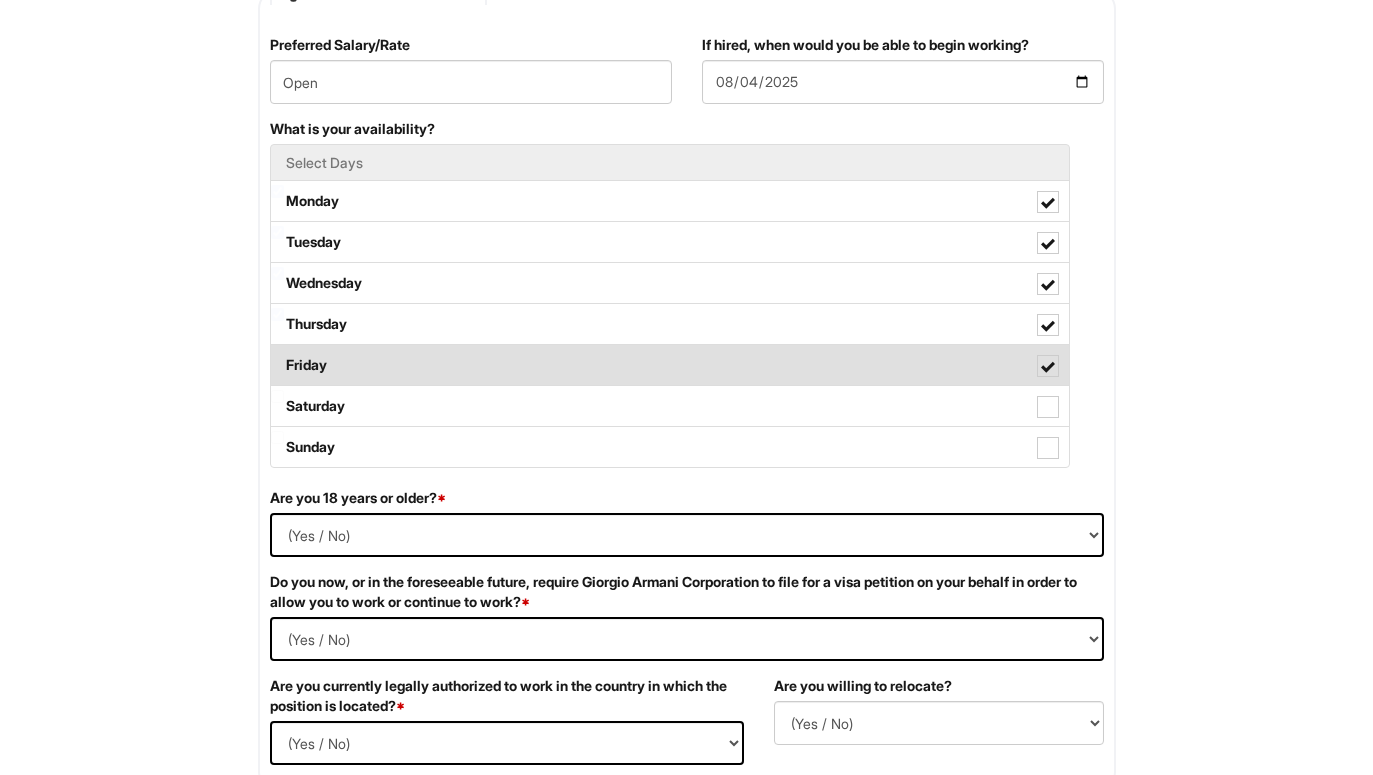 scroll, scrollTop: 870, scrollLeft: 0, axis: vertical 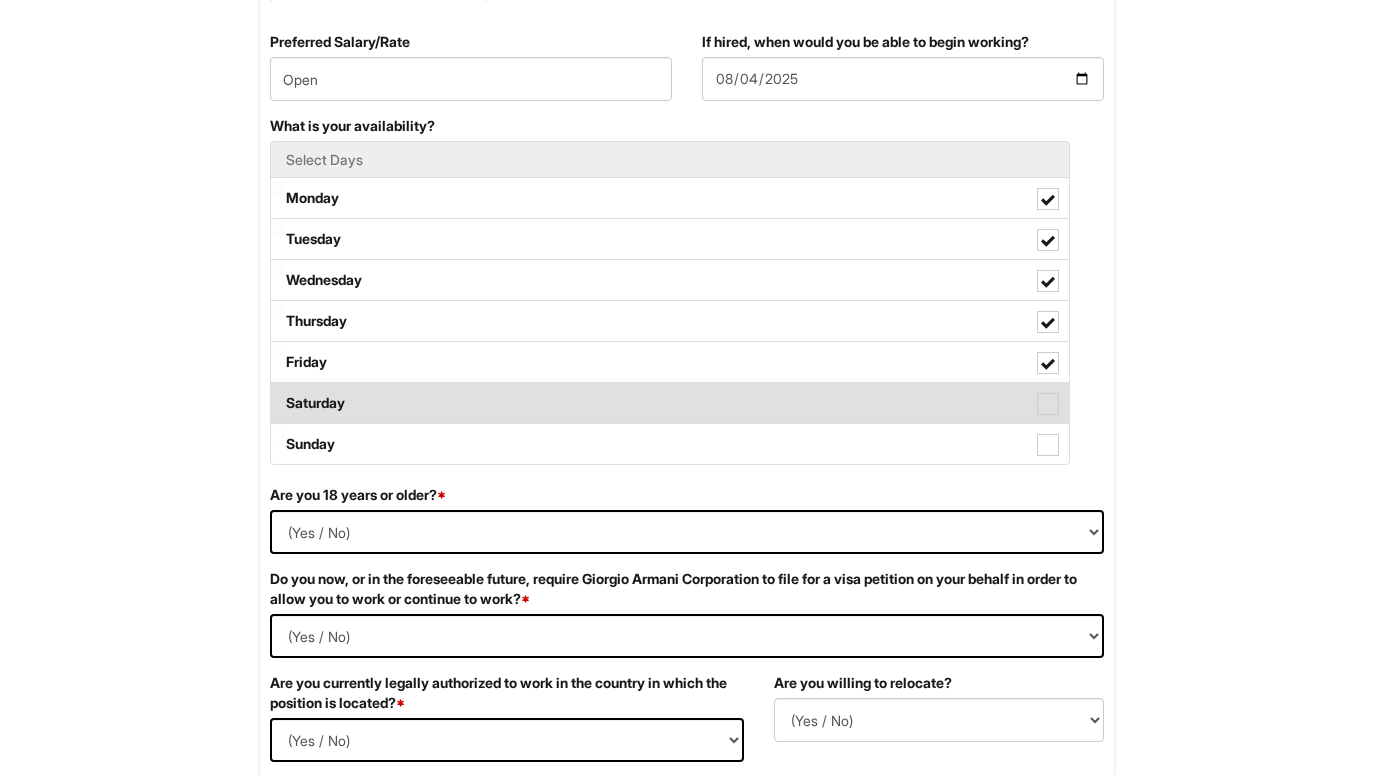 click on "Saturday" at bounding box center [670, 403] 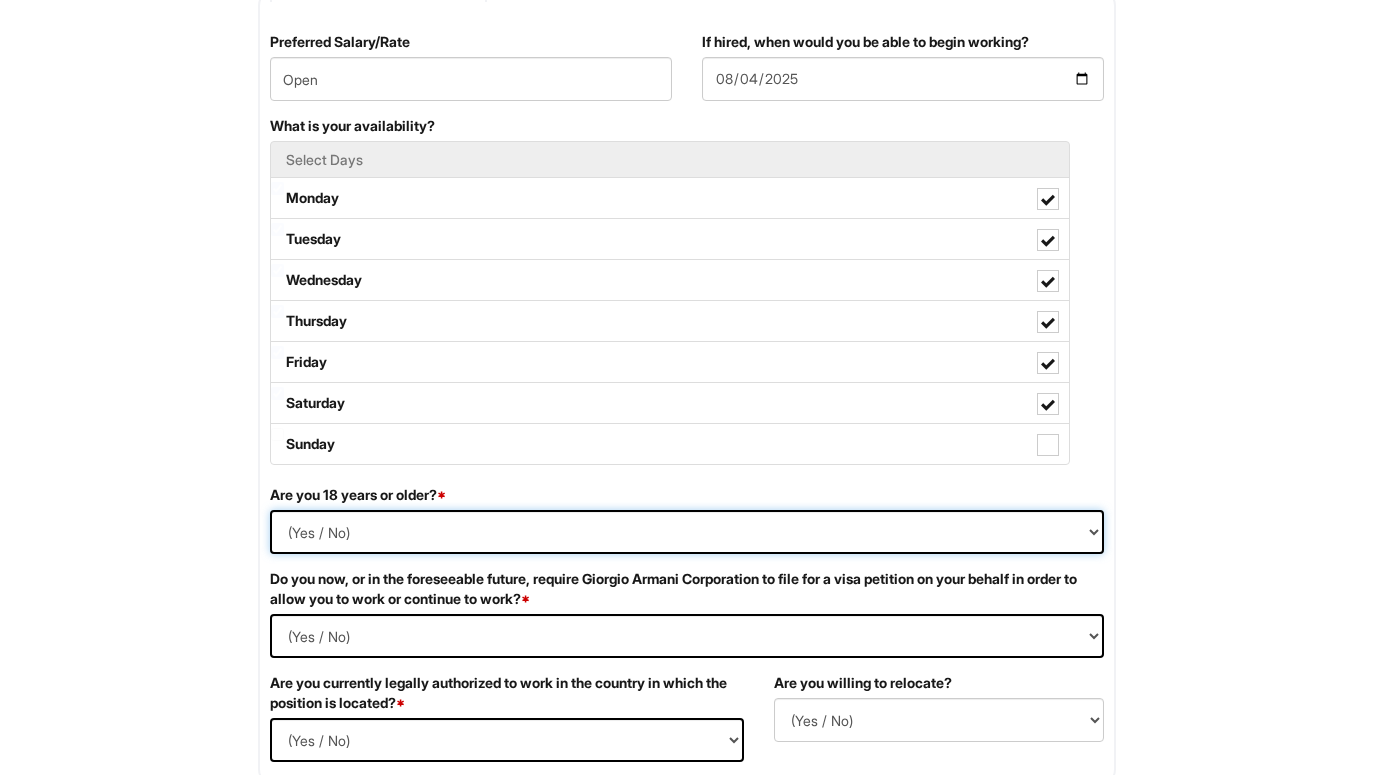 select on "Yes" 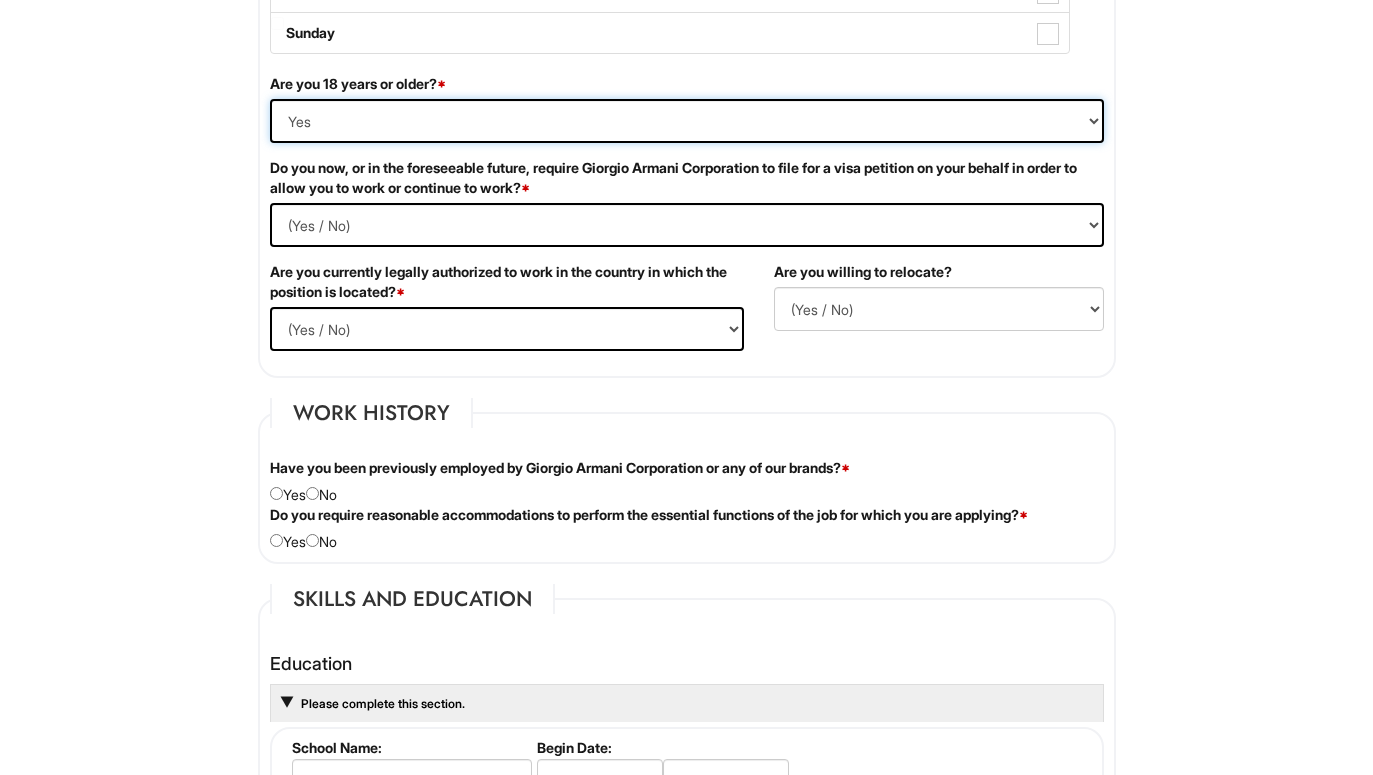 scroll, scrollTop: 1287, scrollLeft: 0, axis: vertical 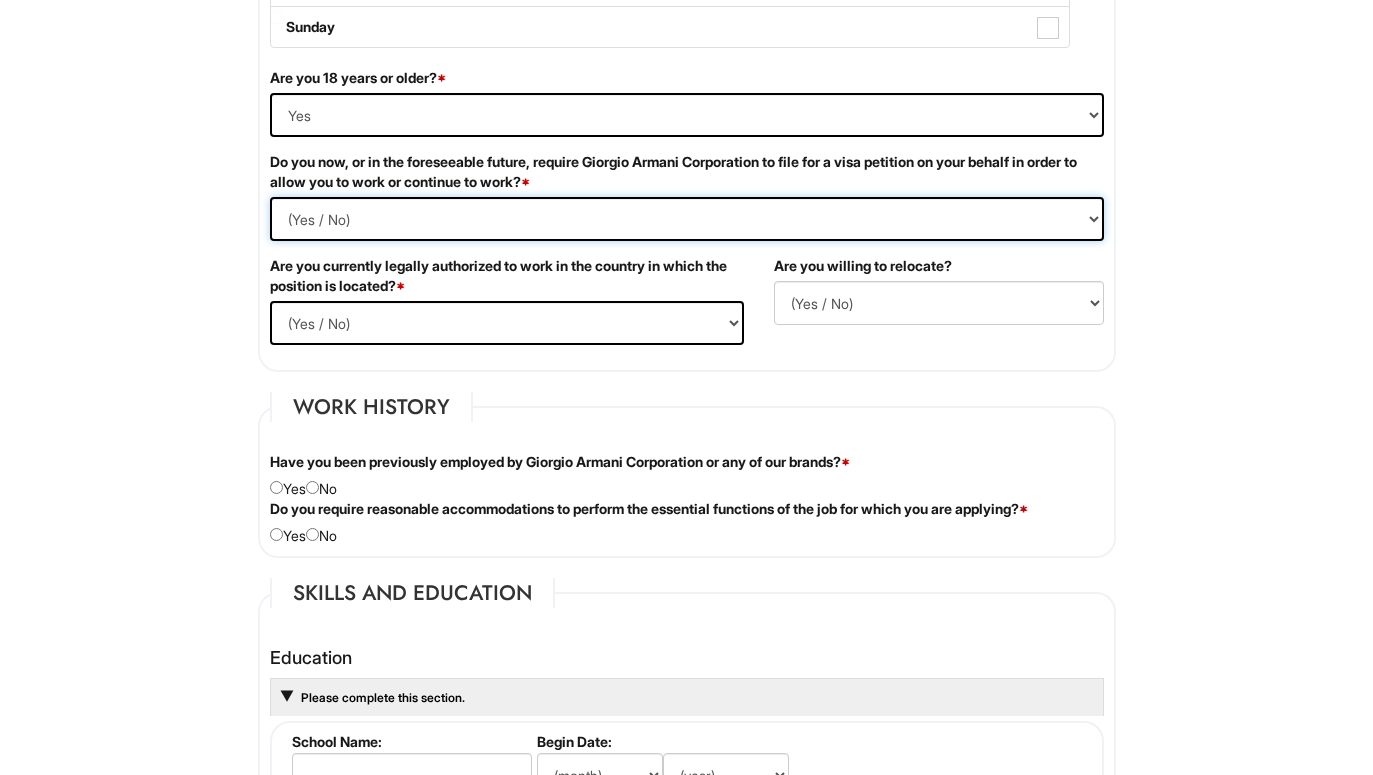select on "No" 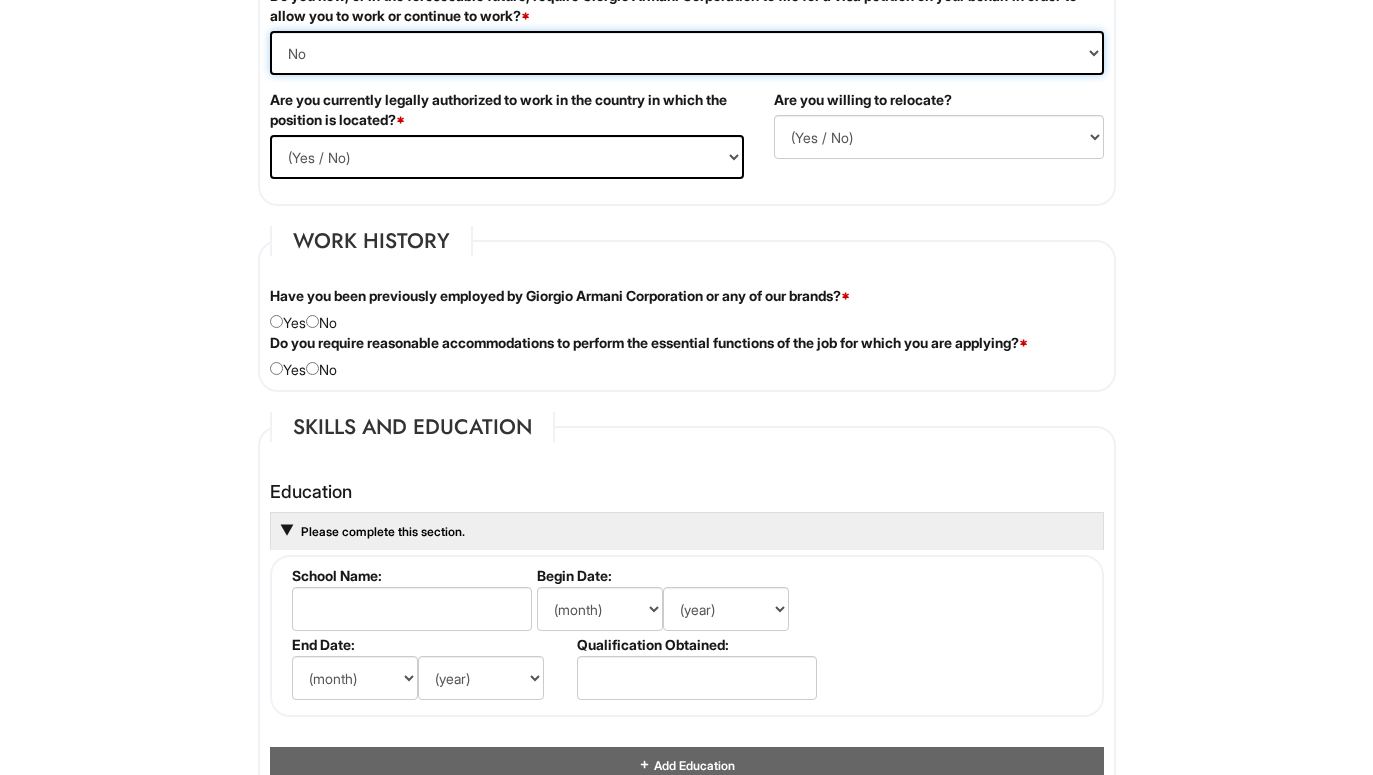 scroll, scrollTop: 1455, scrollLeft: 0, axis: vertical 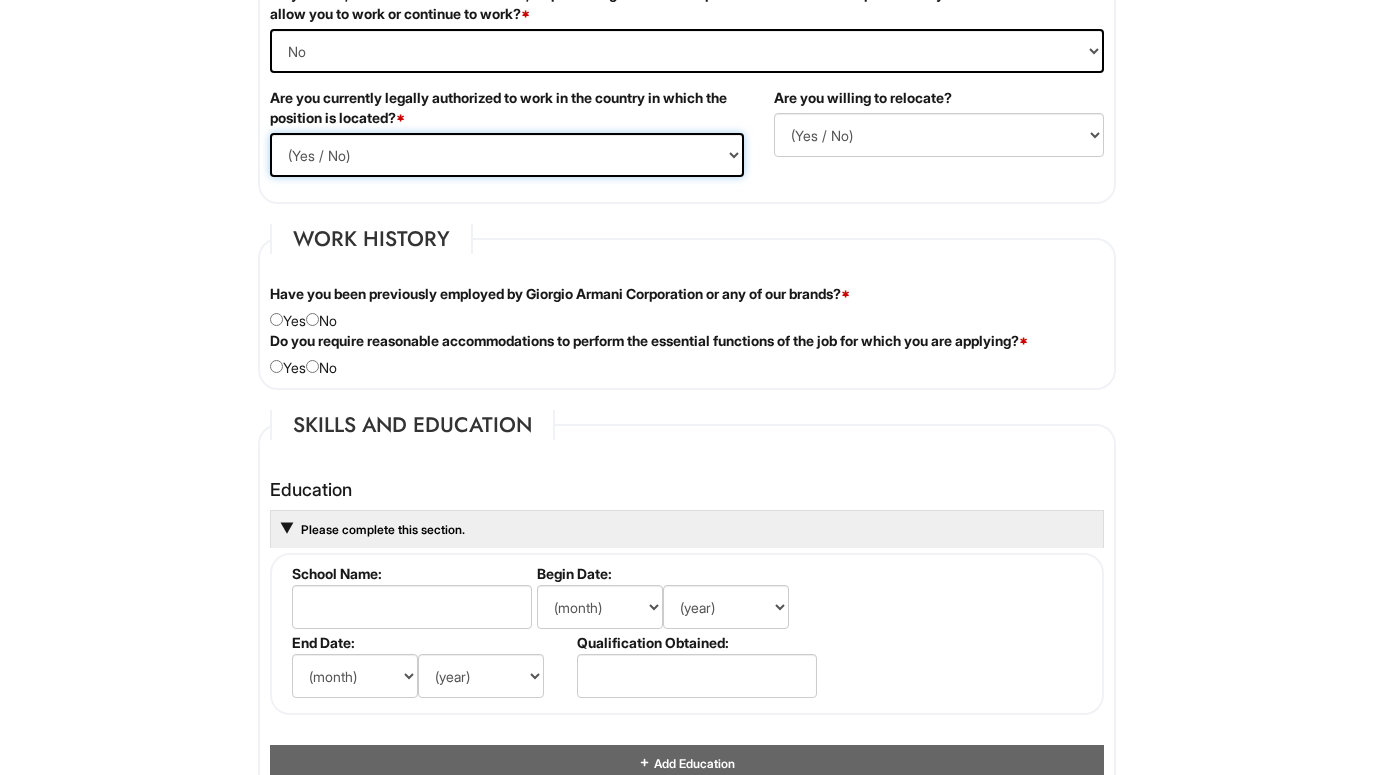 select on "Yes" 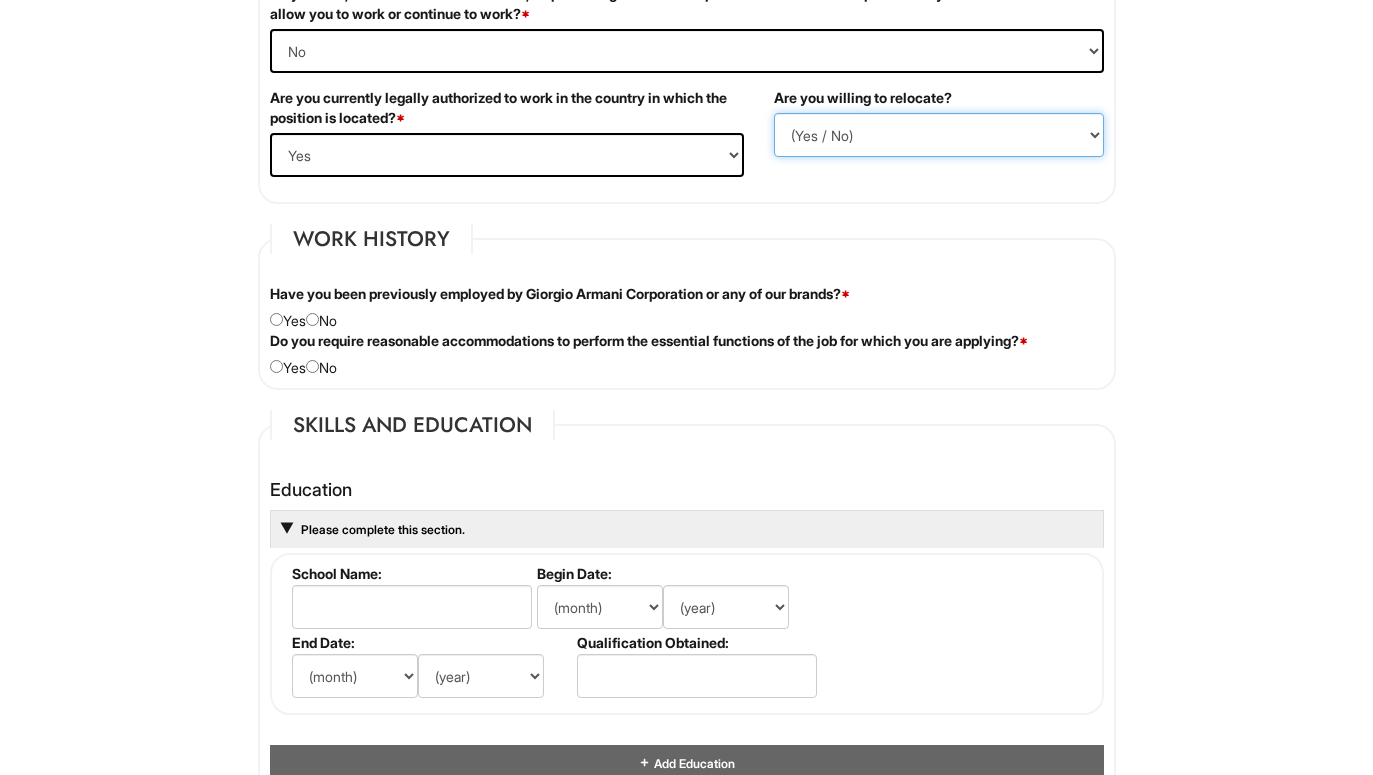 select on "[INITIAL]" 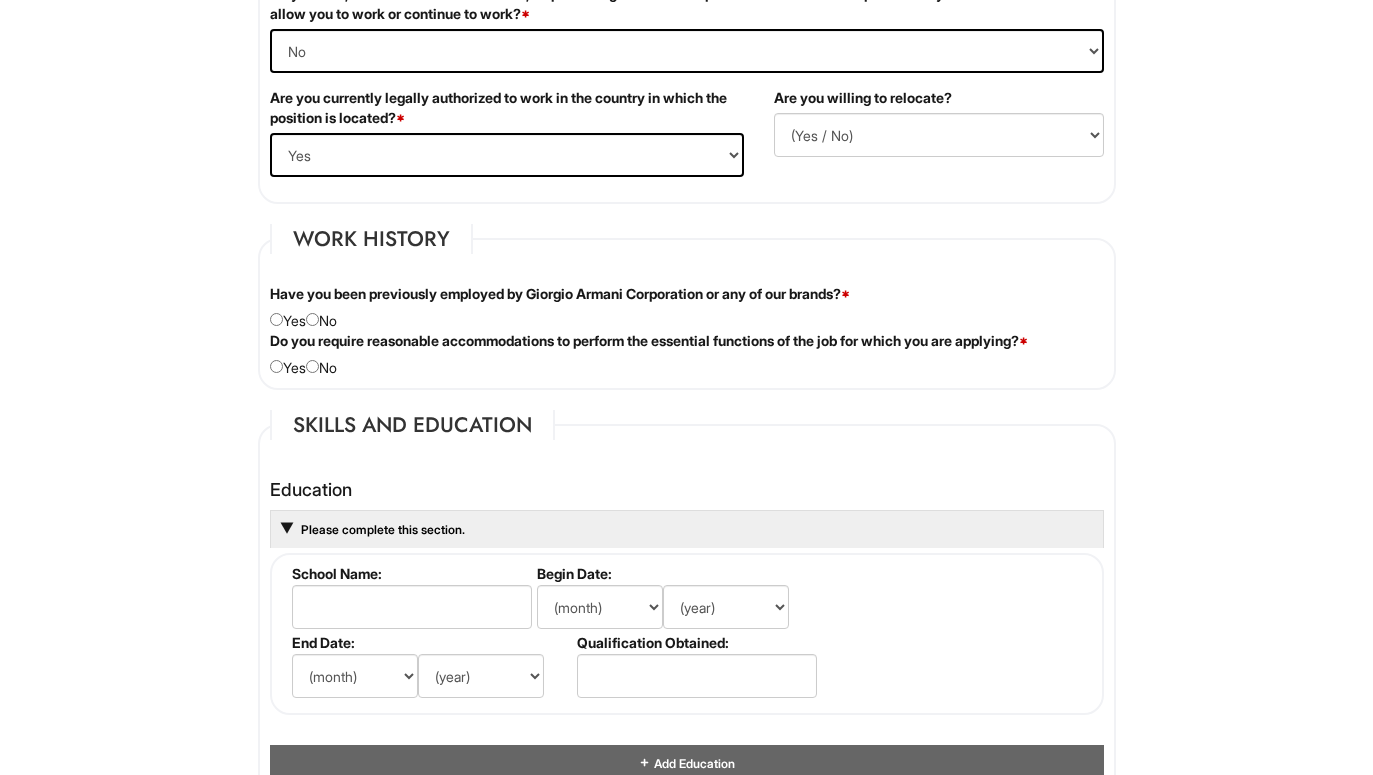 click on "Job Availability
Preferred Salary/Rate   Open
If hired, when would you be able to begin working? [DATE]
What is your availability?   Select Days Monday Tuesday Wednesday Thursday Friday Saturday Sunday
Are you 18 years or older? *   (Yes / No) Yes No
Do you now, or in the foreseeable future, require Giorgio Armani Corporation to file for a visa petition on your behalf in order to allow you to work or continue to work? *   (Yes / No) Yes No
Are you currently legally authorized to work in the country in which the position is located? *   (Yes / No) Yes No
Are you willing to relocate?   (Yes / No) No Yes" at bounding box center (687, -205) 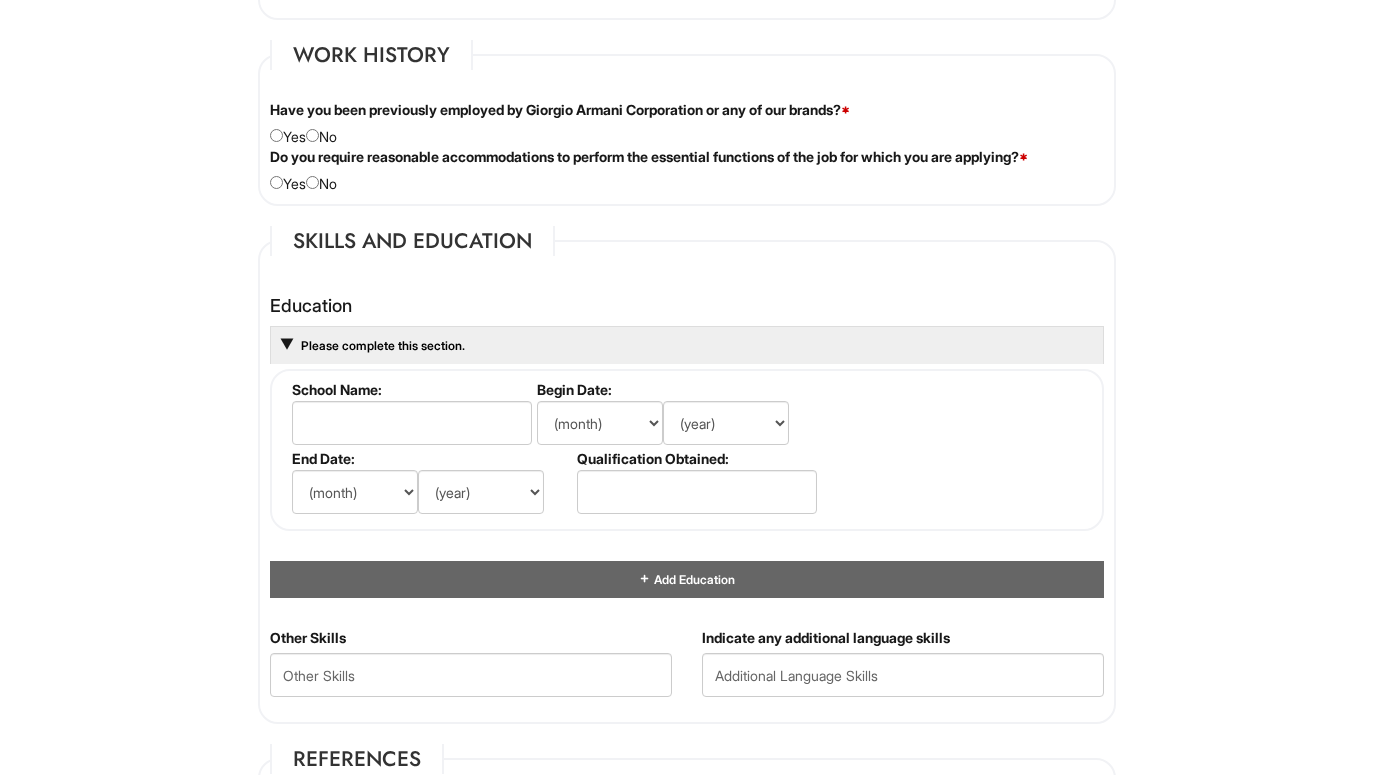 scroll, scrollTop: 1643, scrollLeft: 0, axis: vertical 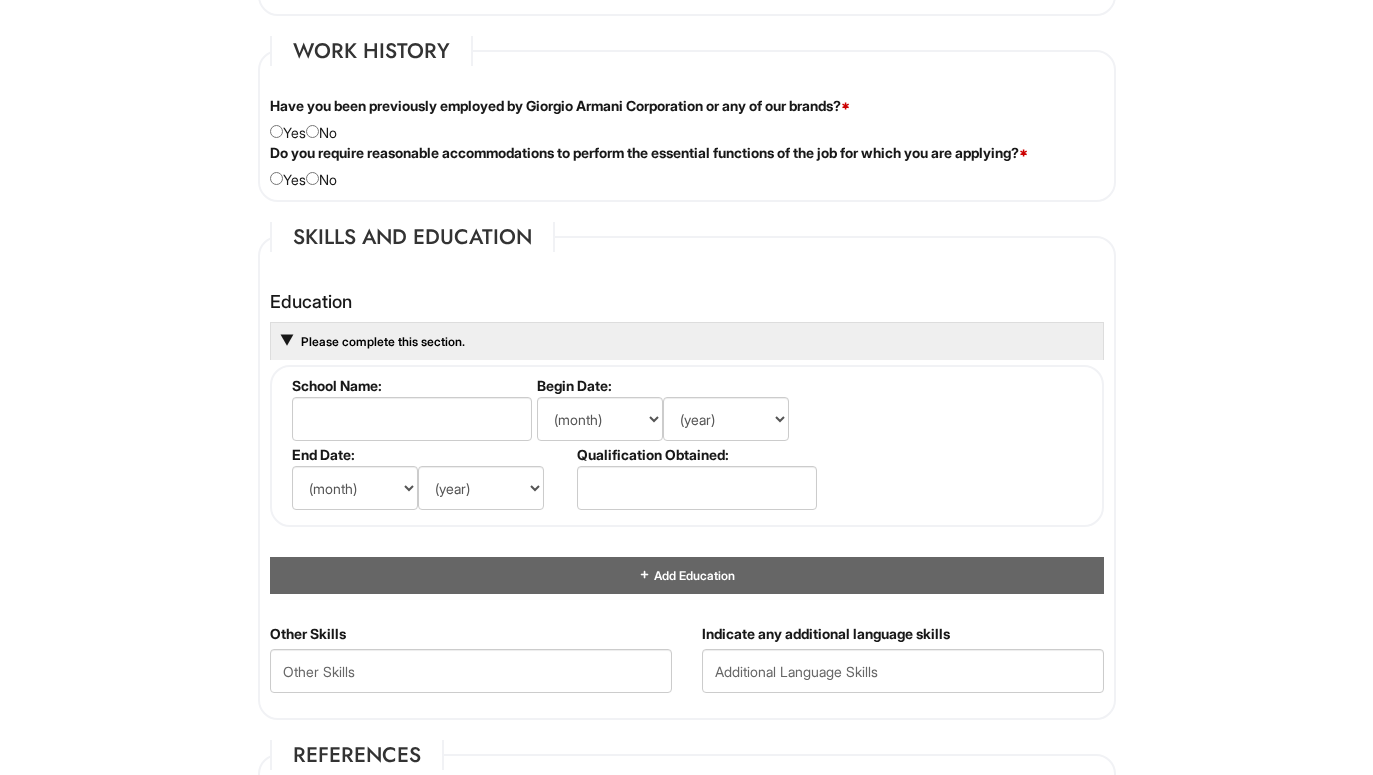 click on "Have you been previously employed by Giorgio Armani Corporation or any of our brands? *    Yes   No" at bounding box center (687, 119) 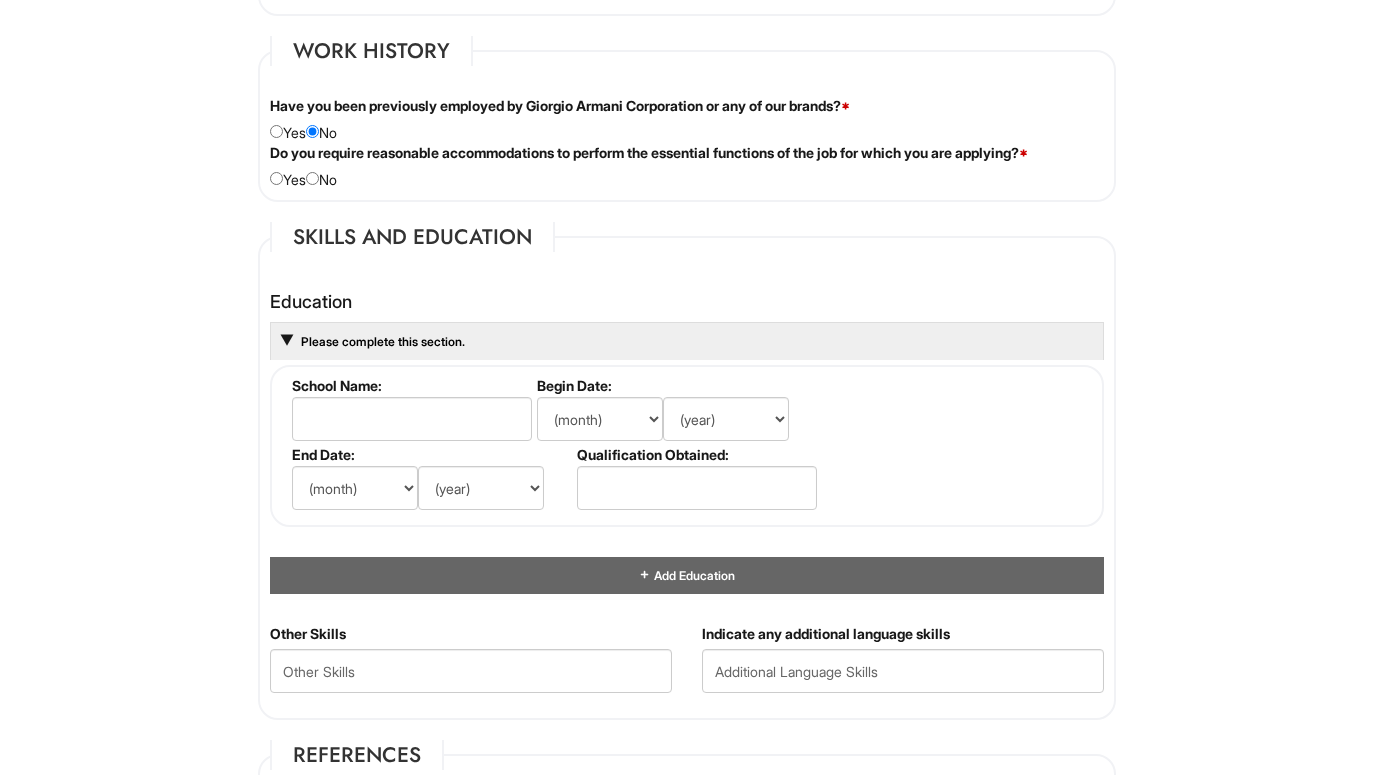 click at bounding box center [312, 178] 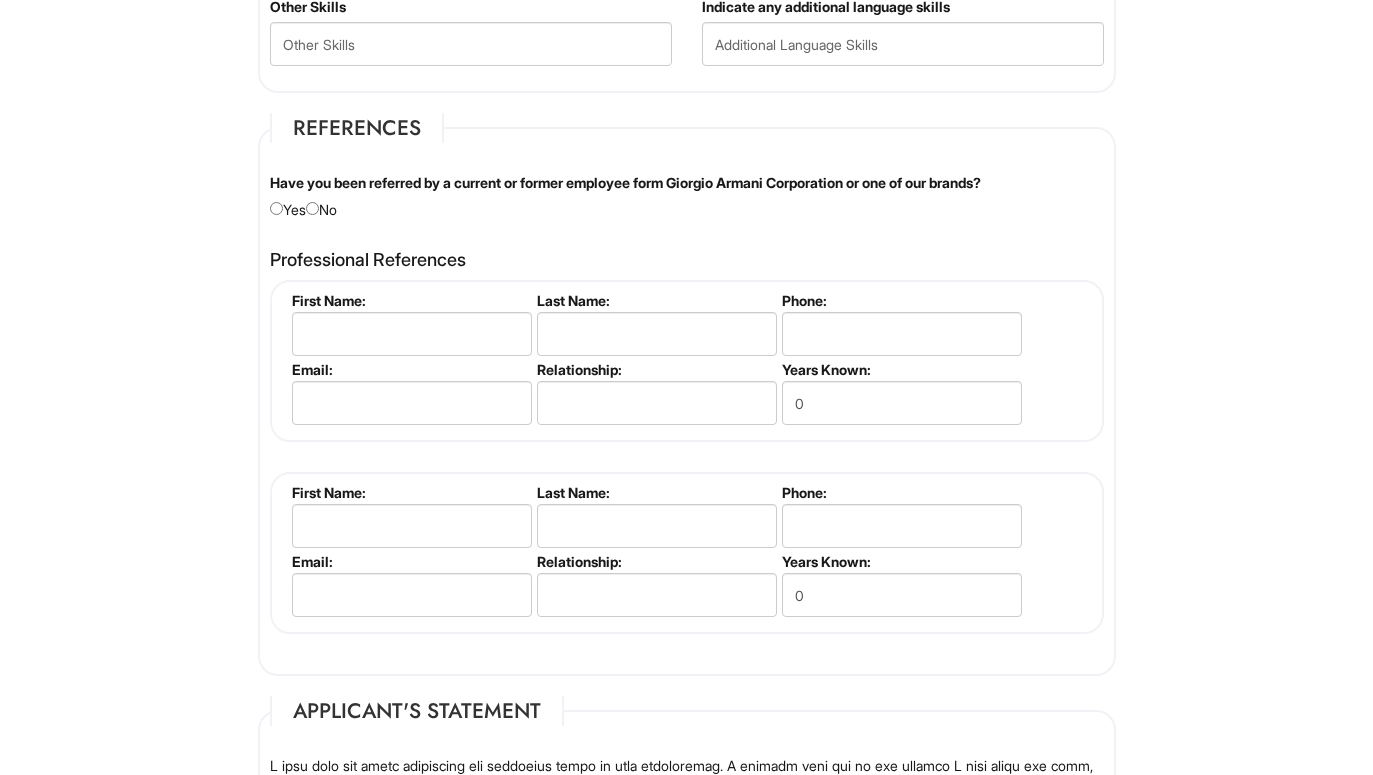 scroll, scrollTop: 2275, scrollLeft: 0, axis: vertical 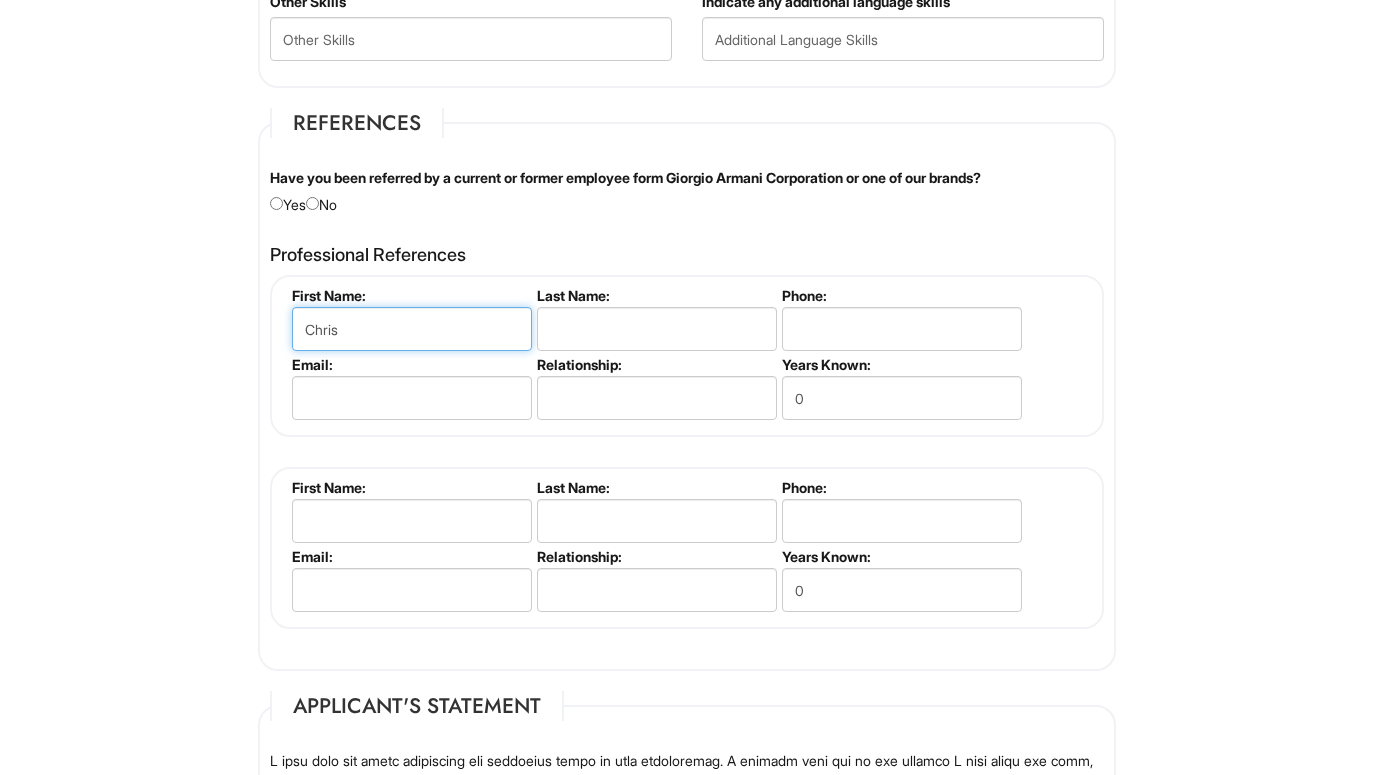 type on "Chris" 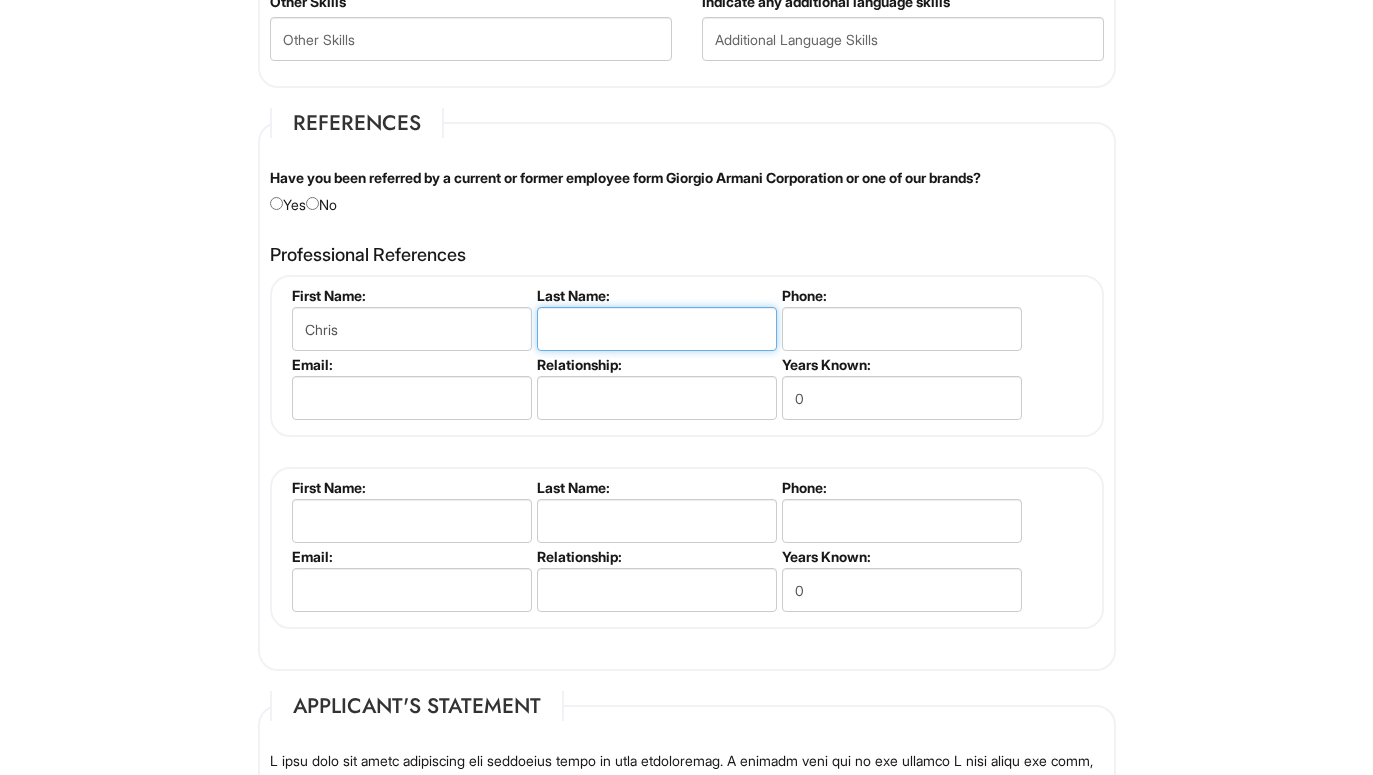 type on "h" 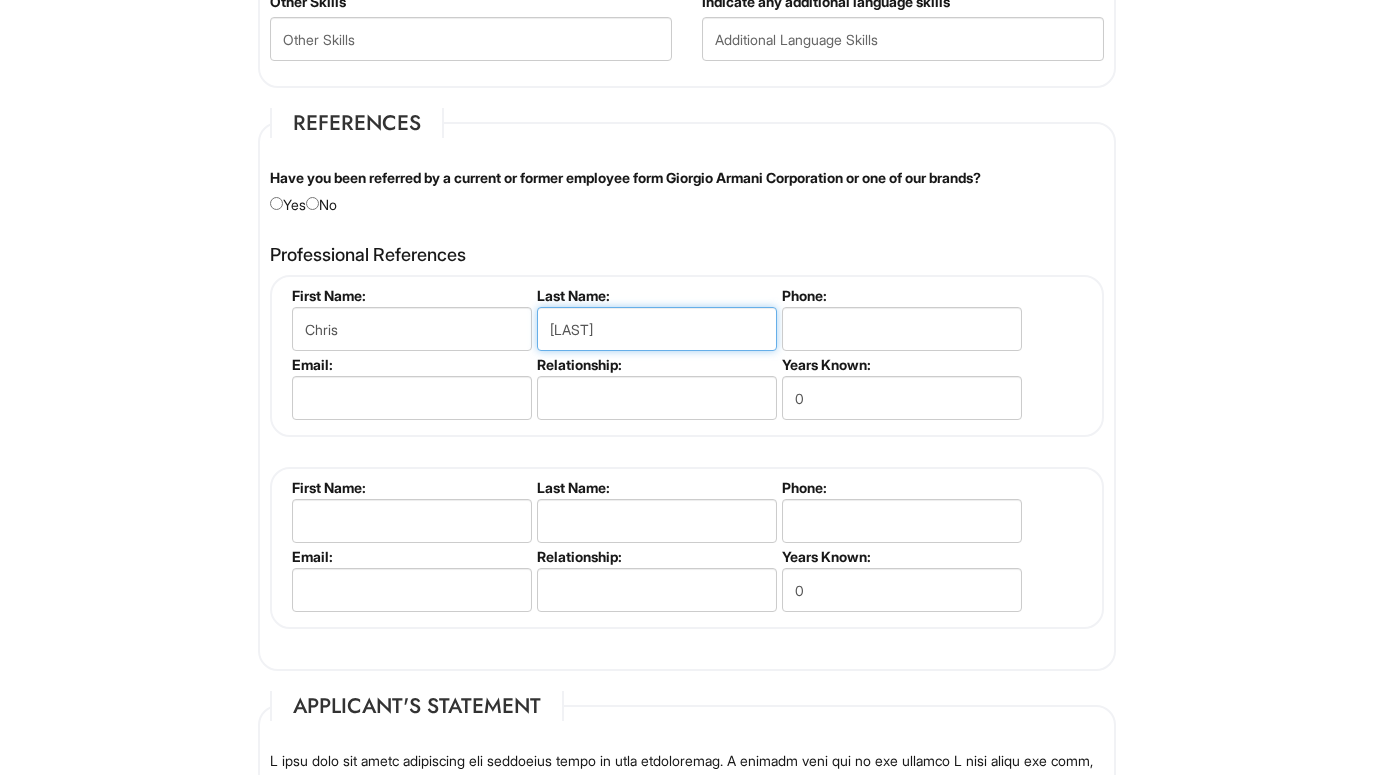 type on "[LAST]" 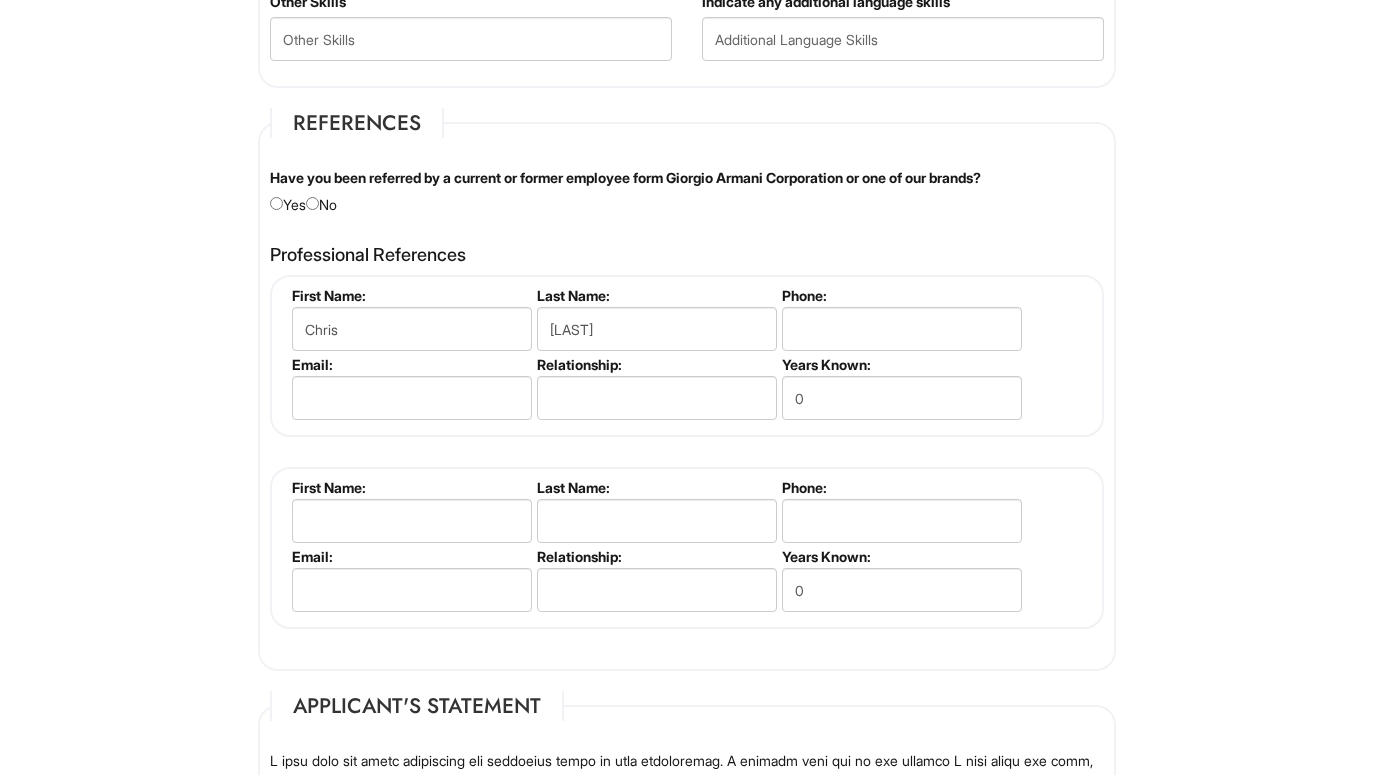 click on "Professional References
[NAME] [LAST]
First Name:
[NAME]
Last Name:
[LAST]
Phone:
Email:
Relationship:
Years Known:
0
Please complete this section.
First Name:
Last Name:
Phone:
Email:
Relationship:
Years Known:
0" at bounding box center [687, 437] 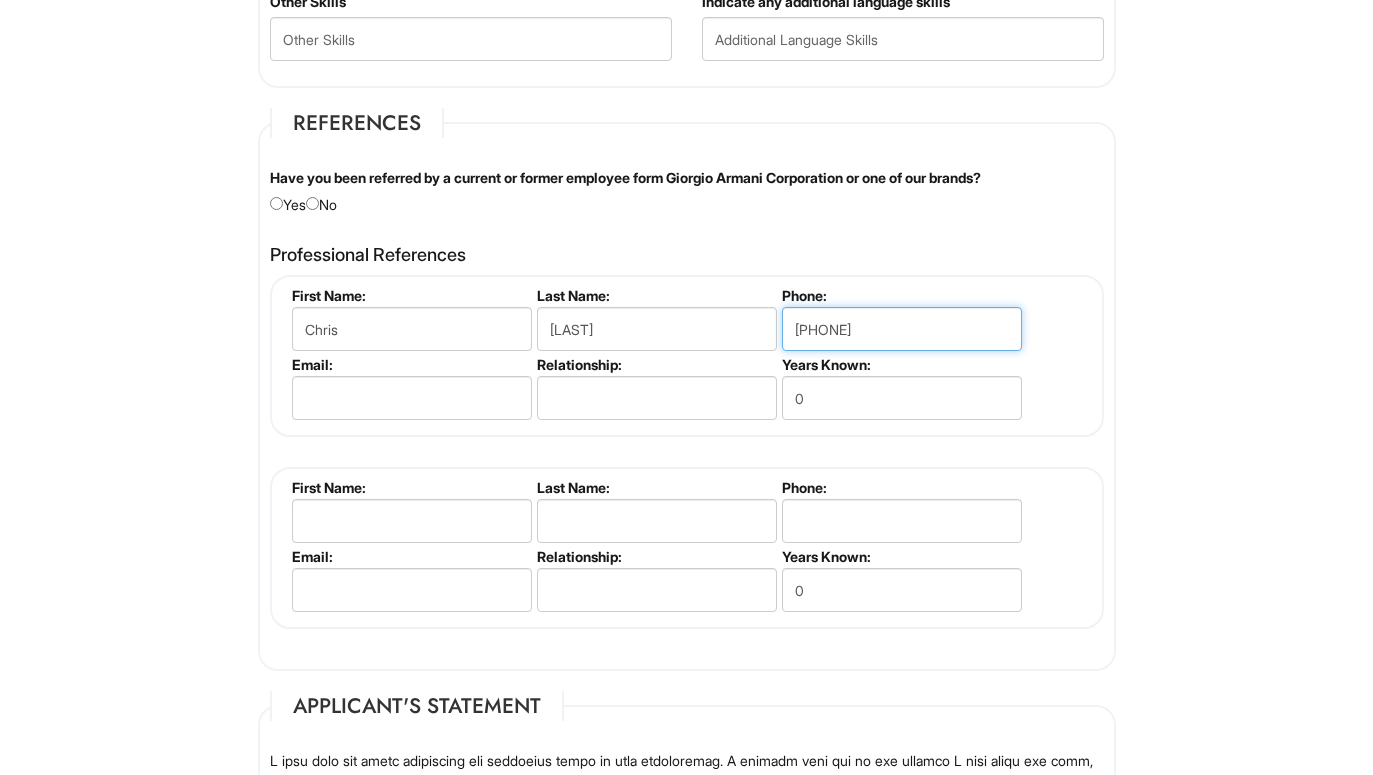 type on "[PHONE]" 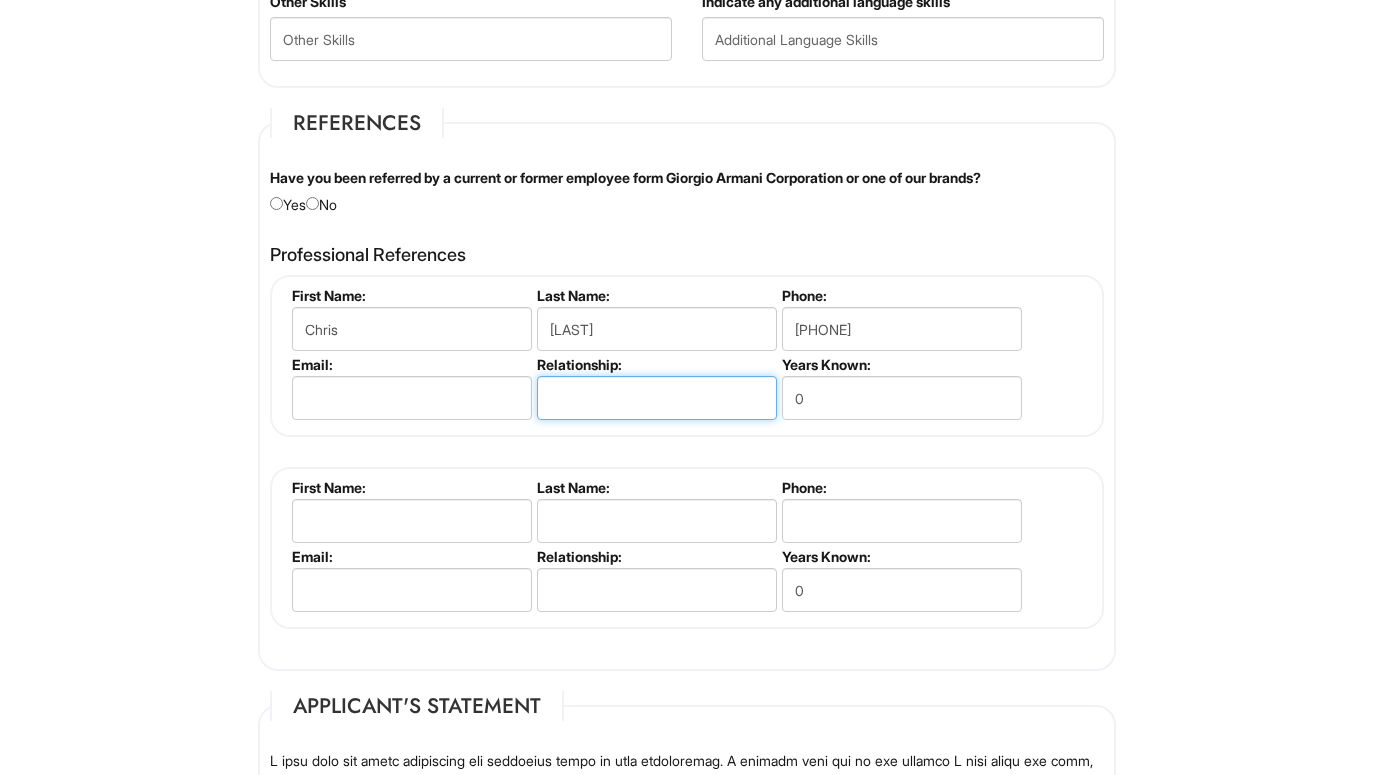 click at bounding box center [657, 398] 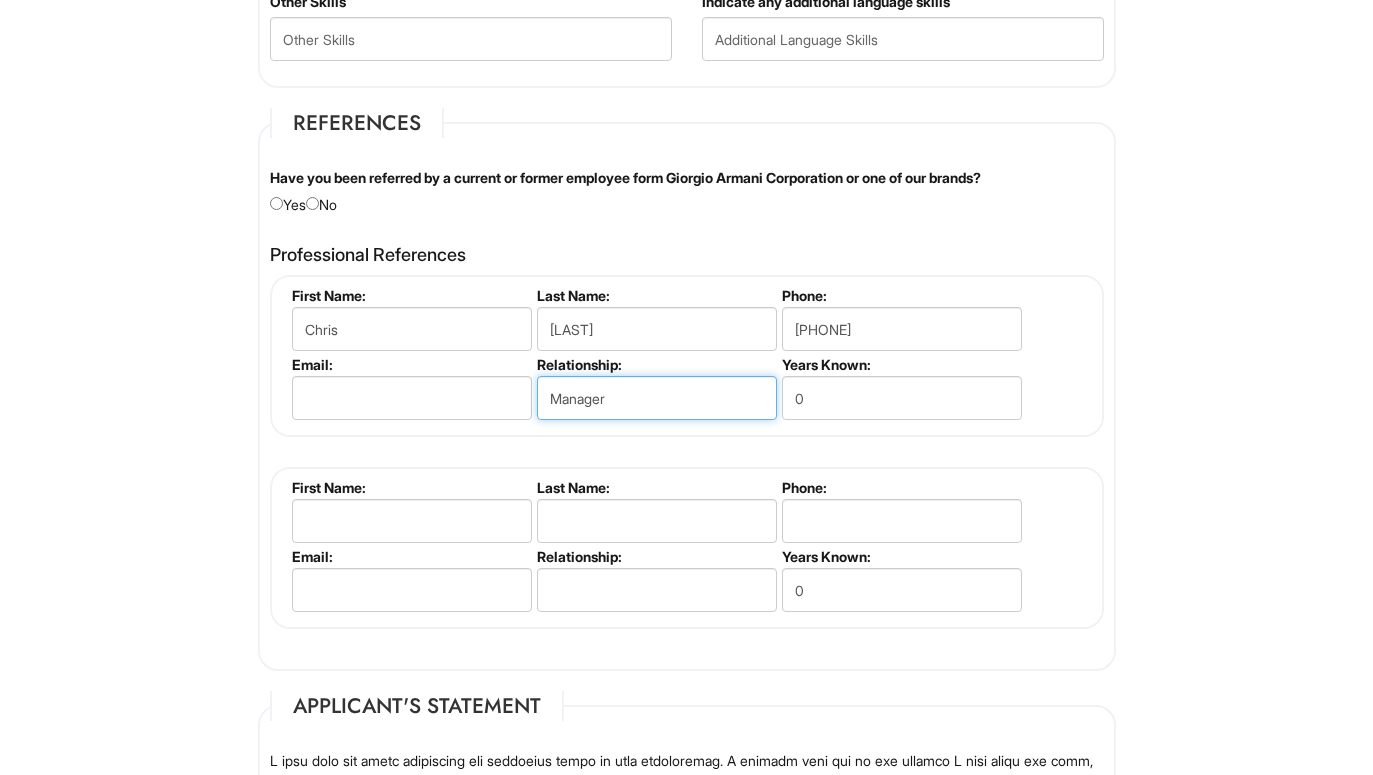 type on "Manager" 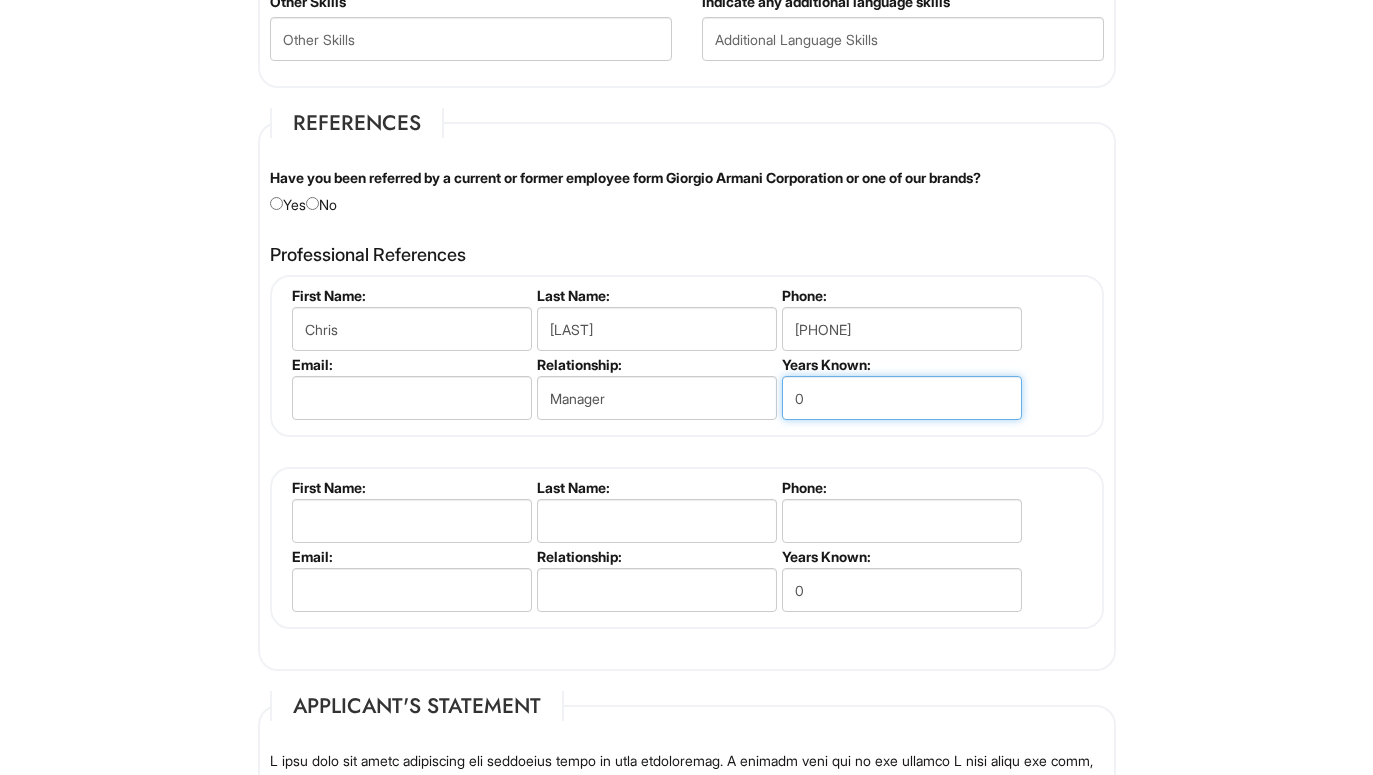 click on "0" at bounding box center (902, 398) 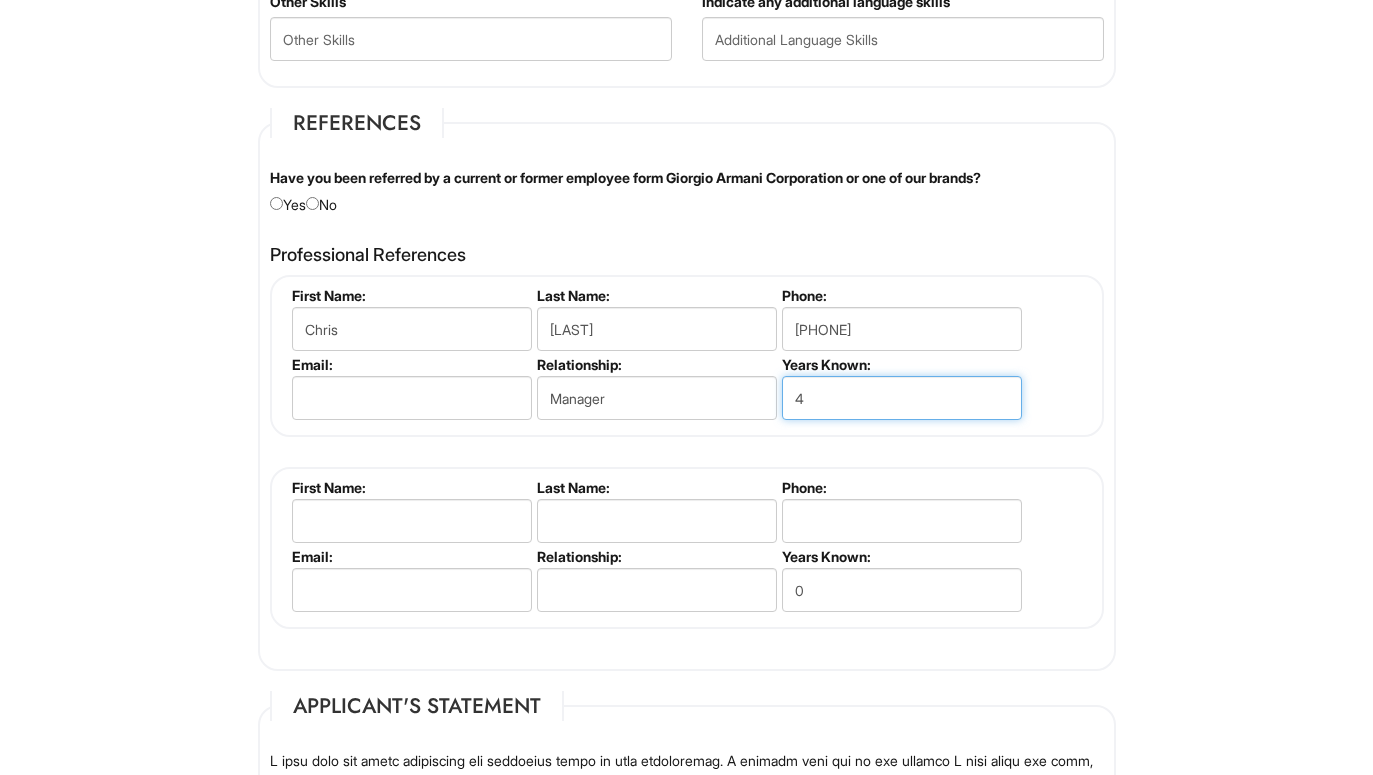 type on "4" 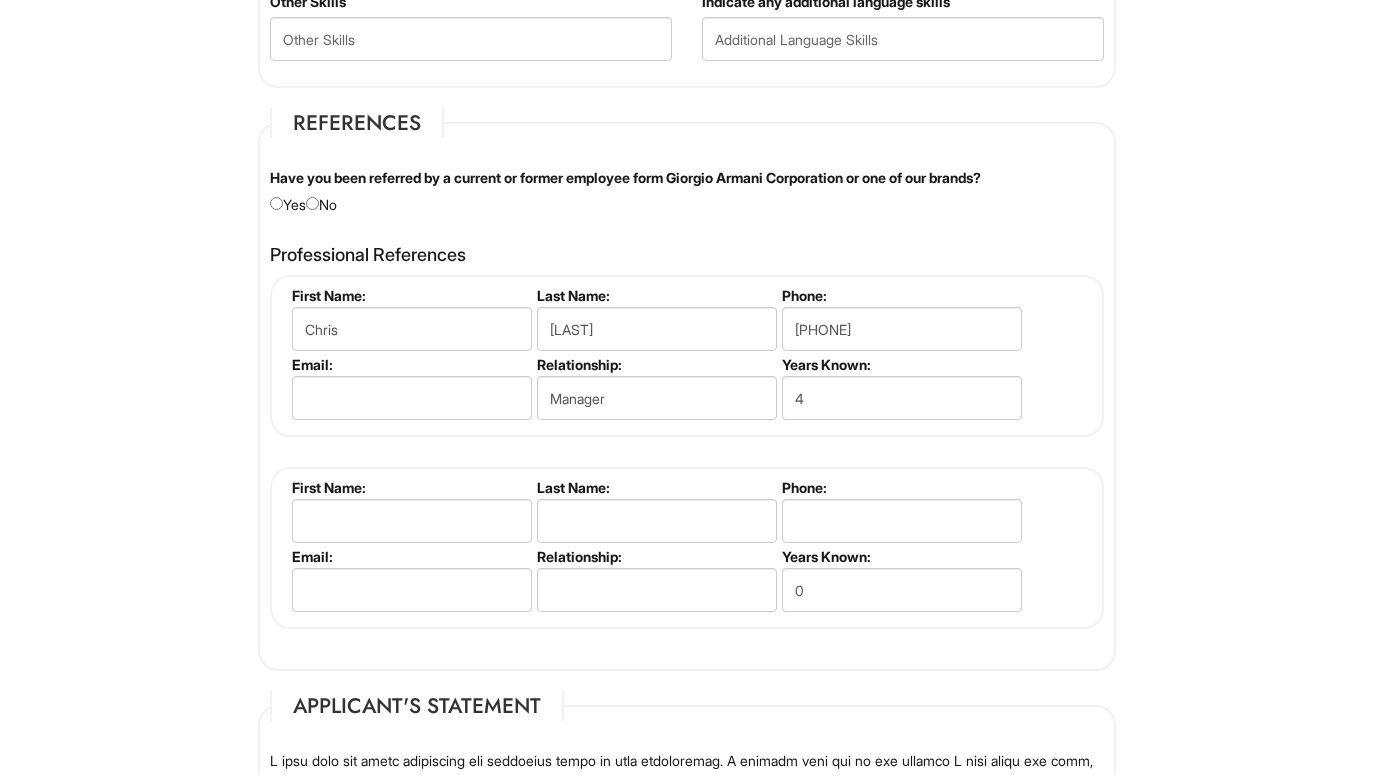 click on "Please Complete This Form 1 2 3 Stock Associate - A|X Armani Exchange PLEASE COMPLETE ALL REQUIRED FIELDS
We are an Equal Opportunity Employer. All persons shall have the opportunity to be considered for employment without regard to their race, color, creed, religion, national origin, ancestry, citizenship status, age, disability, gender, sex, sexual orientation, veteran status, genetic information or any other characteristic protected by applicable federal, state or local laws. We will endeavor to make a reasonable accommodation to the known physical or mental limitations of a qualified applicant with a disability unless the accommodation would impose an undue hardship on the operation of our business. If you believe you require such assistance to complete this form or to participate in an interview, please let us know.
Personal Information
Last Name  *   [LAST]
First Name  *   [LAST]
Middle Name
E-mail Address  *   damarna@me.com
Phone  *   [PHONE]
LinkedIn URL" at bounding box center [686, -322] 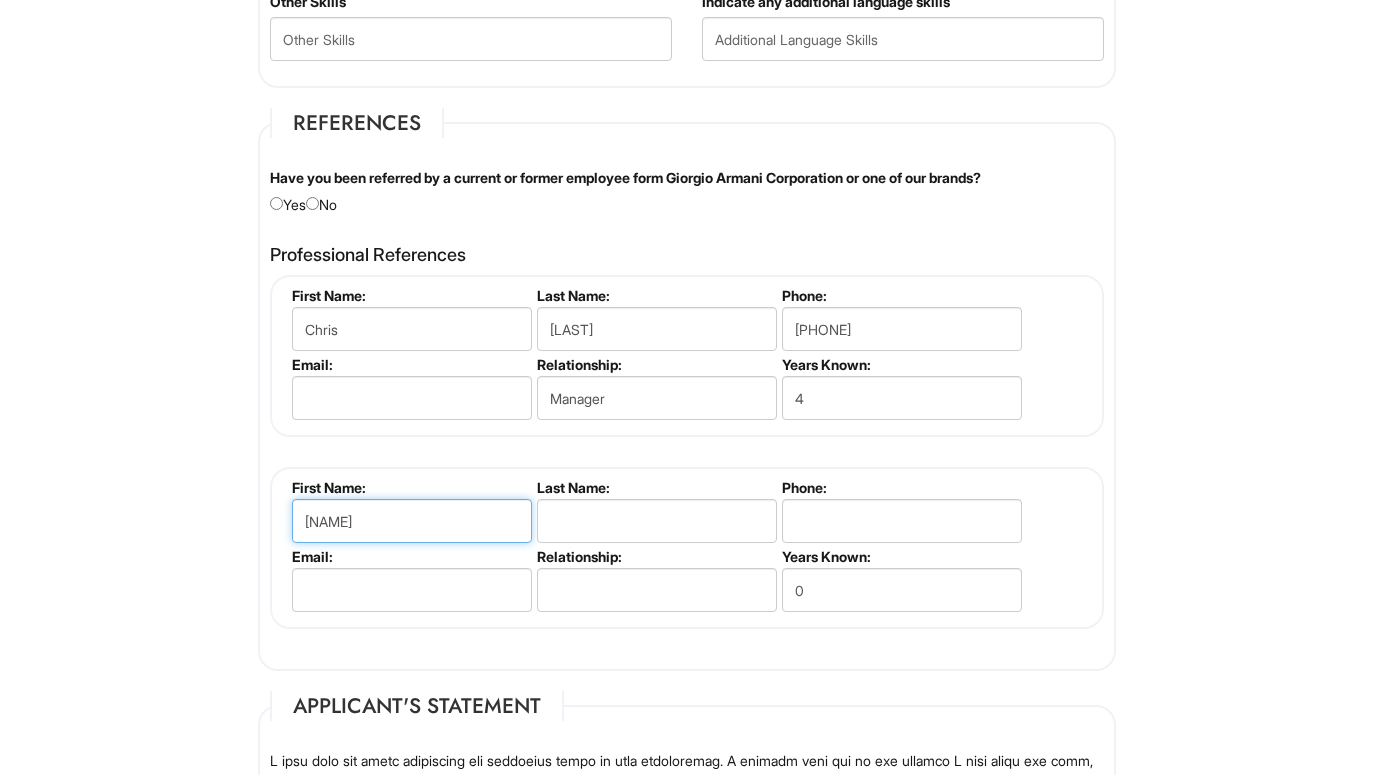type on "Charlie" 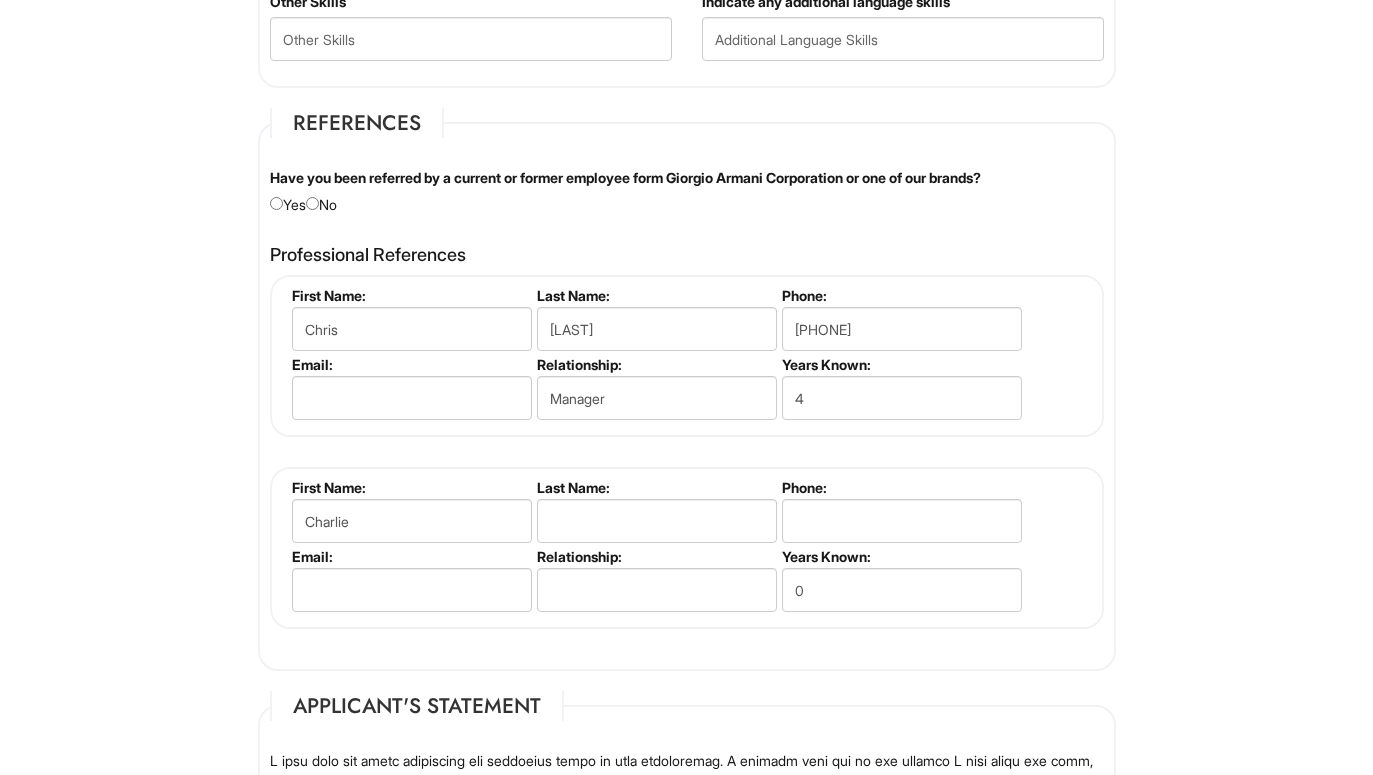 select 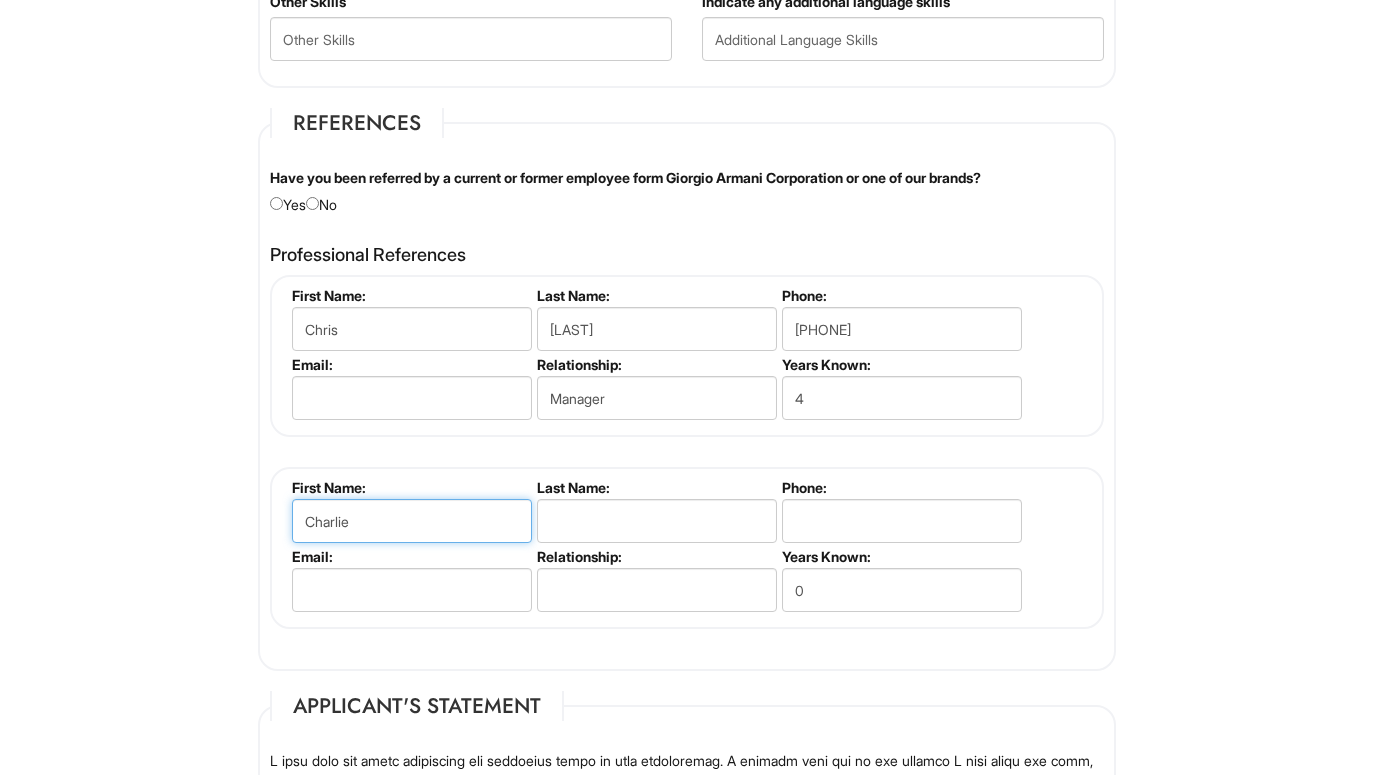 type on "Charlie [LAST]" 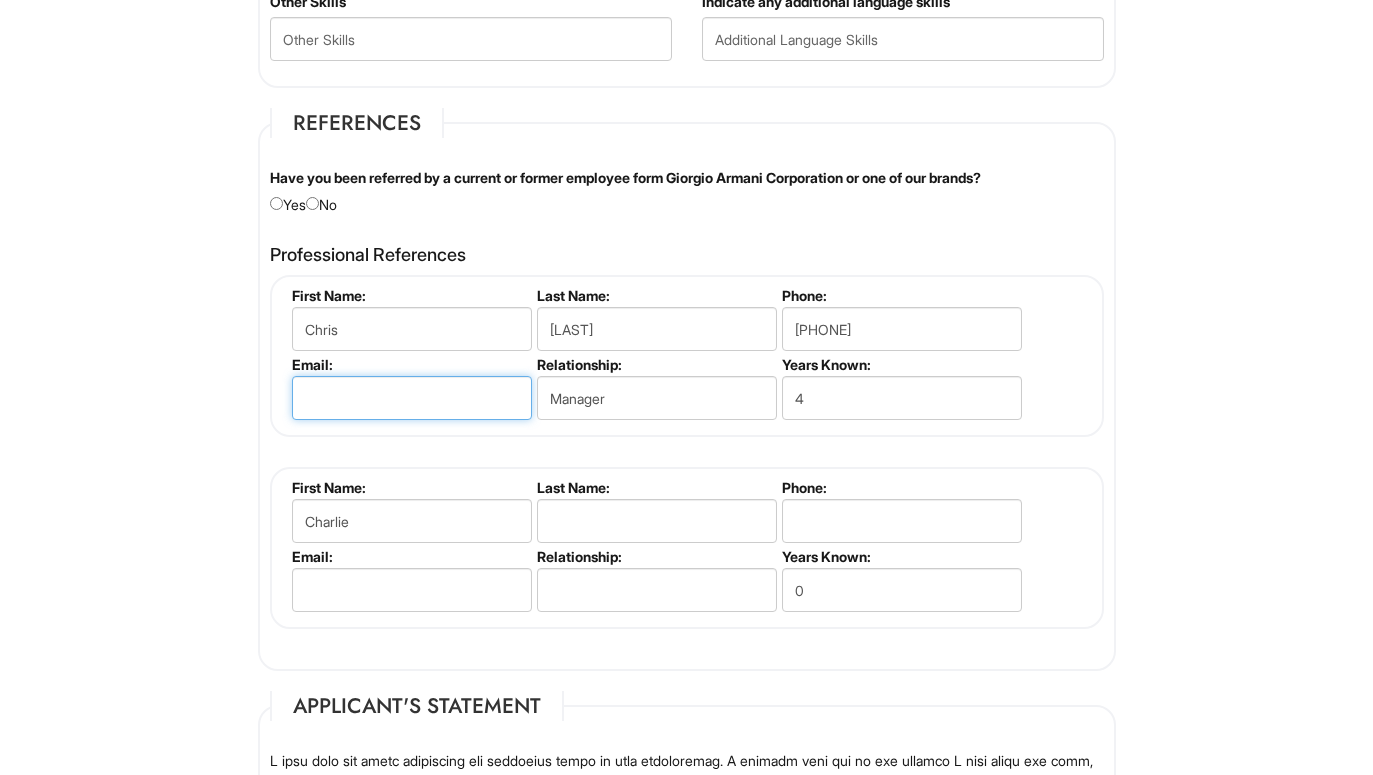 type on "[EMAIL]" 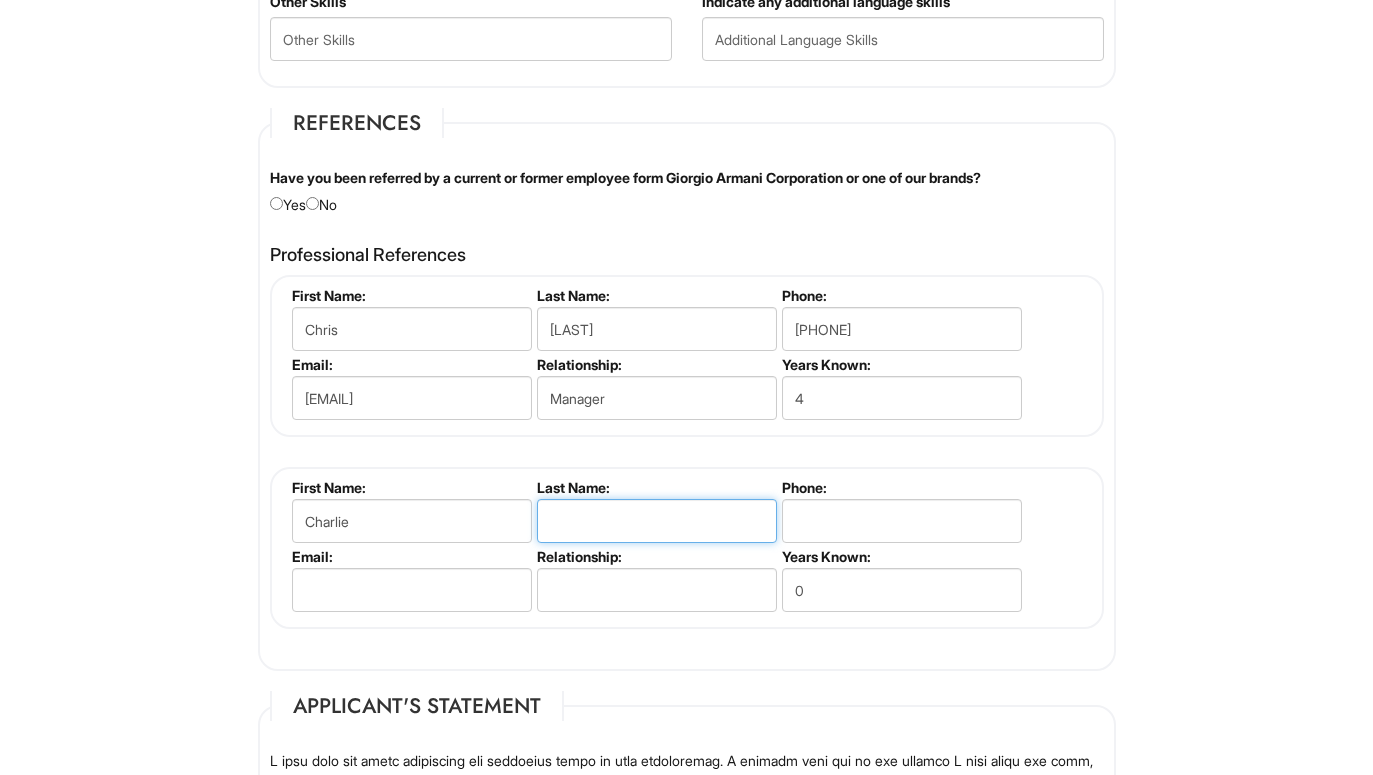 type on "[LAST]" 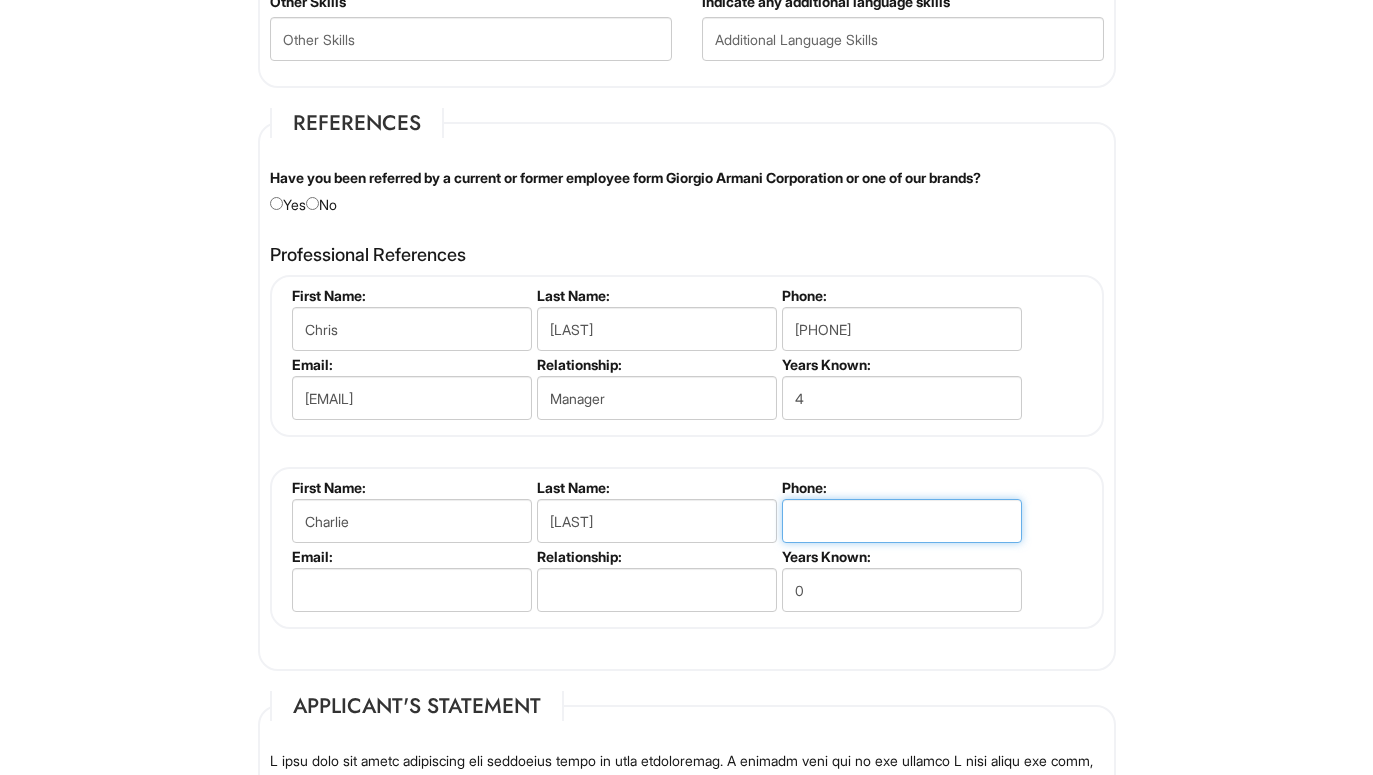 type on "[PHONE]" 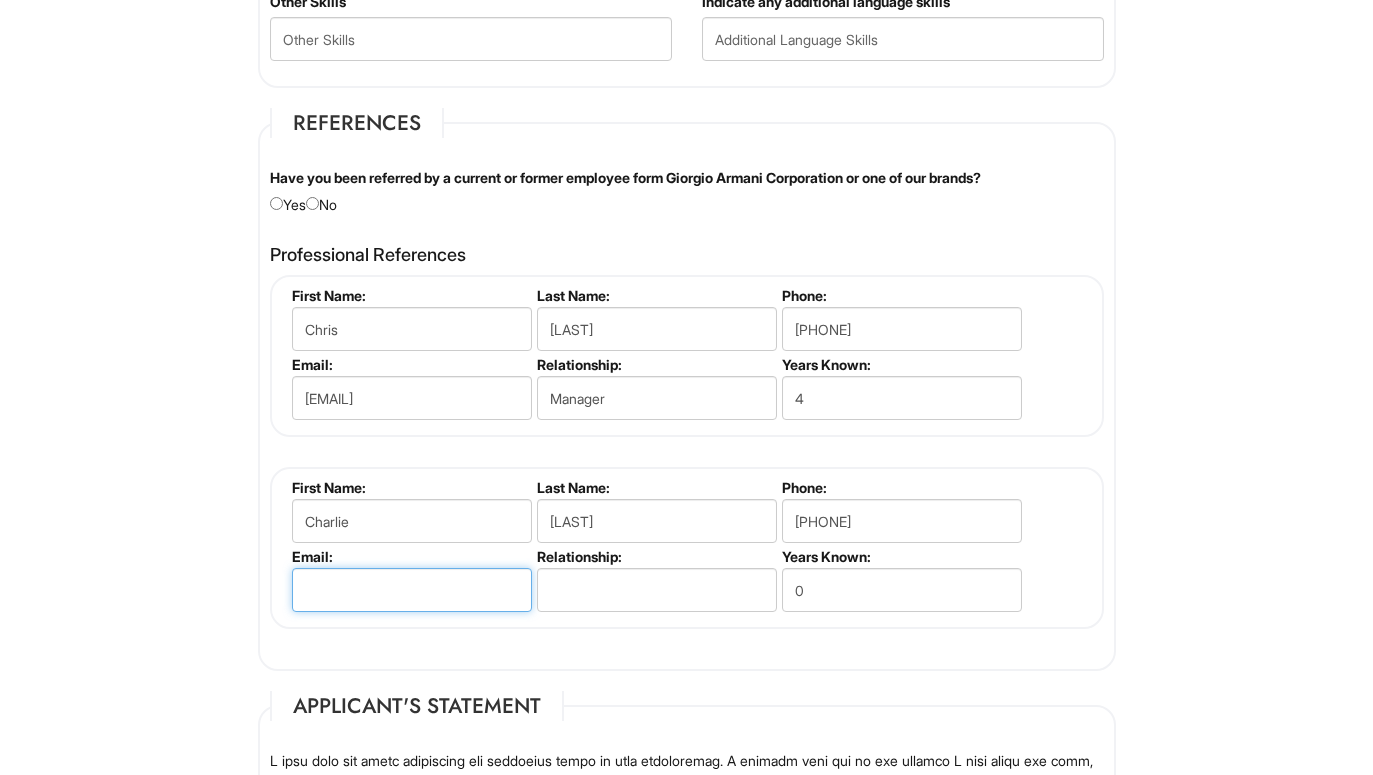 type on "[EMAIL]" 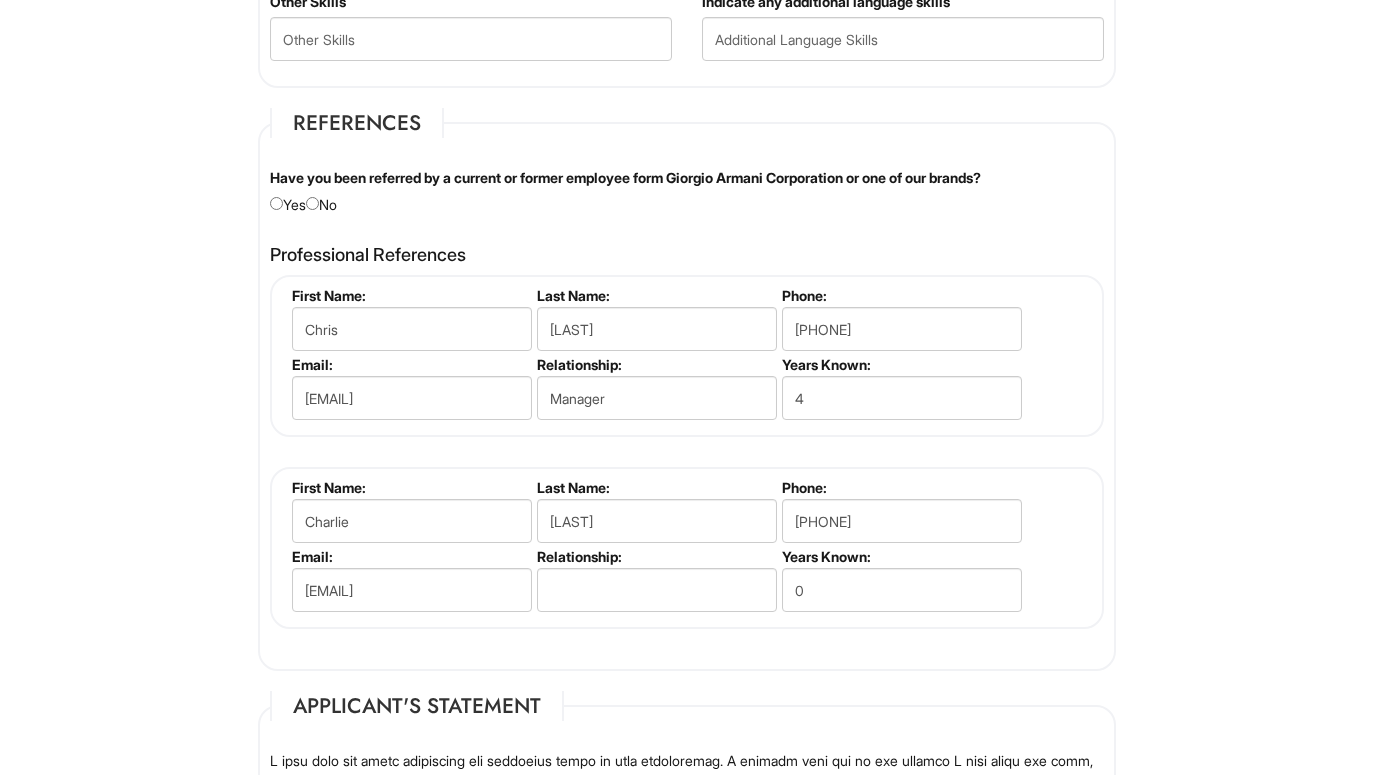 type on "Charlie" 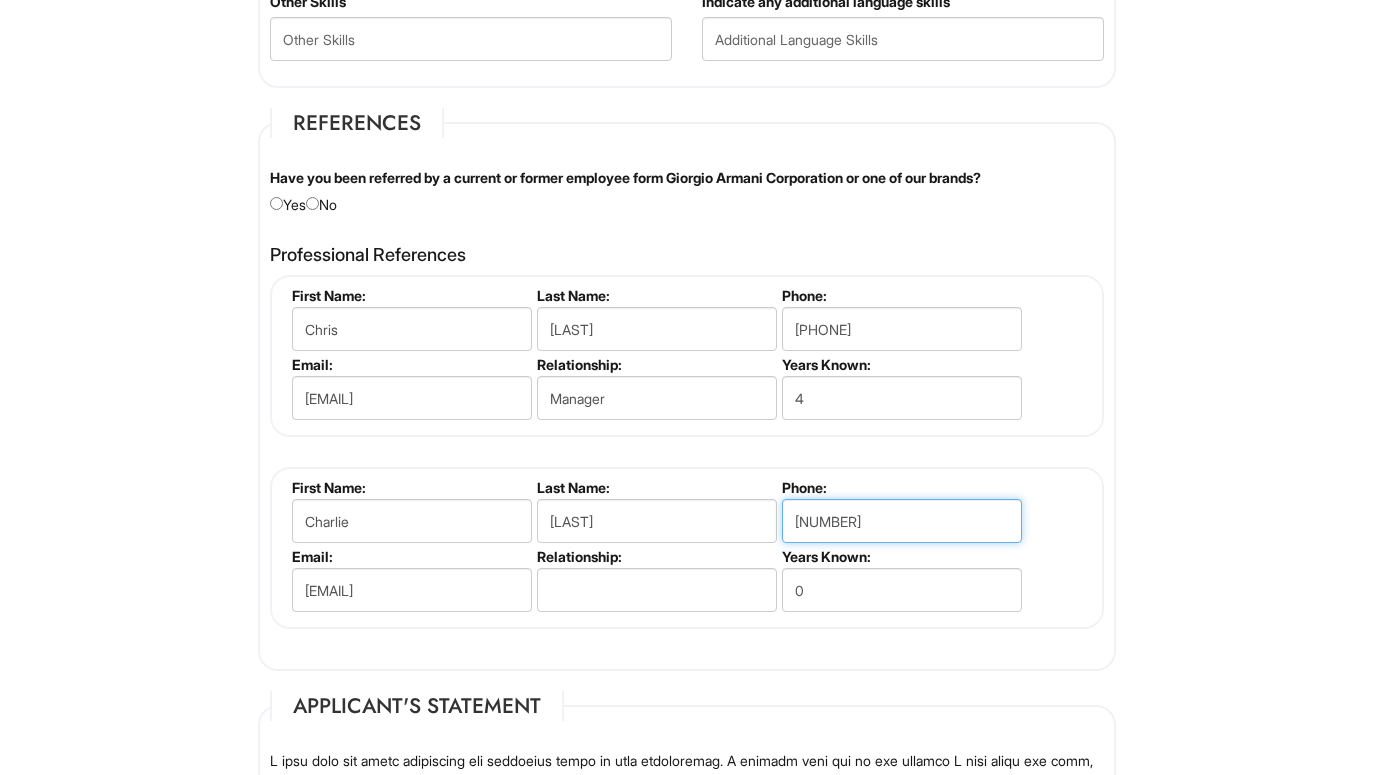 type on "3" 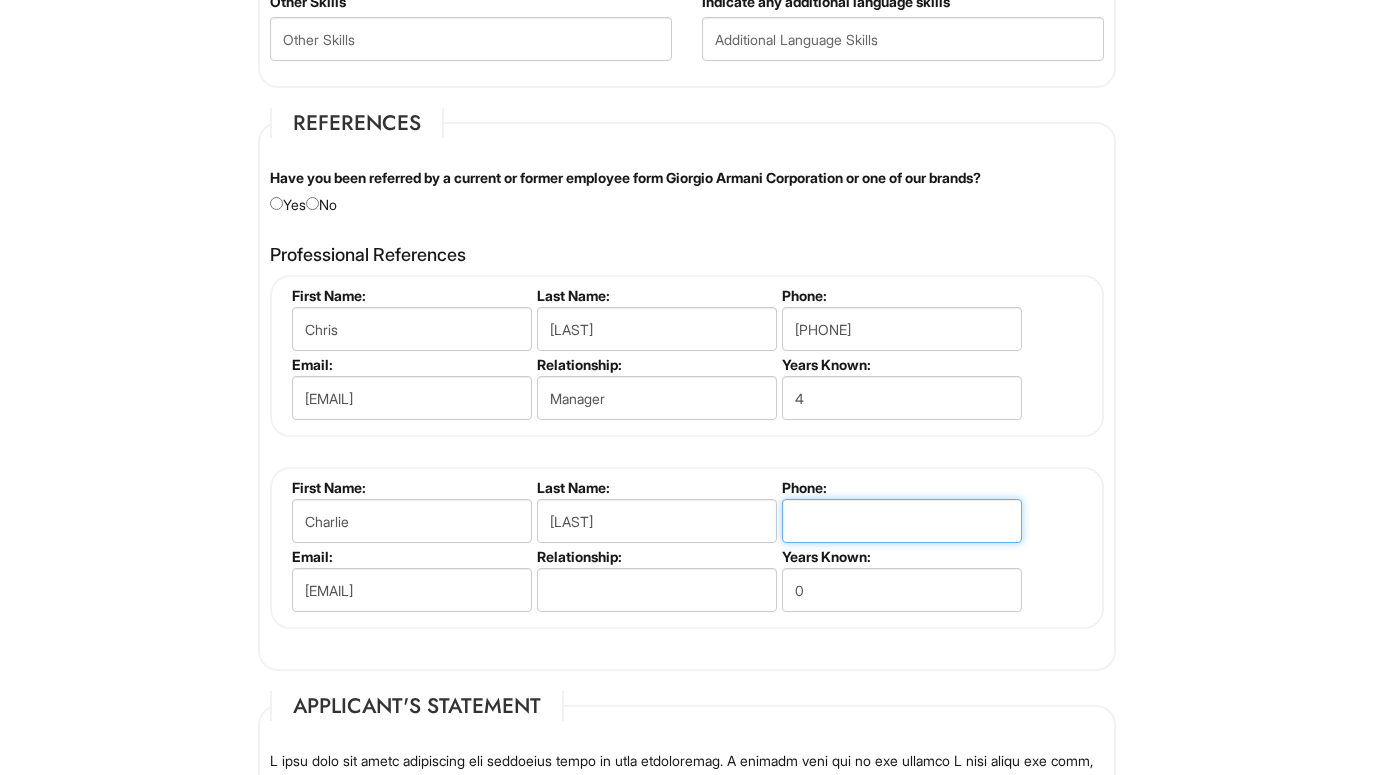 type 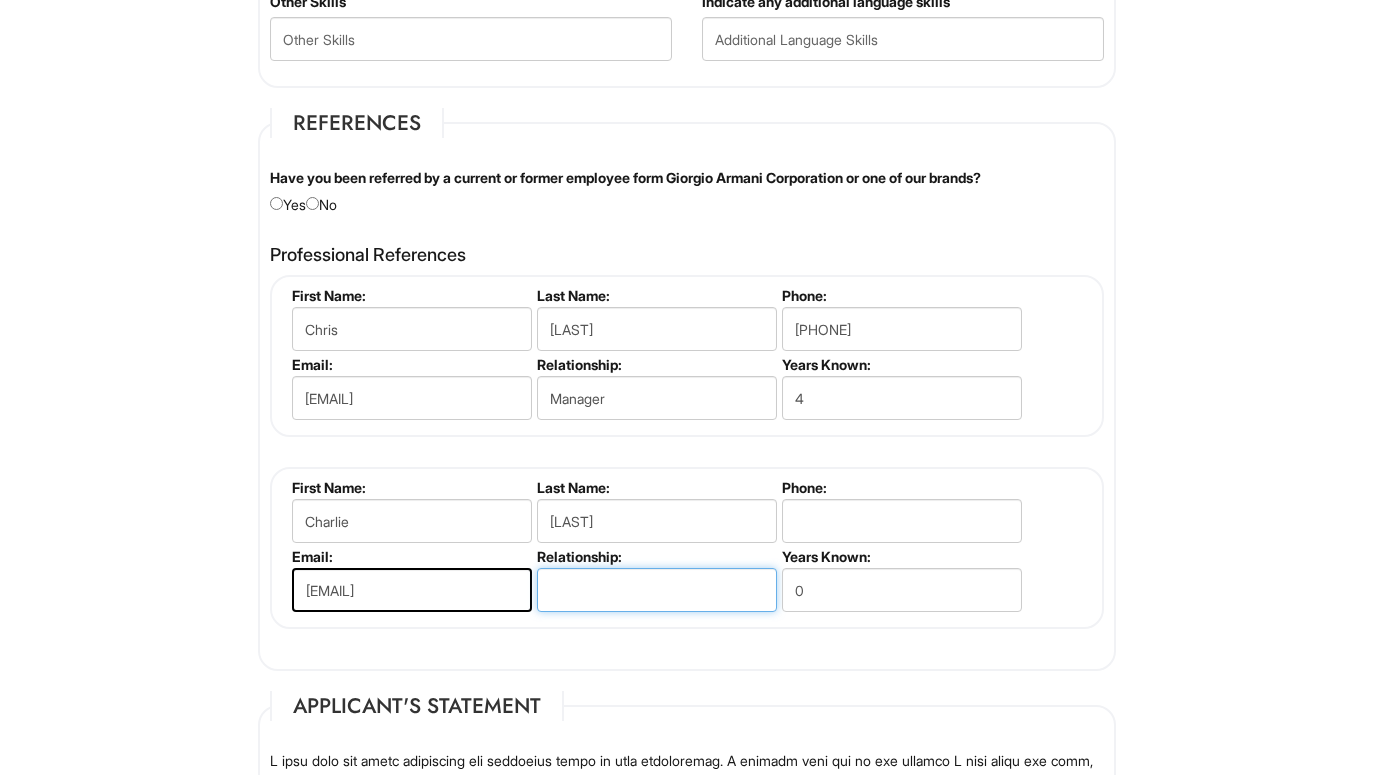click at bounding box center [657, 590] 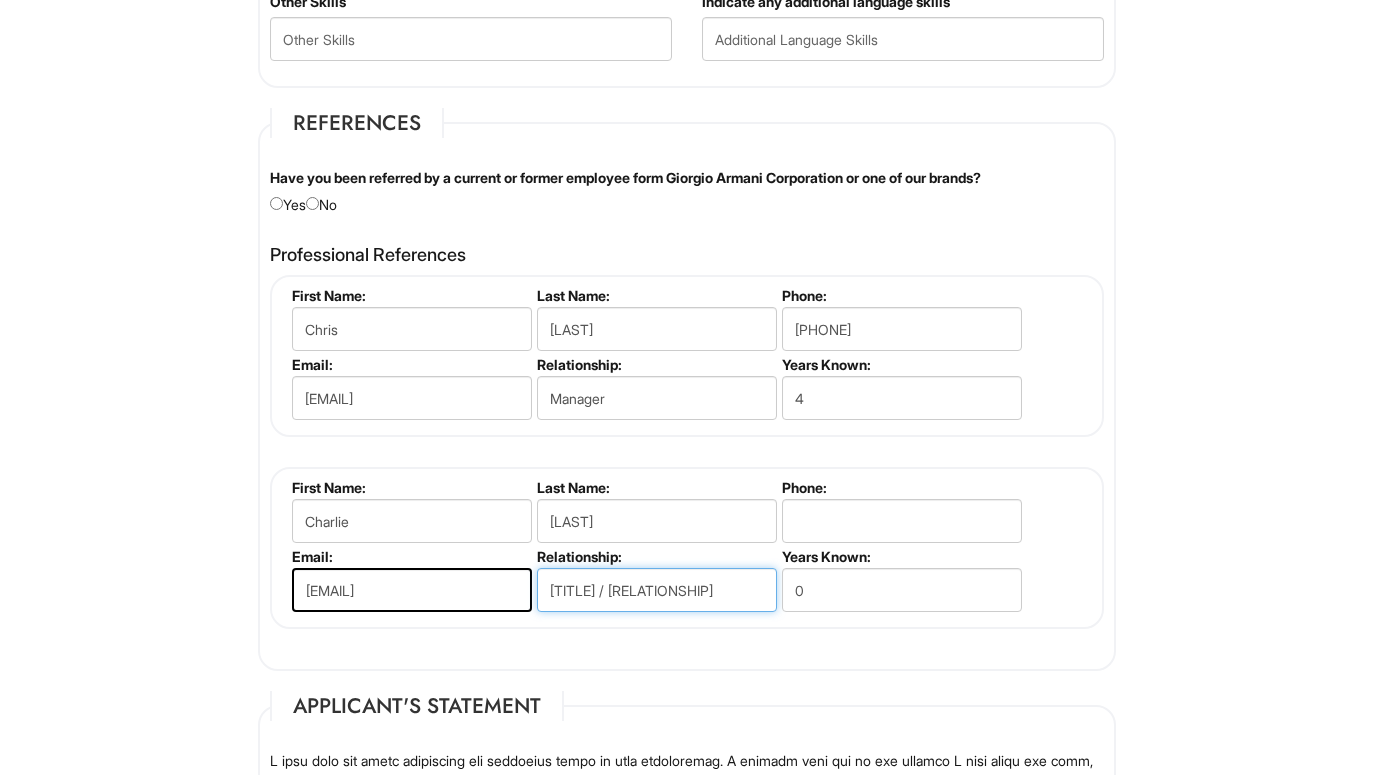 type on "[TITLE] / [RELATIONSHIP]" 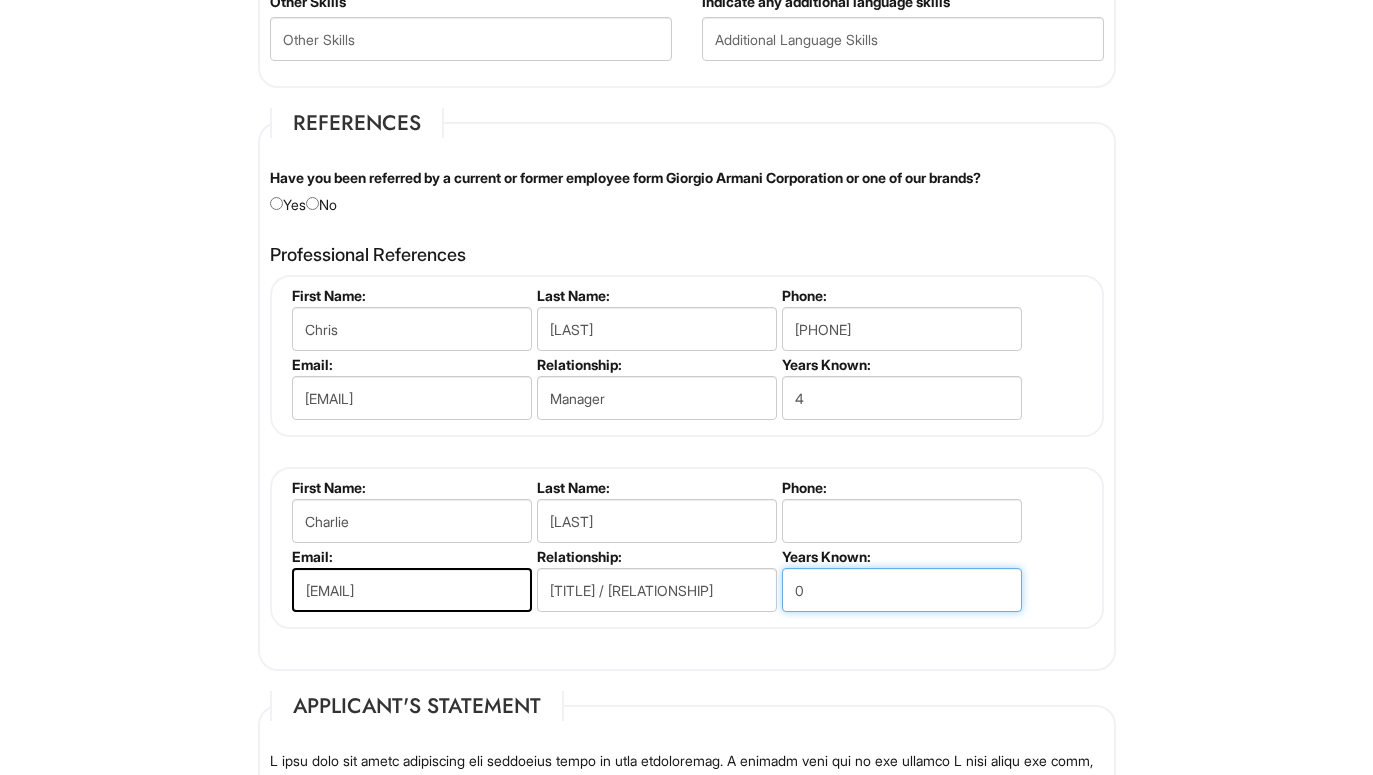 click on "0" at bounding box center [902, 590] 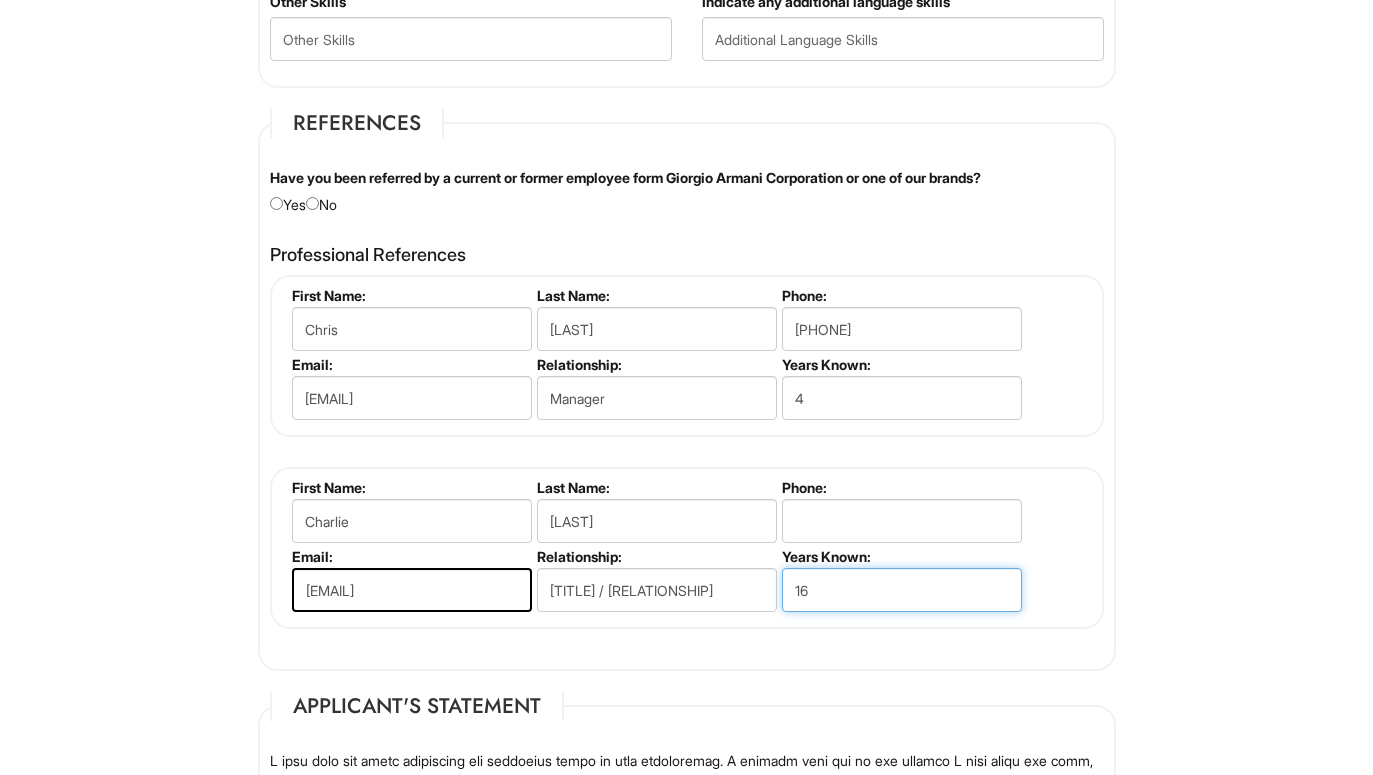 type on "16" 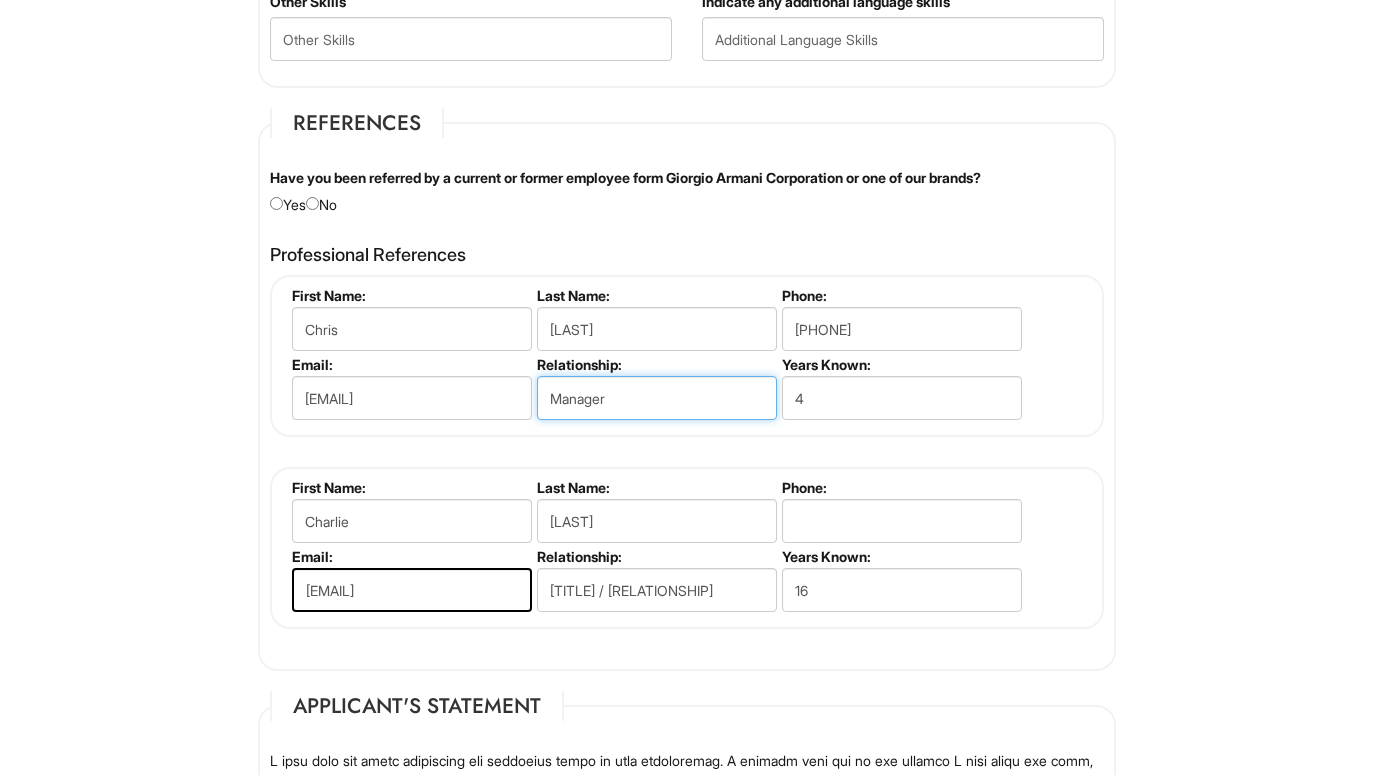 click on "Manager" at bounding box center (657, 398) 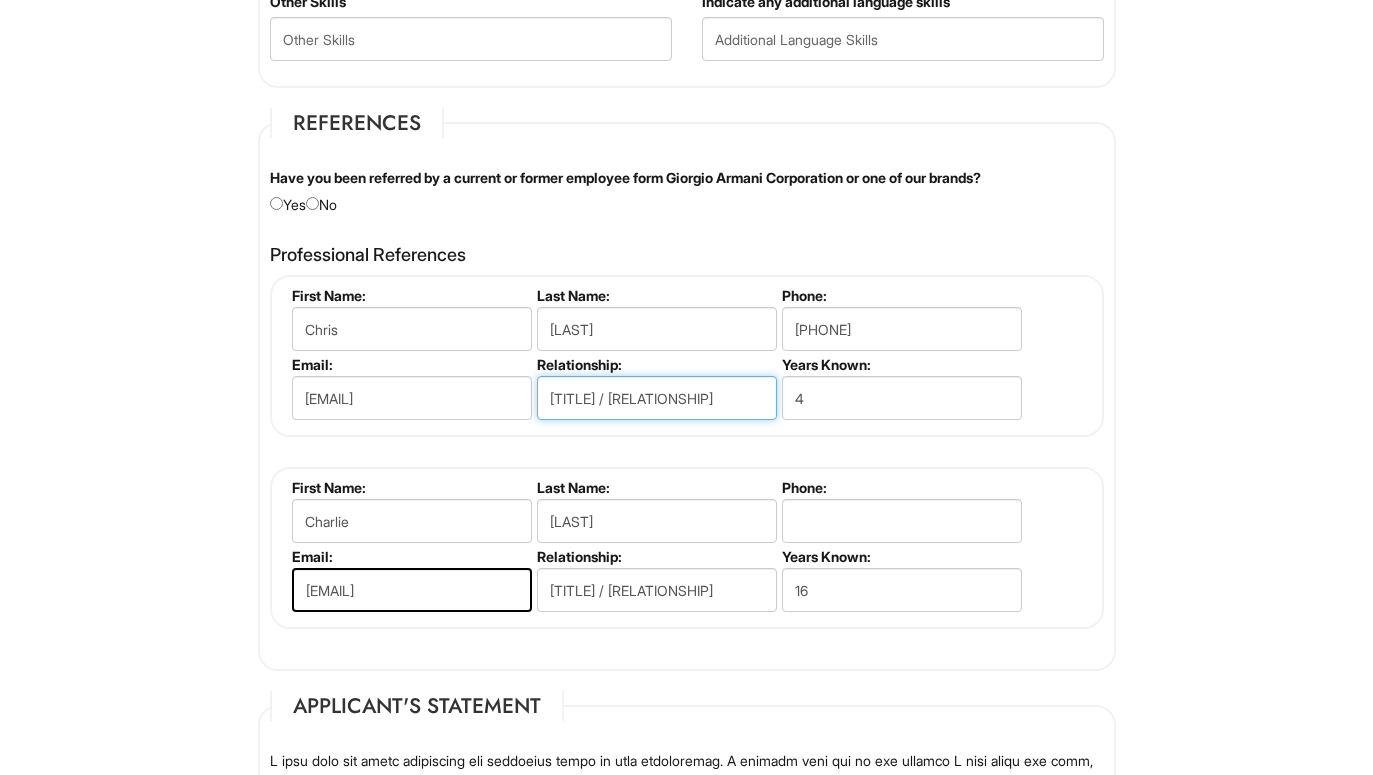type on "[TITLE] / [RELATIONSHIP]" 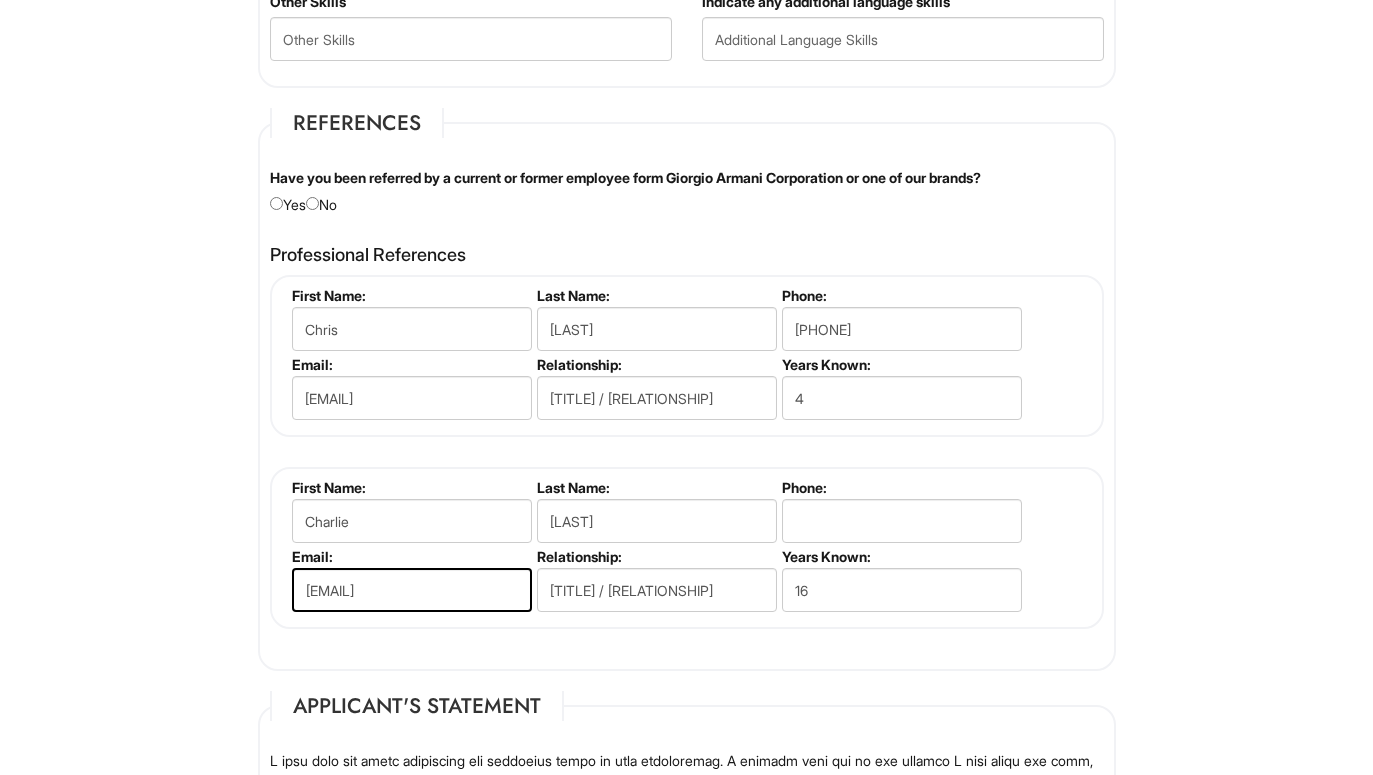 click on "Chris [LAST]
First Name:
Chris
Last Name:
[LAST]
Phone:
[PHONE]
Email:
[EMAIL]
Relationship:
Manager/ Friend
Years Known:
4
Charlie [LAST]
First Name:
Charlie
Last Name:
[LAST]
Phone:
Email:
[EMAIL]
Relationship:
Manager/ Friend
Years Known:
16" at bounding box center (687, 452) 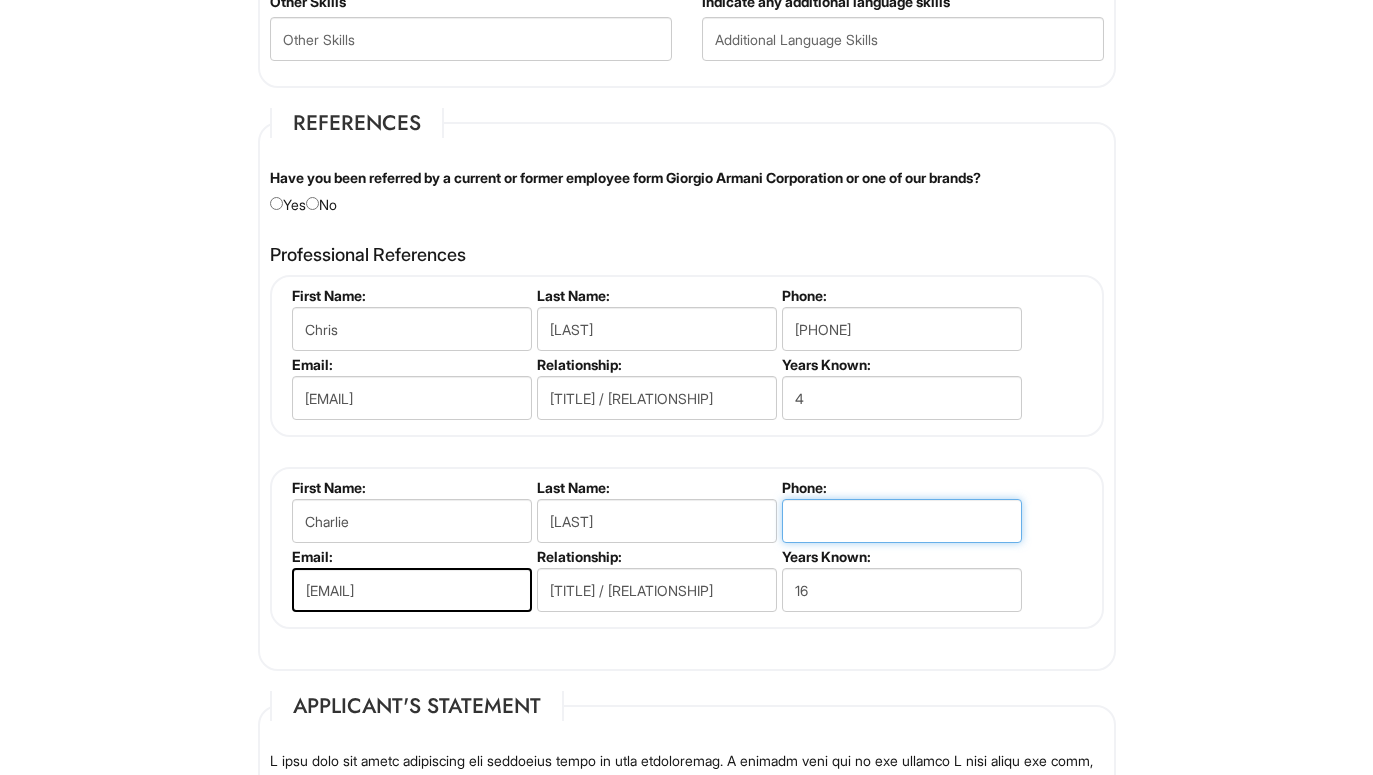 click at bounding box center [902, 521] 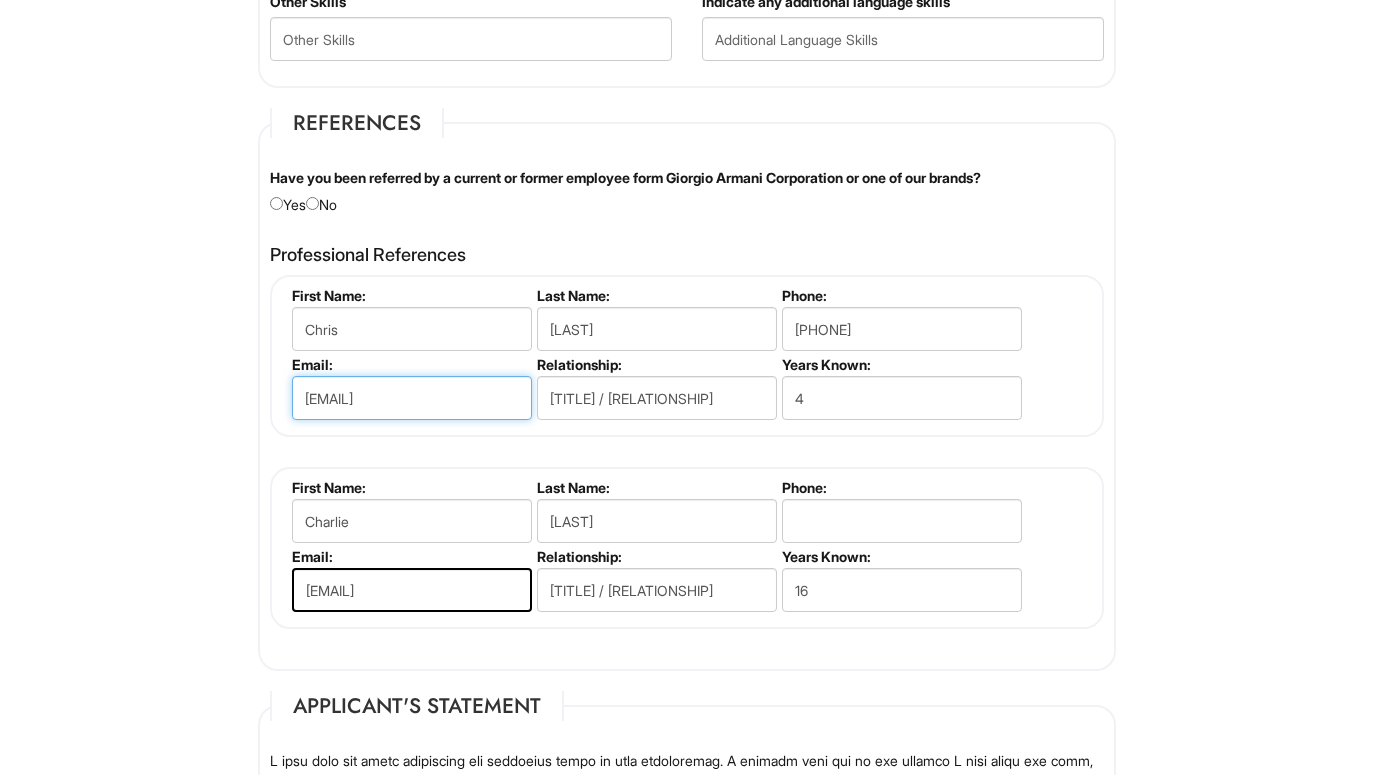 click on "[EMAIL]" at bounding box center [412, 398] 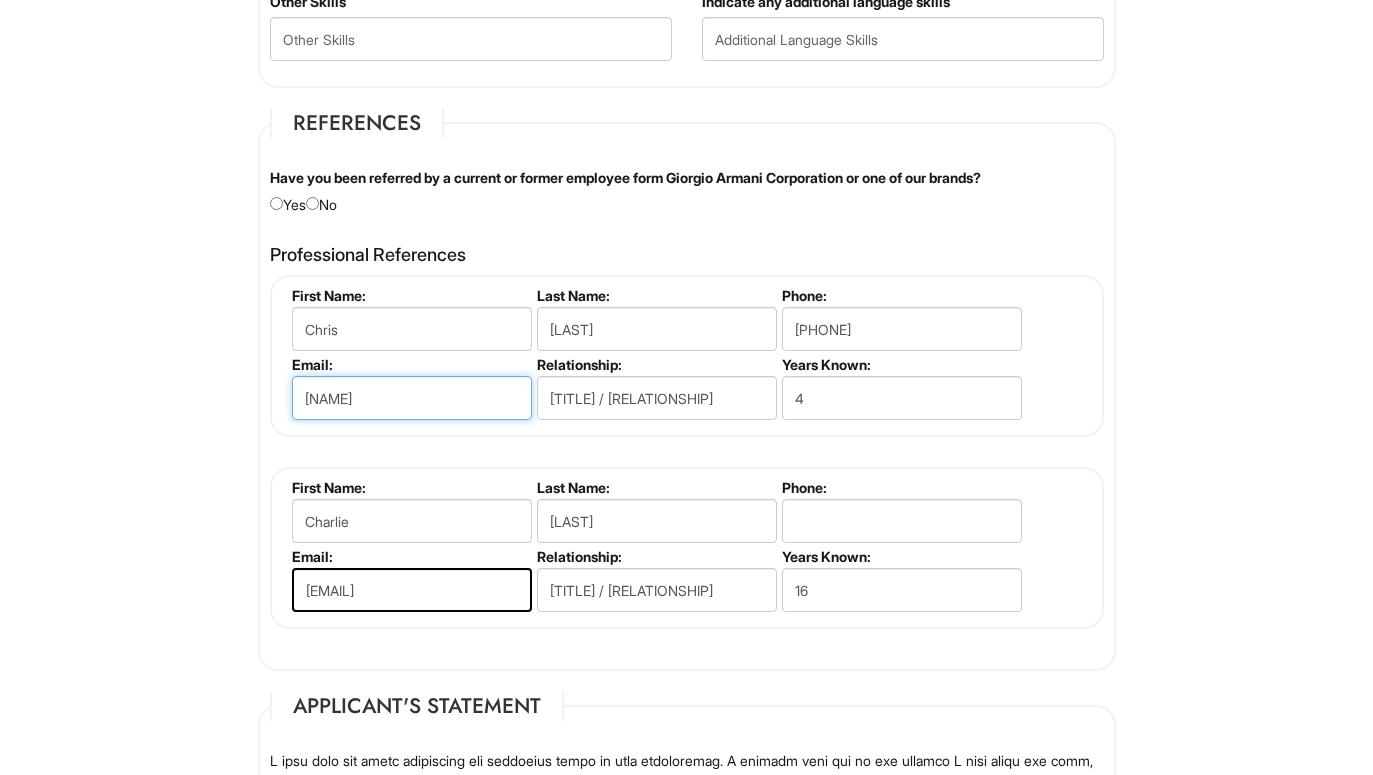 type on "c" 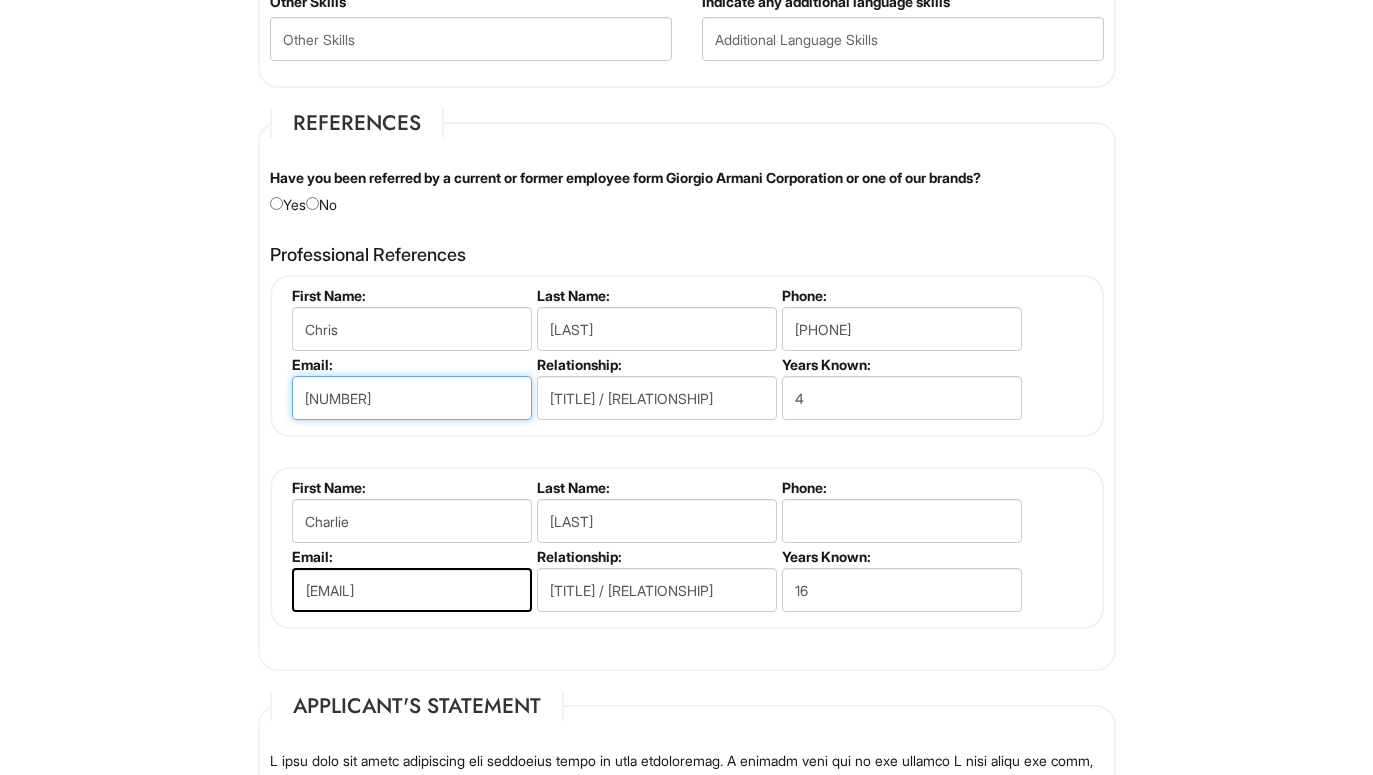 type on "3" 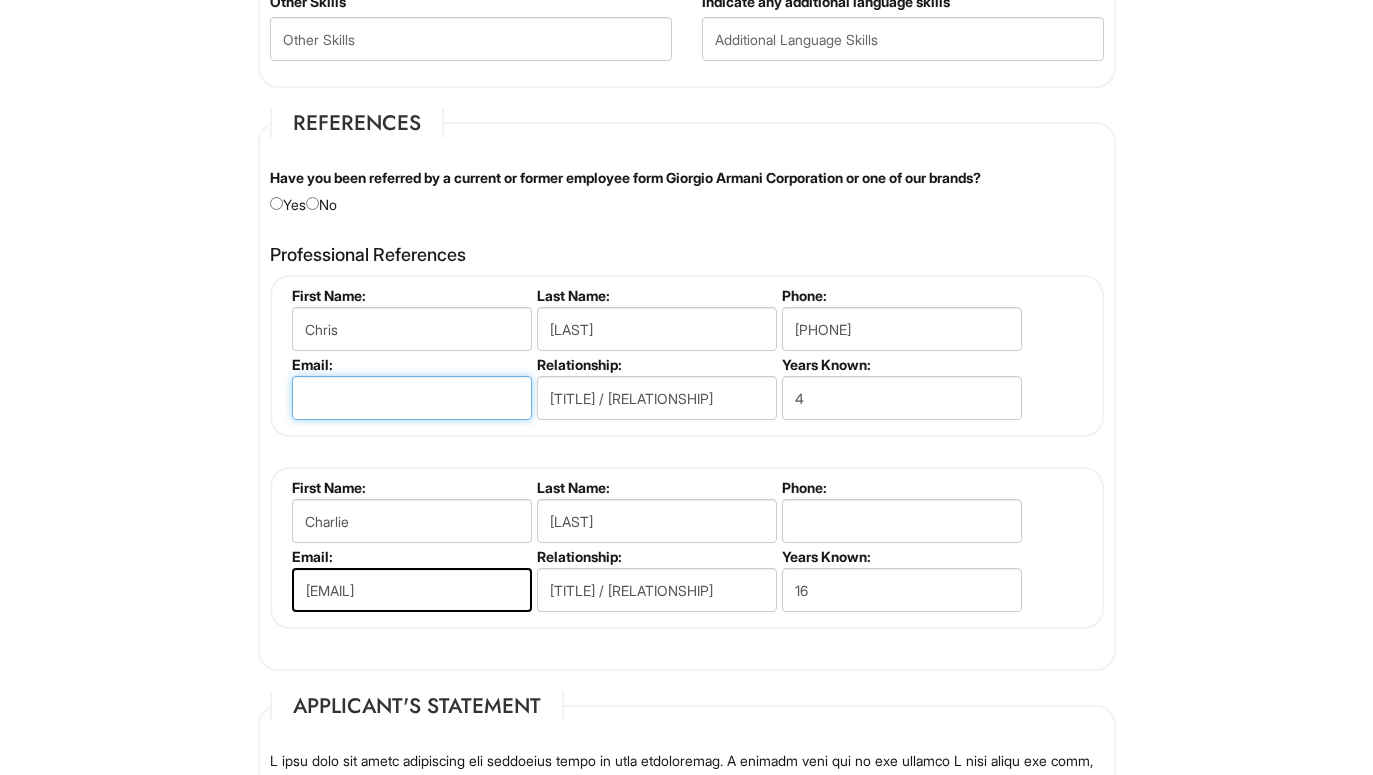 type 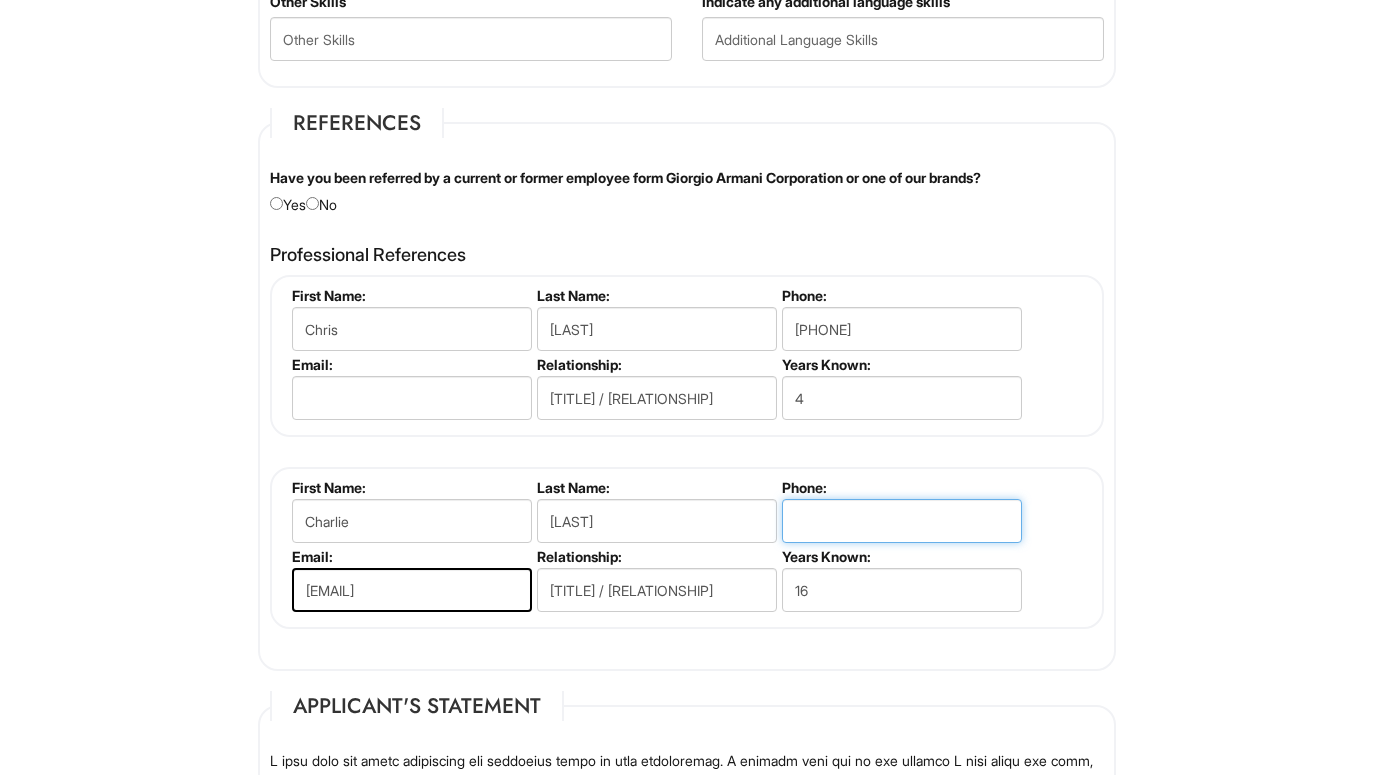click at bounding box center (902, 521) 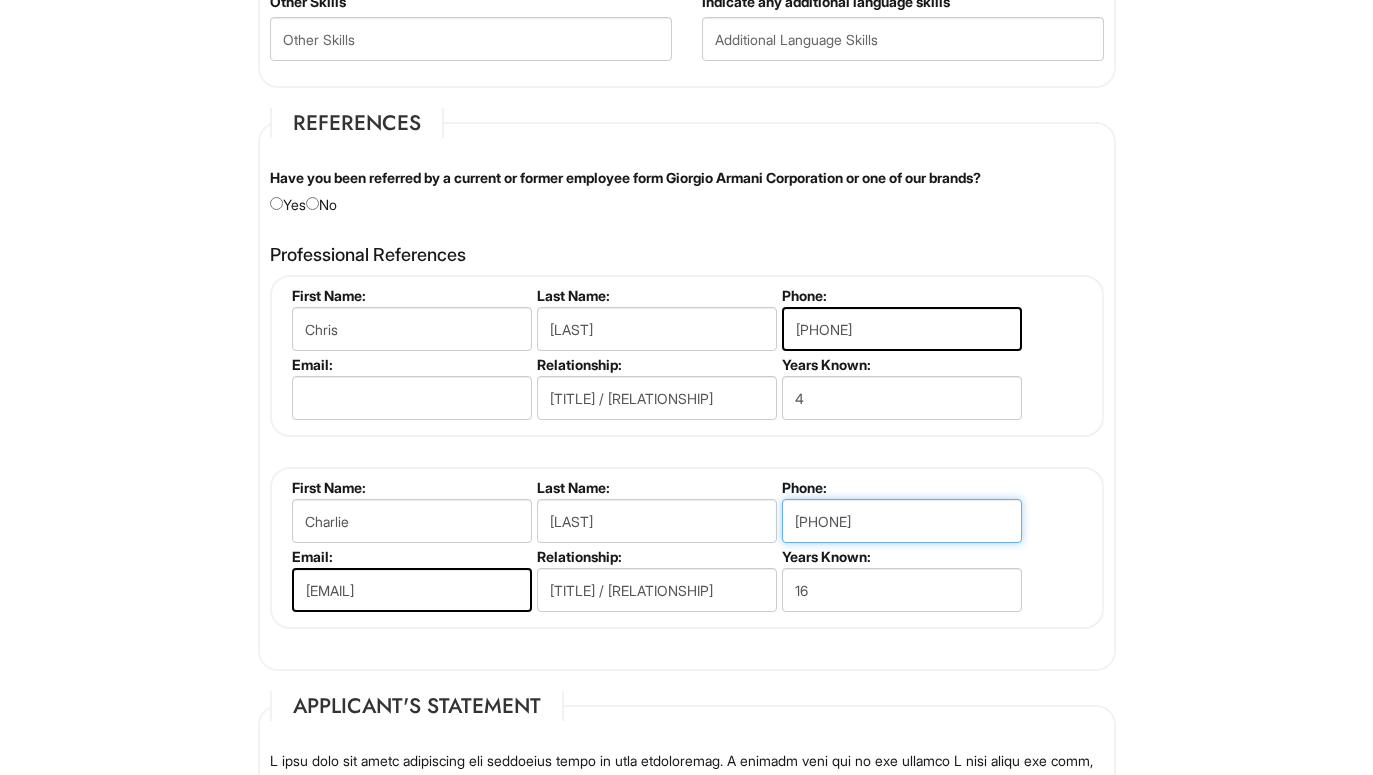 type on "[PHONE]" 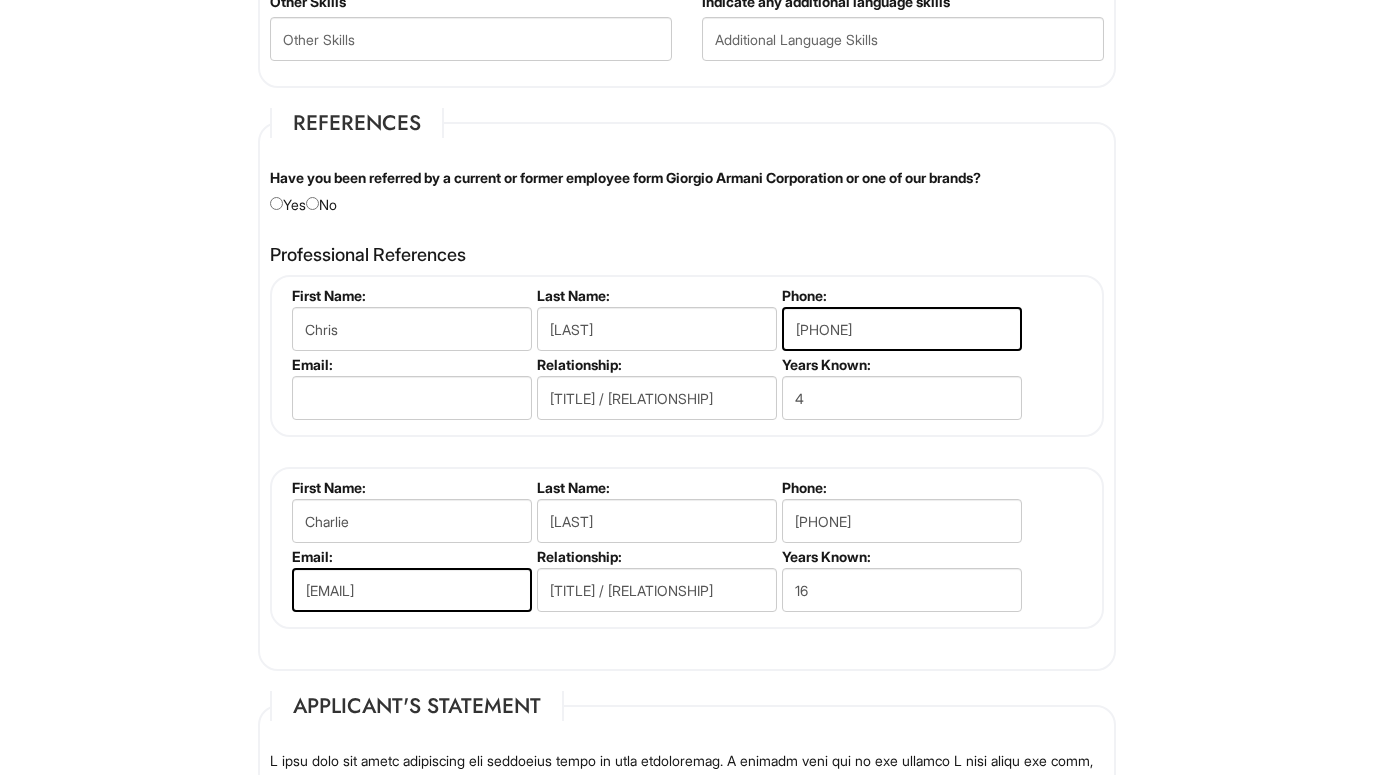 click on "[NAME] [LAST]
First Name:
[NAME]
Last Name:
[LAST]
Phone:
[PHONE]
Email:
Relationship:
Manager/ Friend
Years Known:
4
[NAME] [LAST]
First Name:
[NAME]
Last Name:
[LAST]
Phone:
[PHONE]
Email:
charlie@ShopSandLA.com
Relationship:
Manager/ Friend
Years Known:
16" at bounding box center [687, 452] 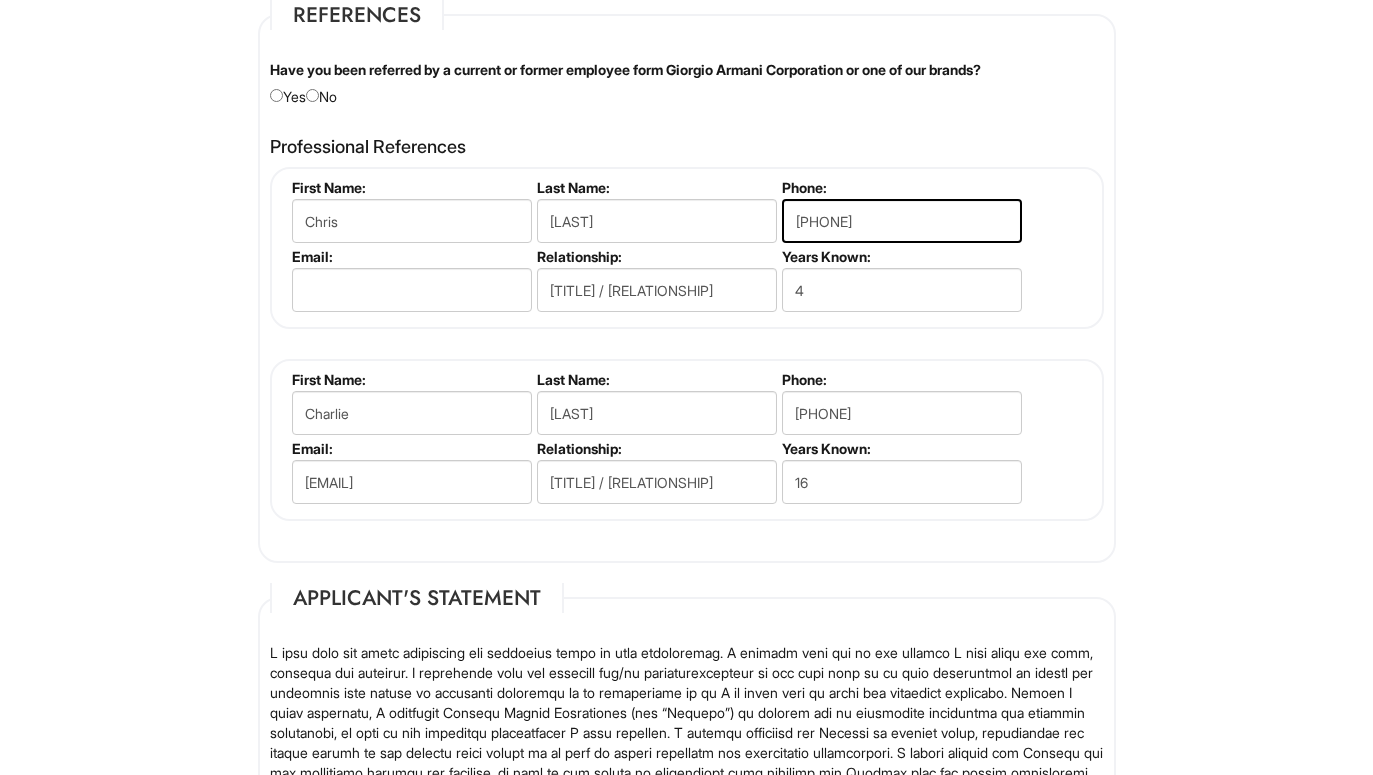 scroll, scrollTop: 2387, scrollLeft: 0, axis: vertical 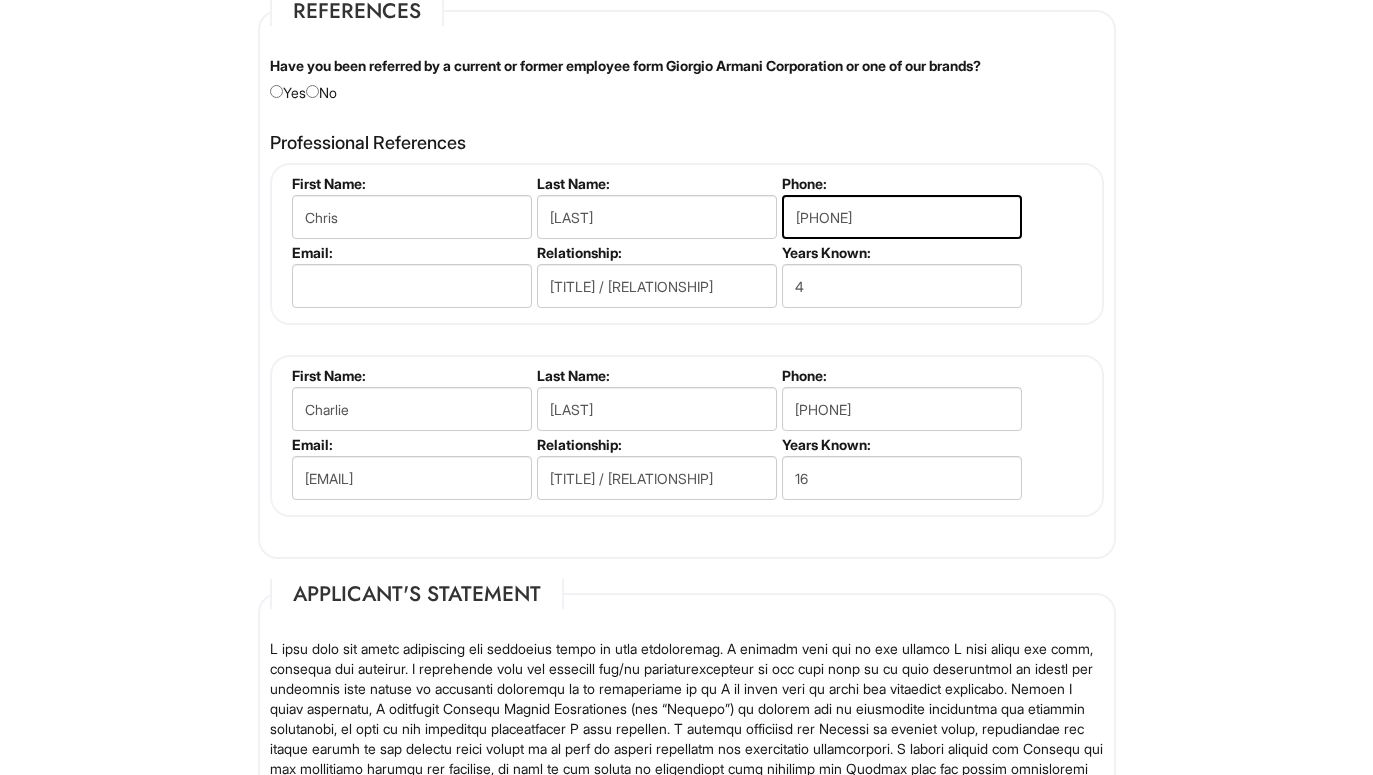 click on "Professional References
[NAME] [LAST]
First Name:
[NAME]
Last Name:
[LAST]
Phone:
[PHONE]
Email:
Relationship:
Manager/ Friend
Years Known:
4
[NAME] [LAST]
First Name:
[NAME]
Last Name:
[LAST]
Phone:
[PHONE]
Email:
charlie@ShopSandLA.com
Relationship:
Manager/ Friend
Years Known:
16
Add References
First Name:
Last Name:
Phone:
Email:
Relationship:
Years Known:
0" at bounding box center [687, 335] 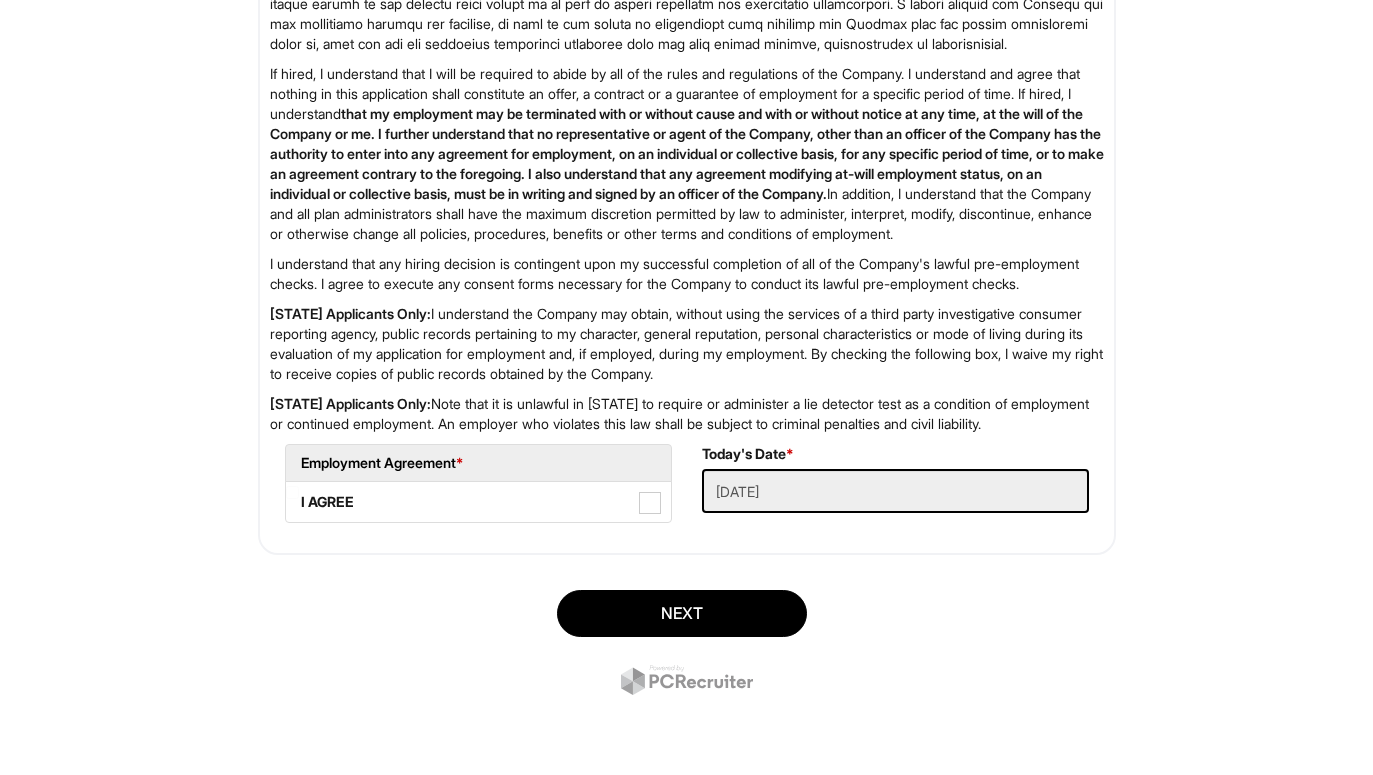 scroll, scrollTop: 3203, scrollLeft: 0, axis: vertical 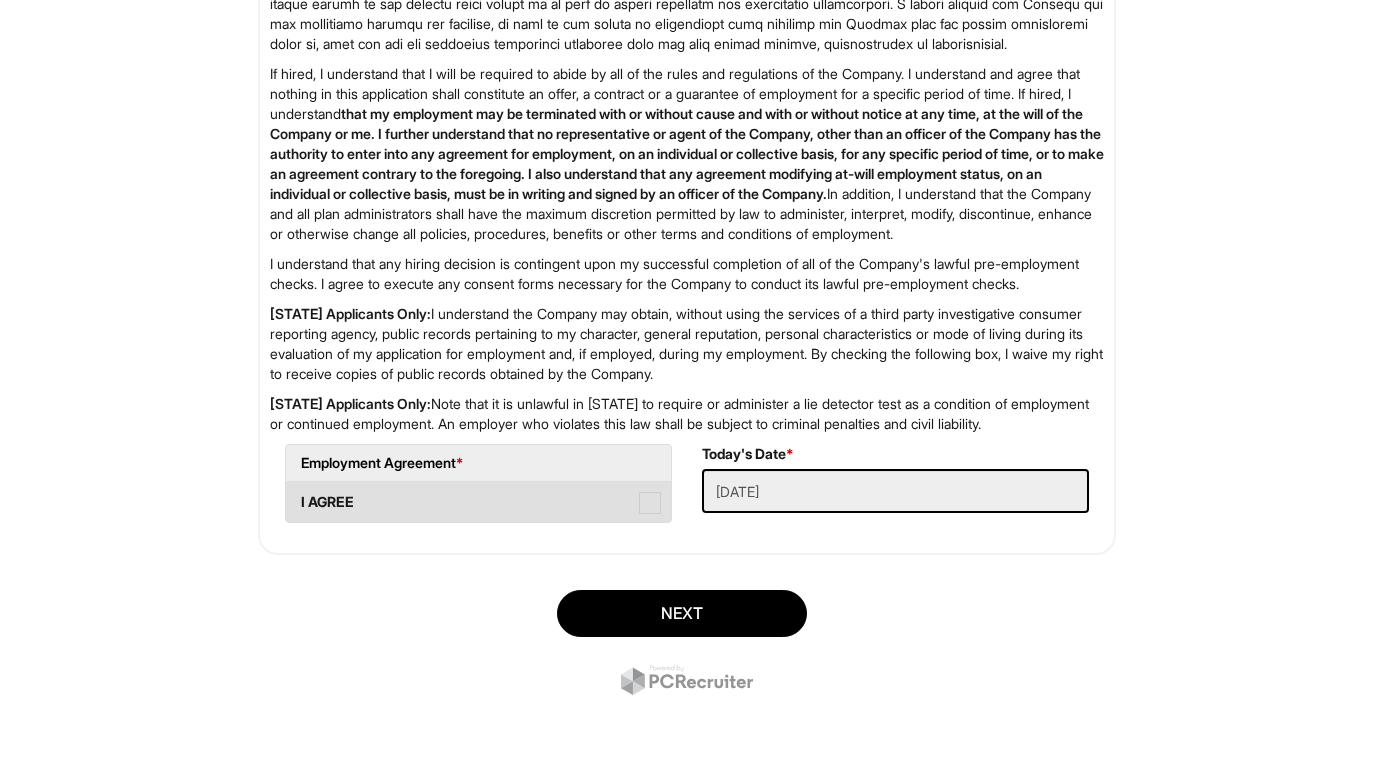 click on "I AGREE" at bounding box center [478, 502] 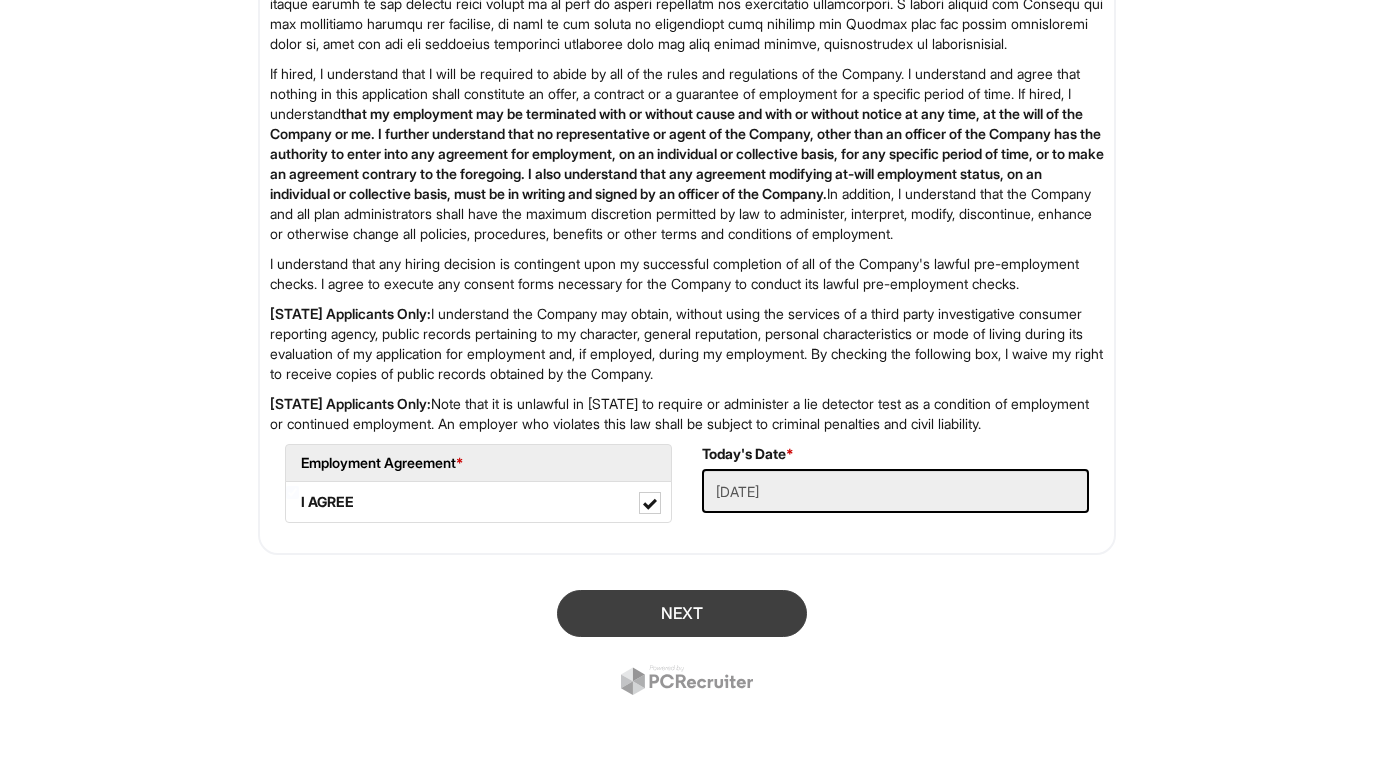 click on "Next" at bounding box center [682, 613] 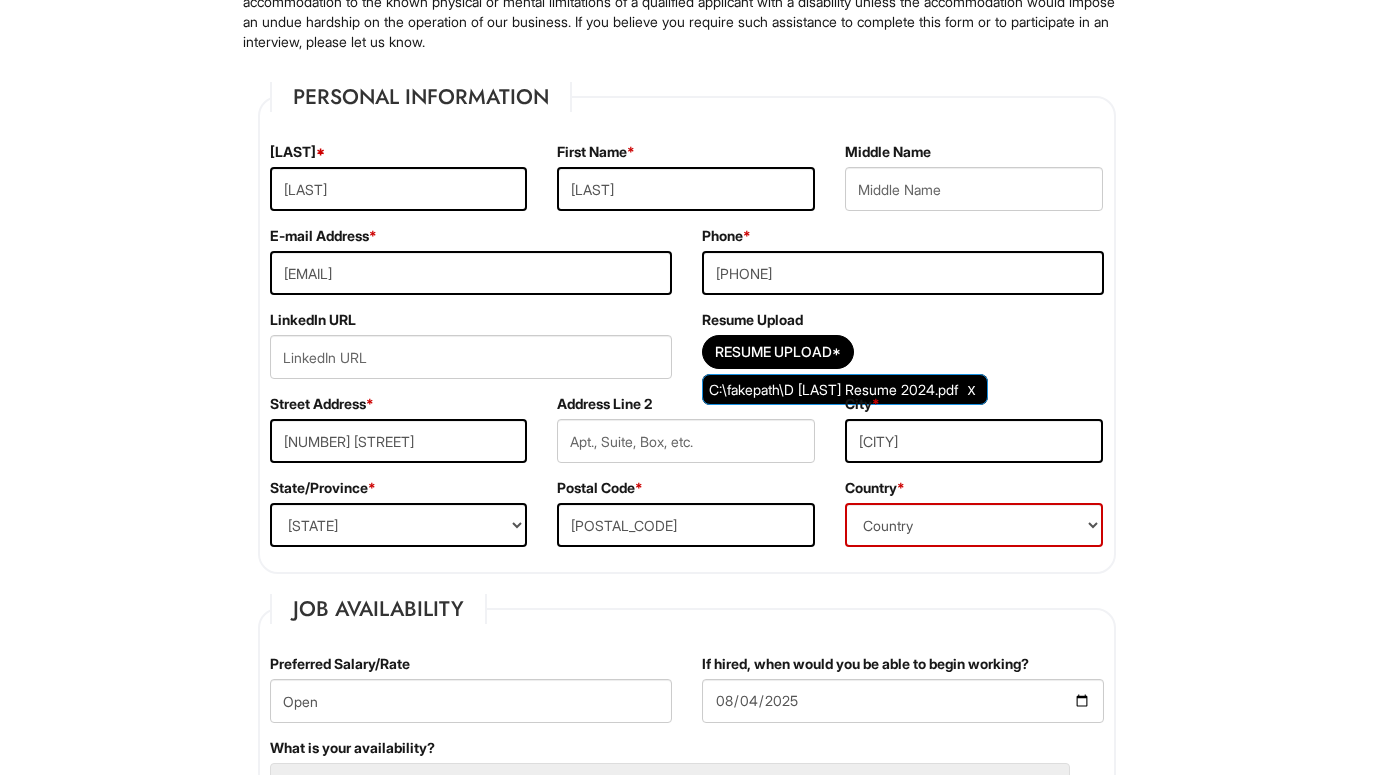 scroll, scrollTop: 294, scrollLeft: 0, axis: vertical 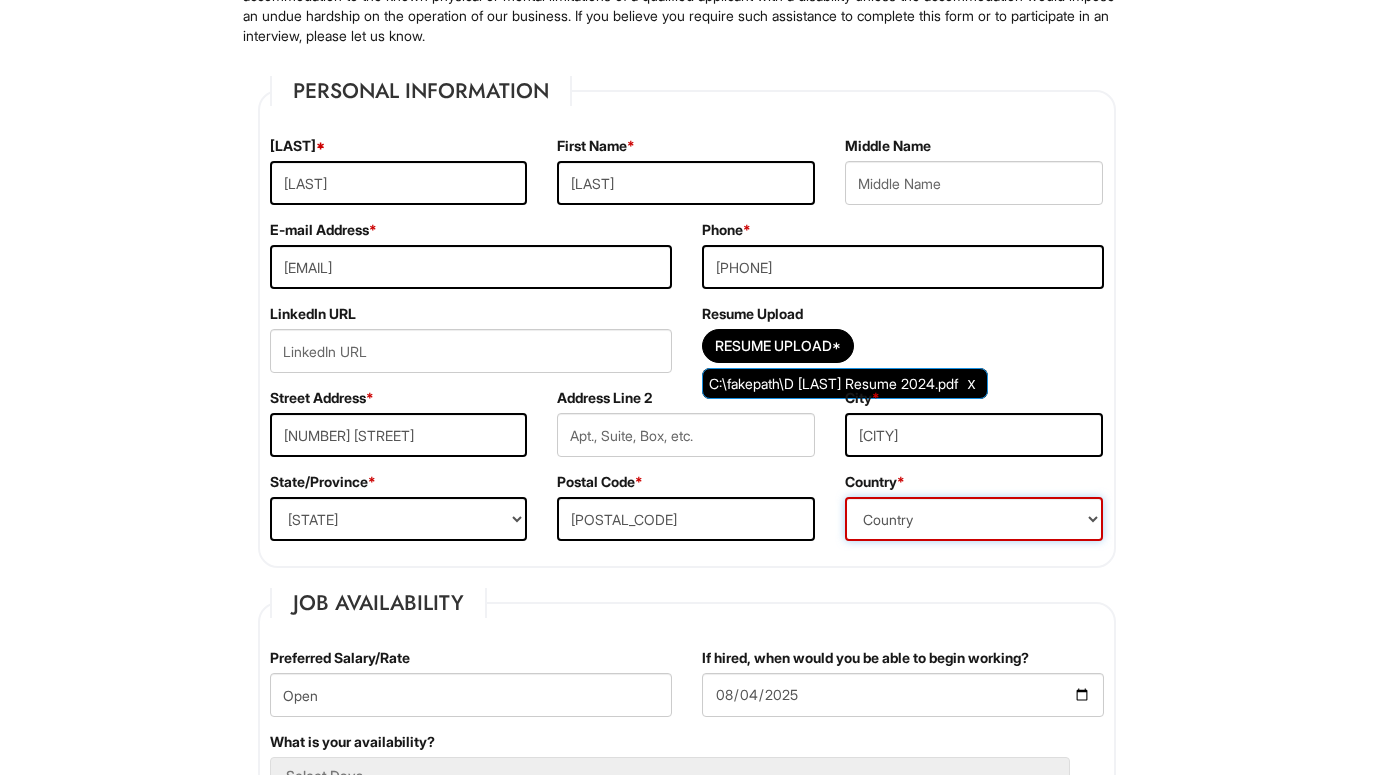 select on "[COUNTRY]" 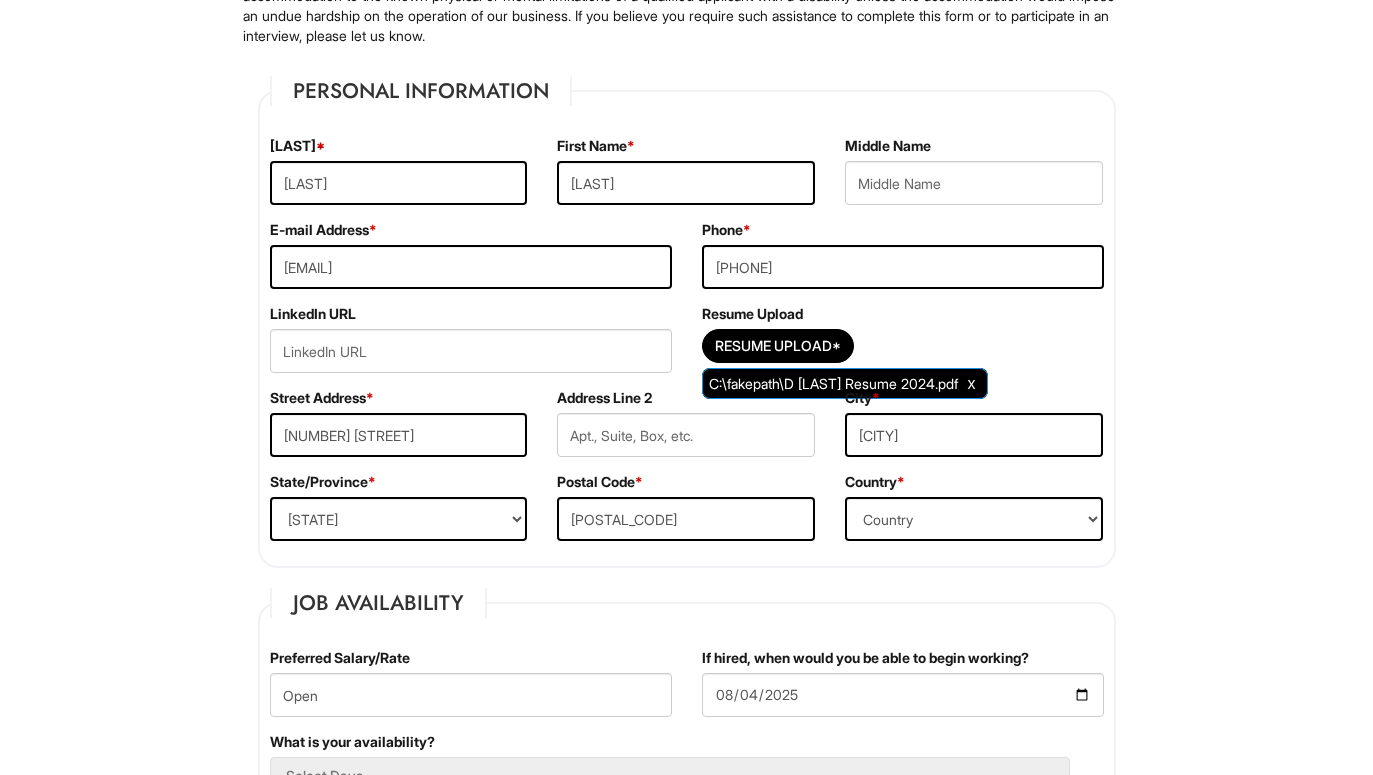 click on "Job Availability
Preferred Salary/Rate   Open
If hired, when would you be able to begin working? [DATE]
What is your availability?   Select Days Monday Tuesday Wednesday Thursday Friday Saturday Sunday
Are you 18 years or older? *   (Yes / No) Yes No
Do you now, or in the foreseeable future, require Giorgio Armani Corporation to file for a visa petition on your behalf in order to allow you to work or continue to work? *   (Yes / No) Yes No
Are you currently legally authorized to work in the country in which the position is located? *   (Yes / No) Yes No
Are you willing to relocate?   (Yes / No) No Yes" at bounding box center (687, 996) 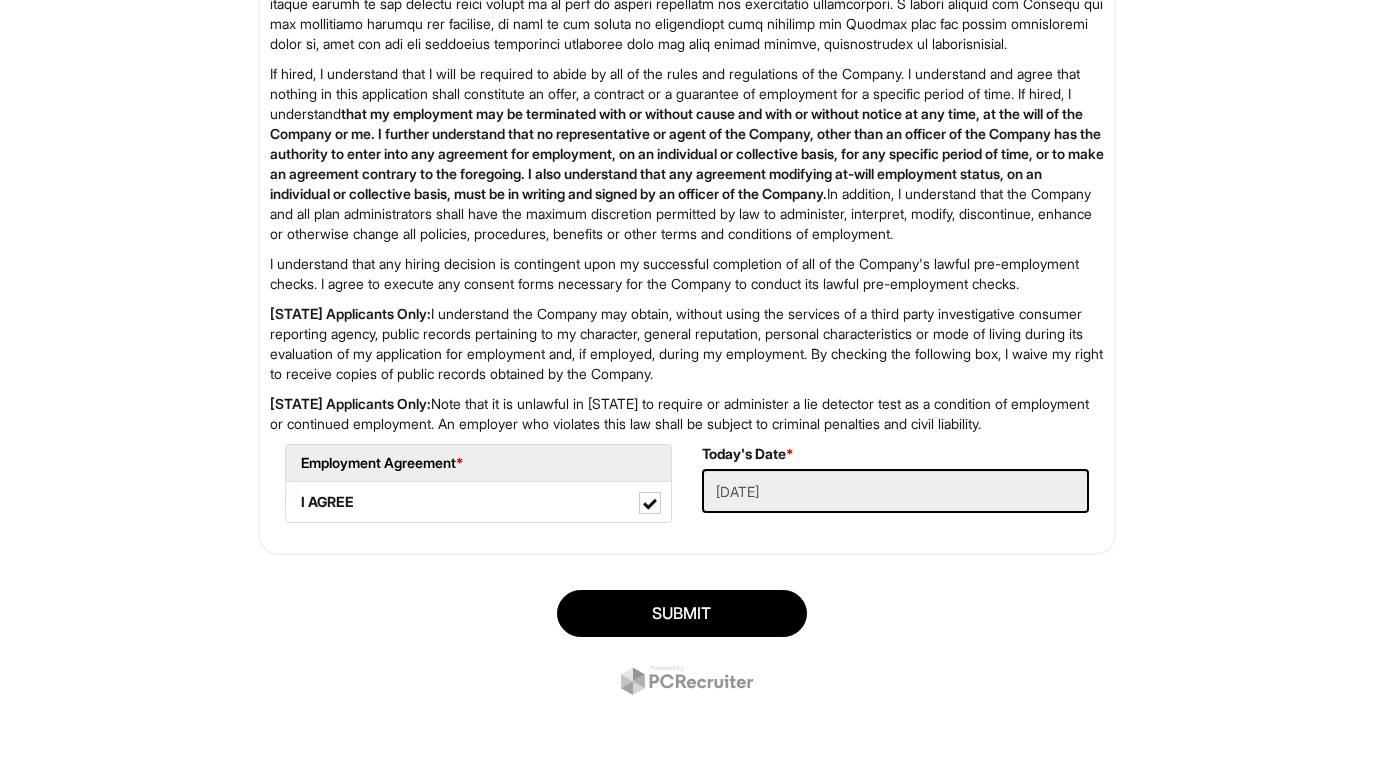 scroll, scrollTop: 3243, scrollLeft: 0, axis: vertical 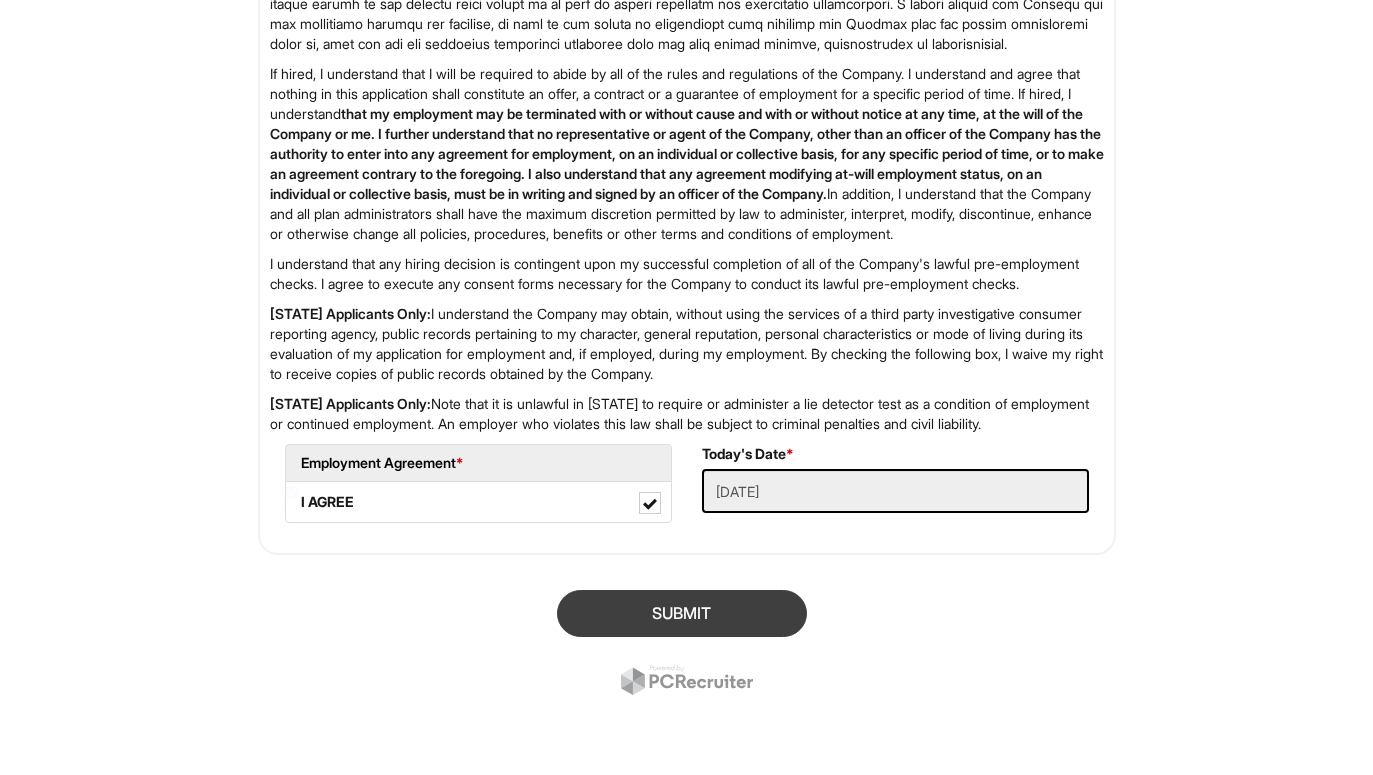 click on "SUBMIT" at bounding box center [682, 613] 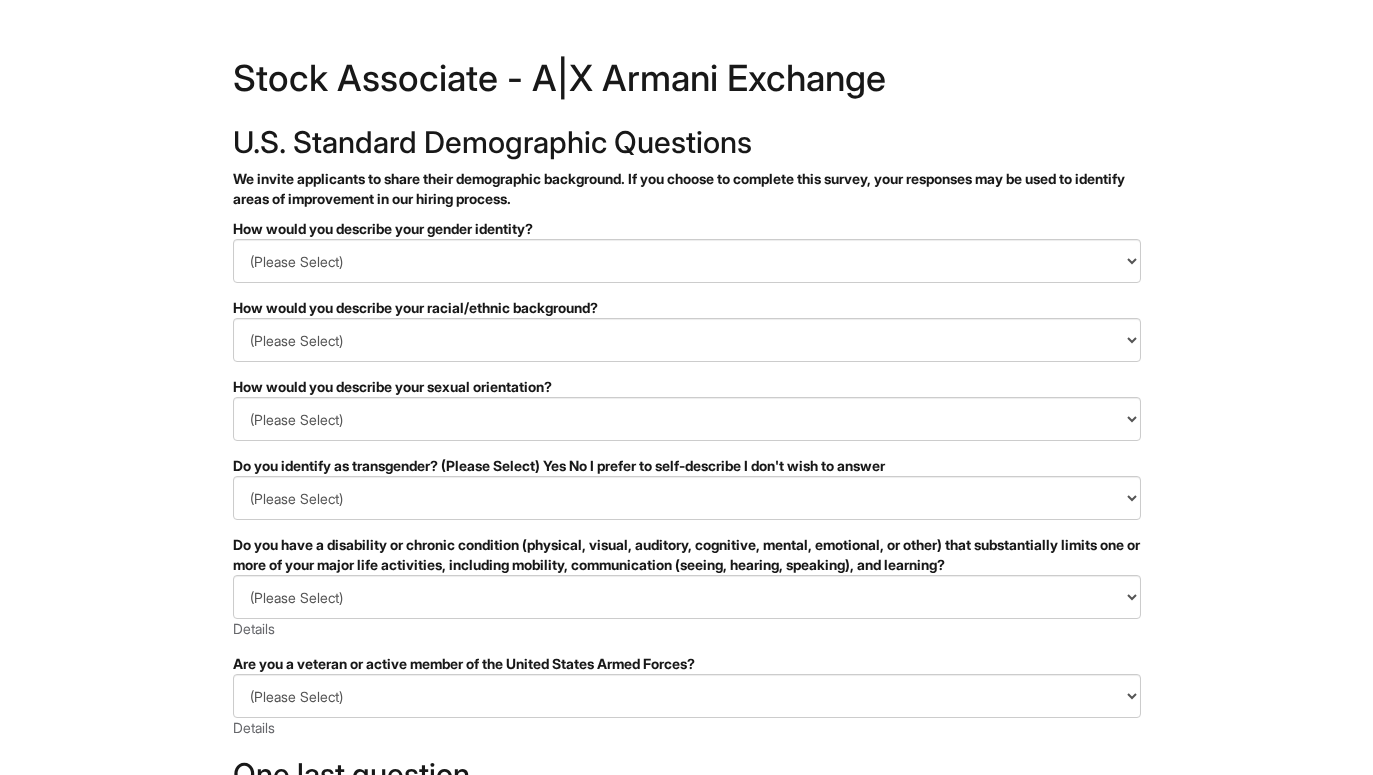 scroll, scrollTop: 0, scrollLeft: 0, axis: both 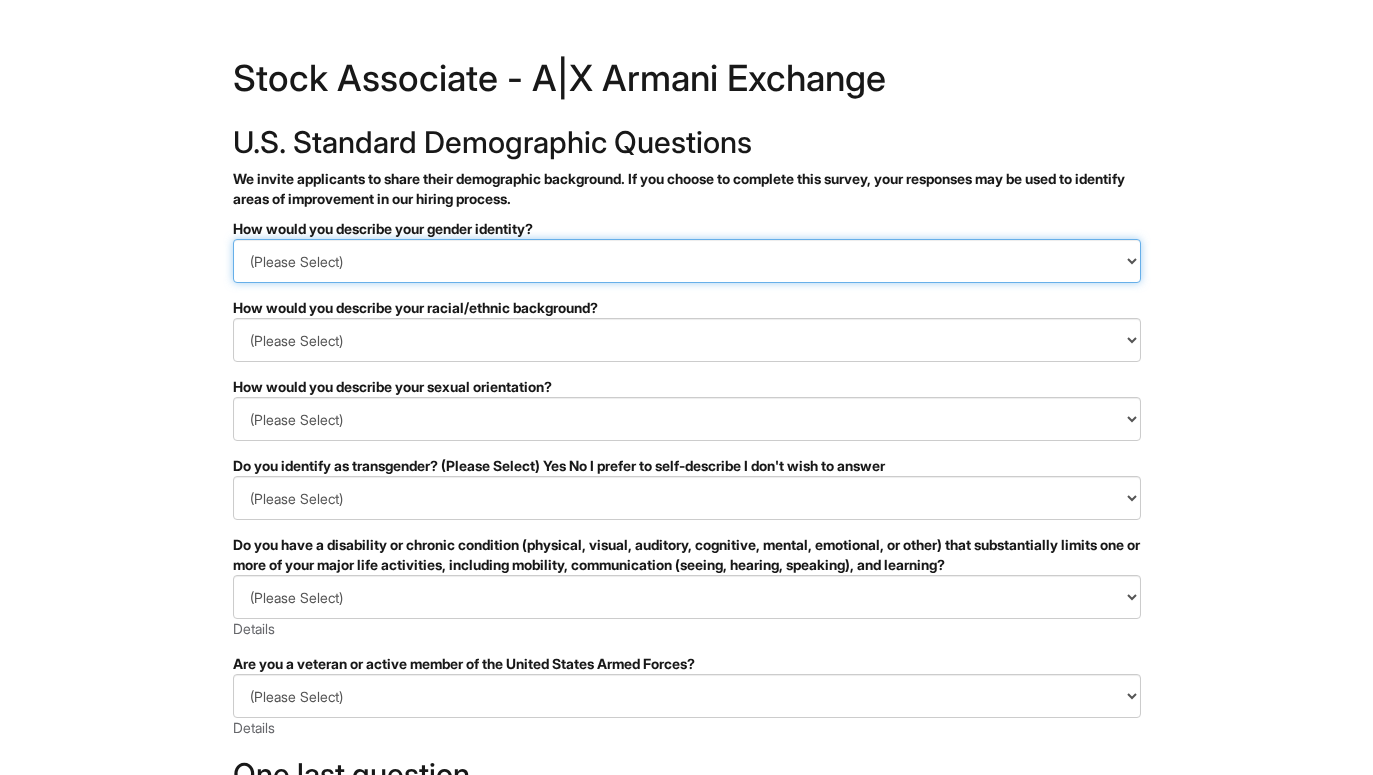 select on "Man" 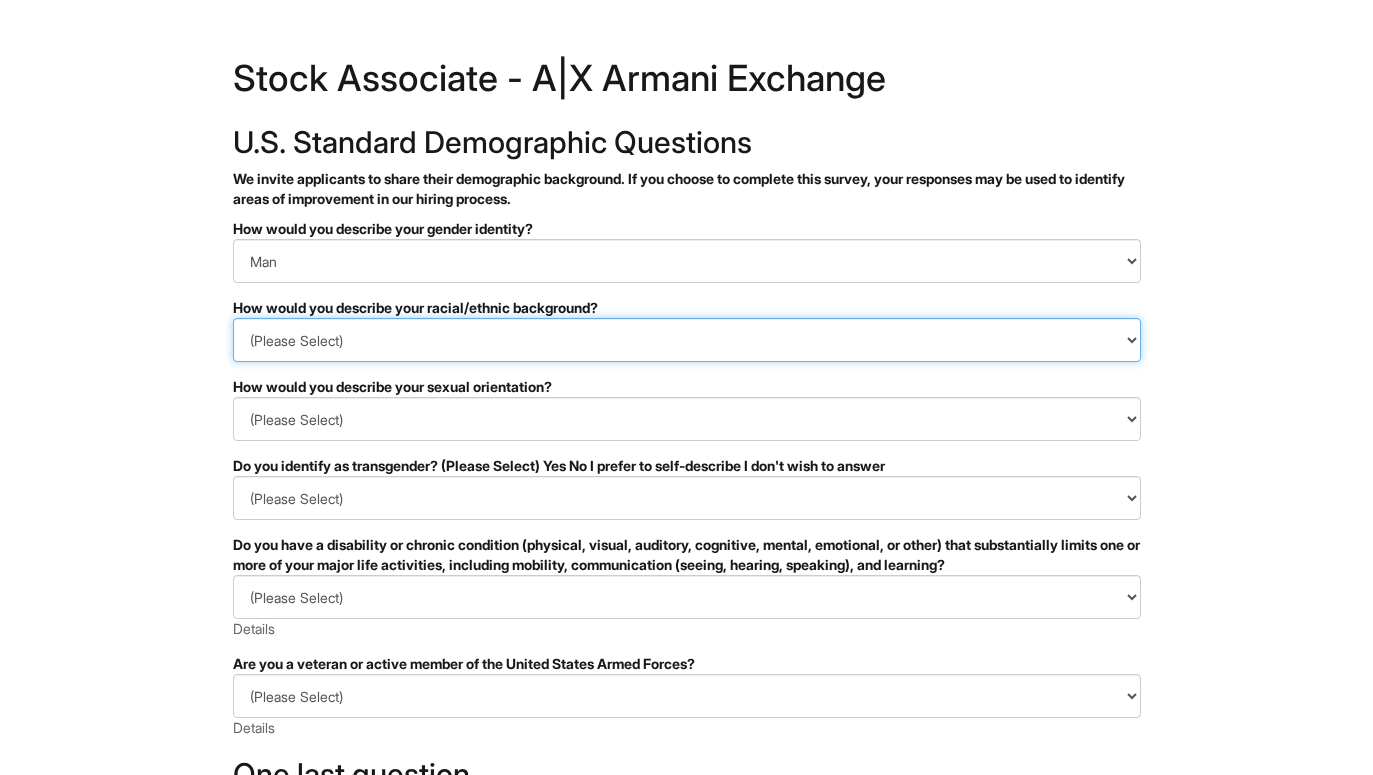 select on "Black or of African descent" 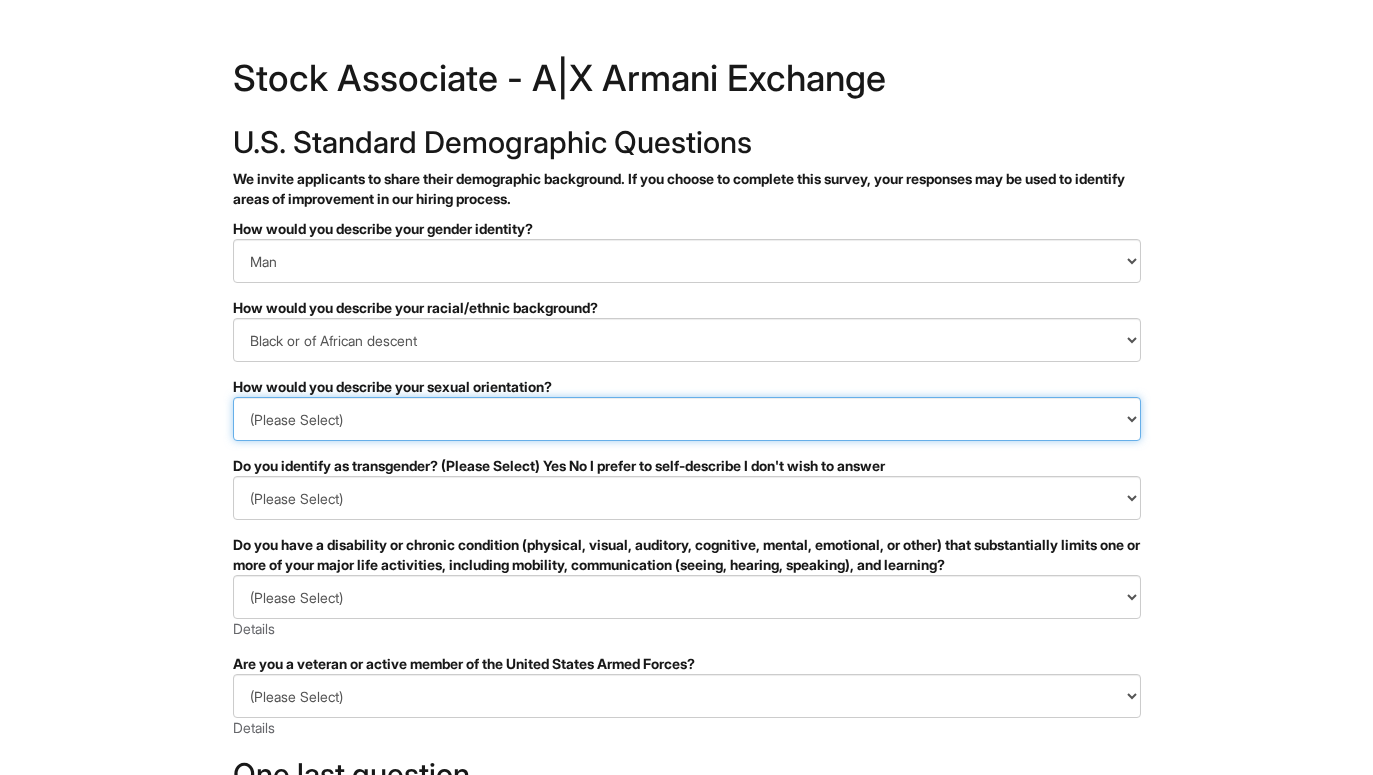 select on "Heterosexual" 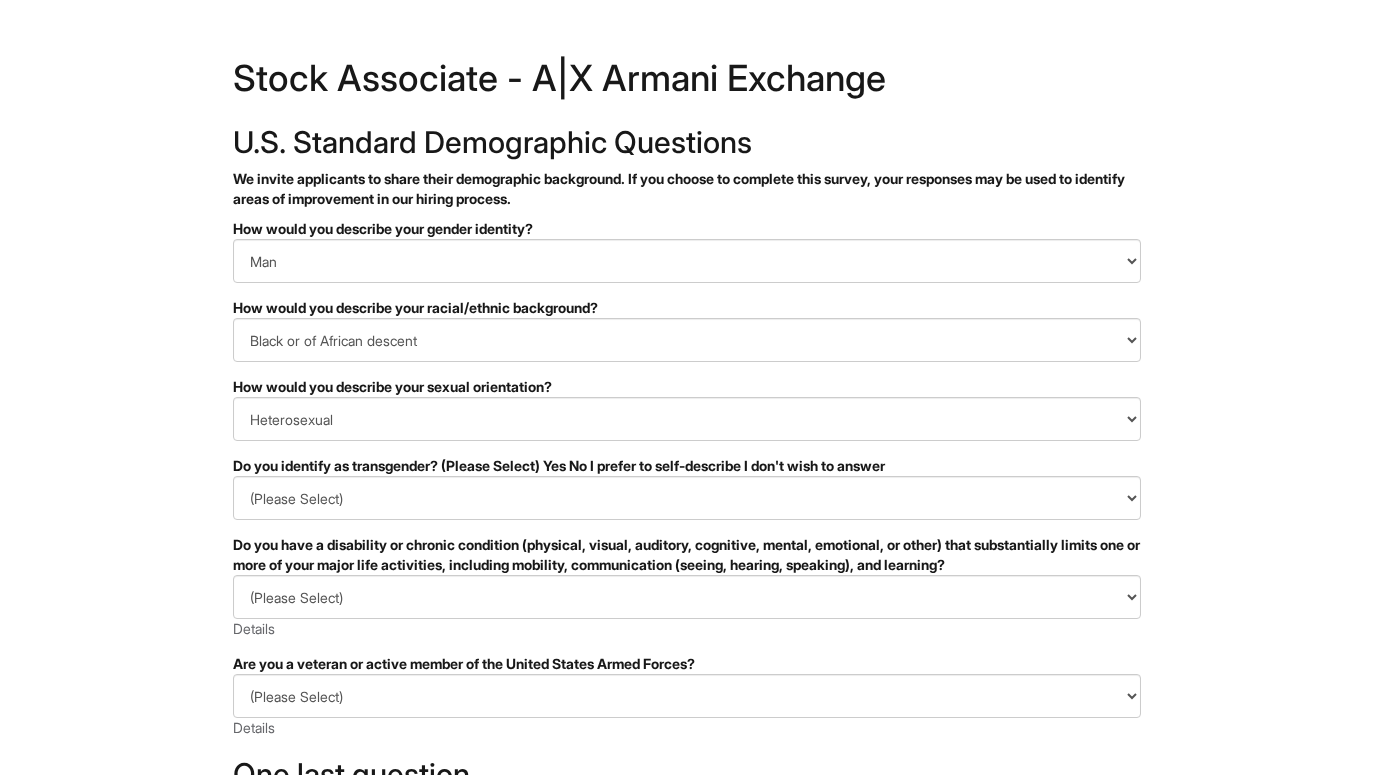 click on "&nbsp; ✔ 2 3 Stock Associate - A|X Armani Exchange U.S. Standard Demographic Questions We invite applicants to share their demographic background. If you choose to complete this survey, your responses may be used to identify
areas of improvement in our hiring process. PLEASE COMPLETE ALL REQUIRED FIELDS How would you describe your gender identity? (Please Select) Man Woman Non-binary I prefer to self-describe I don't wish to answer How would you describe your racial/ethnic background? (Please Select) Black or of African descent    East Asian    Hispanic, Latinx or of Spanish Origin    Indigenous, American Indian or Alaska Native    Middle Eastern or North African    Native Hawaiian or Pacific Islander    South Asian    Southeast Asian    White or European    I prefer to self-describe    I don't wish to answer How would you describe your sexual orientation? (Please Select) Asexual Bisexual and/or pansexual Gay Heterosexual Lesbian Queer I prefer to self-describe I don't wish to answer Yes No Indeed" at bounding box center (686, 563) 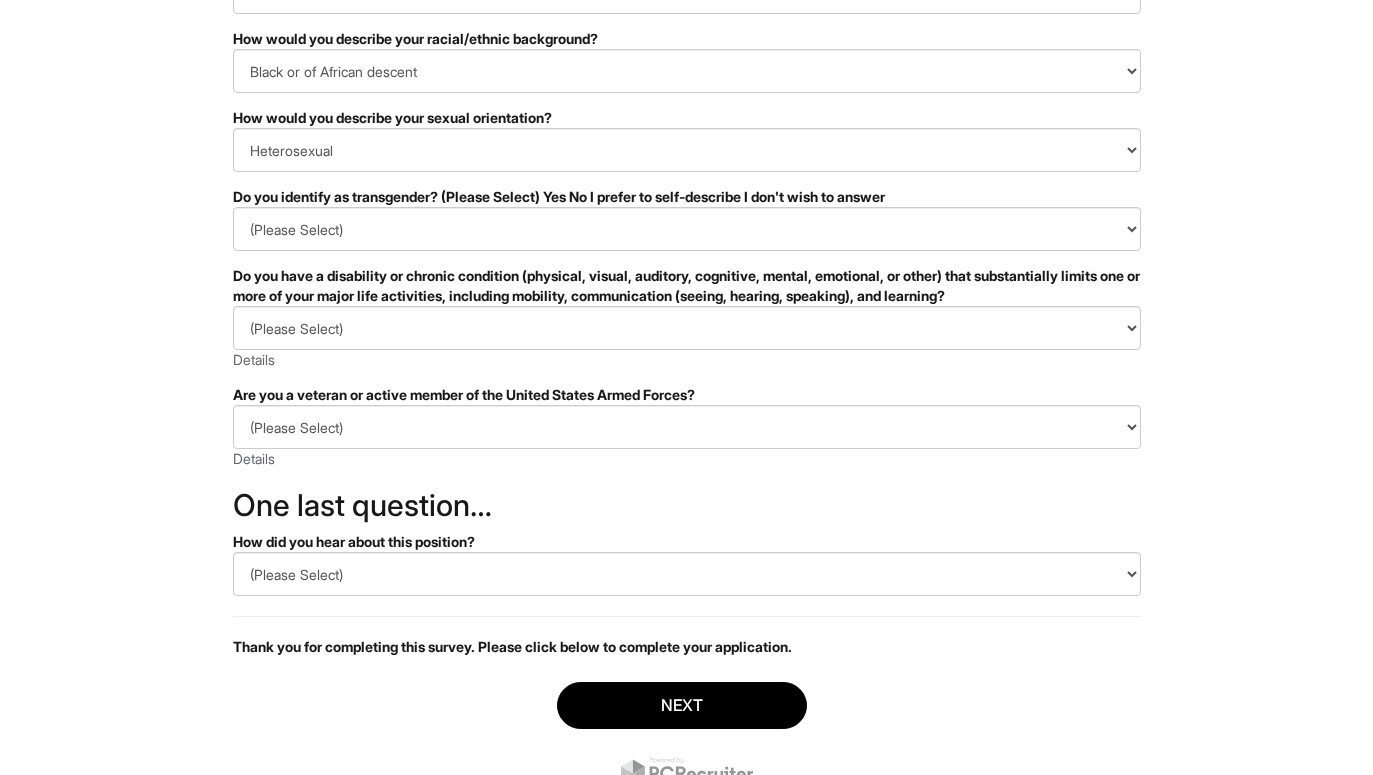 scroll, scrollTop: 271, scrollLeft: 0, axis: vertical 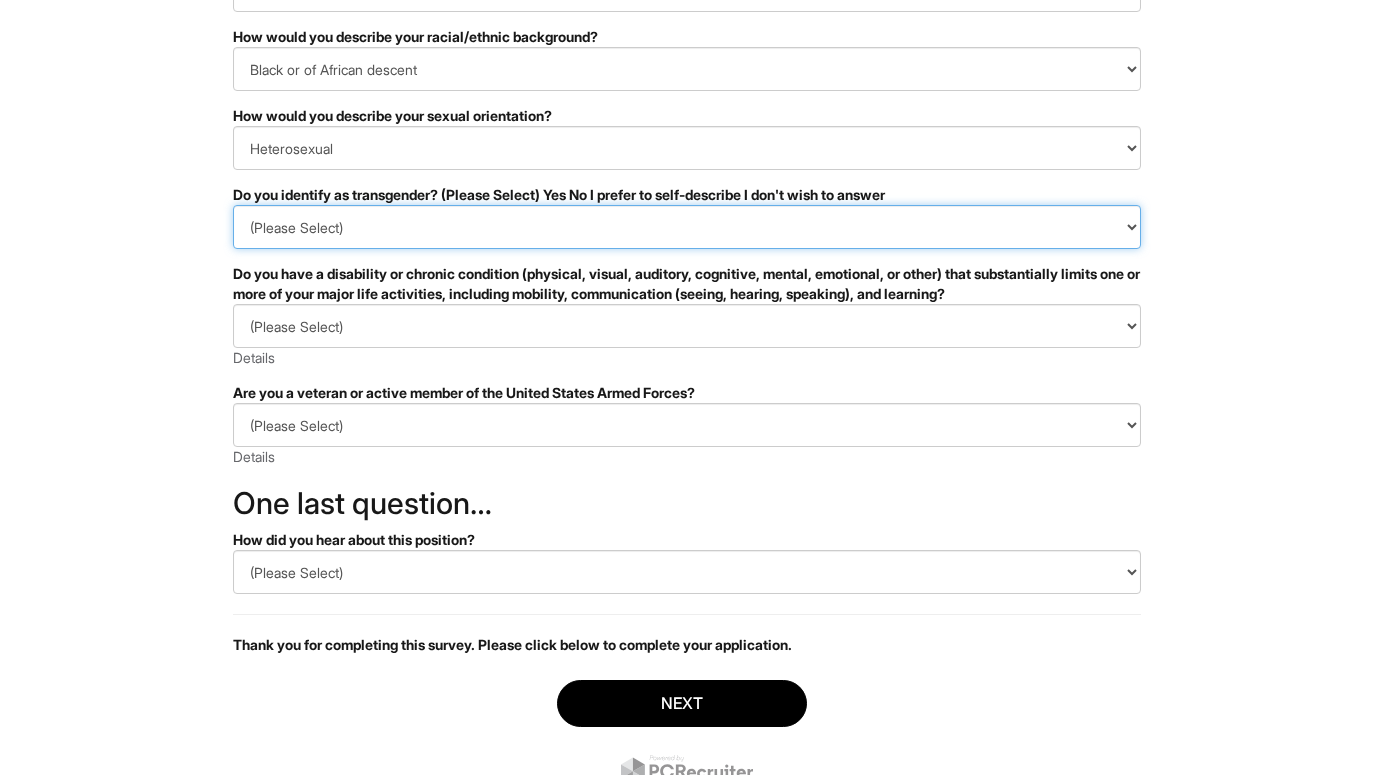 select on "No" 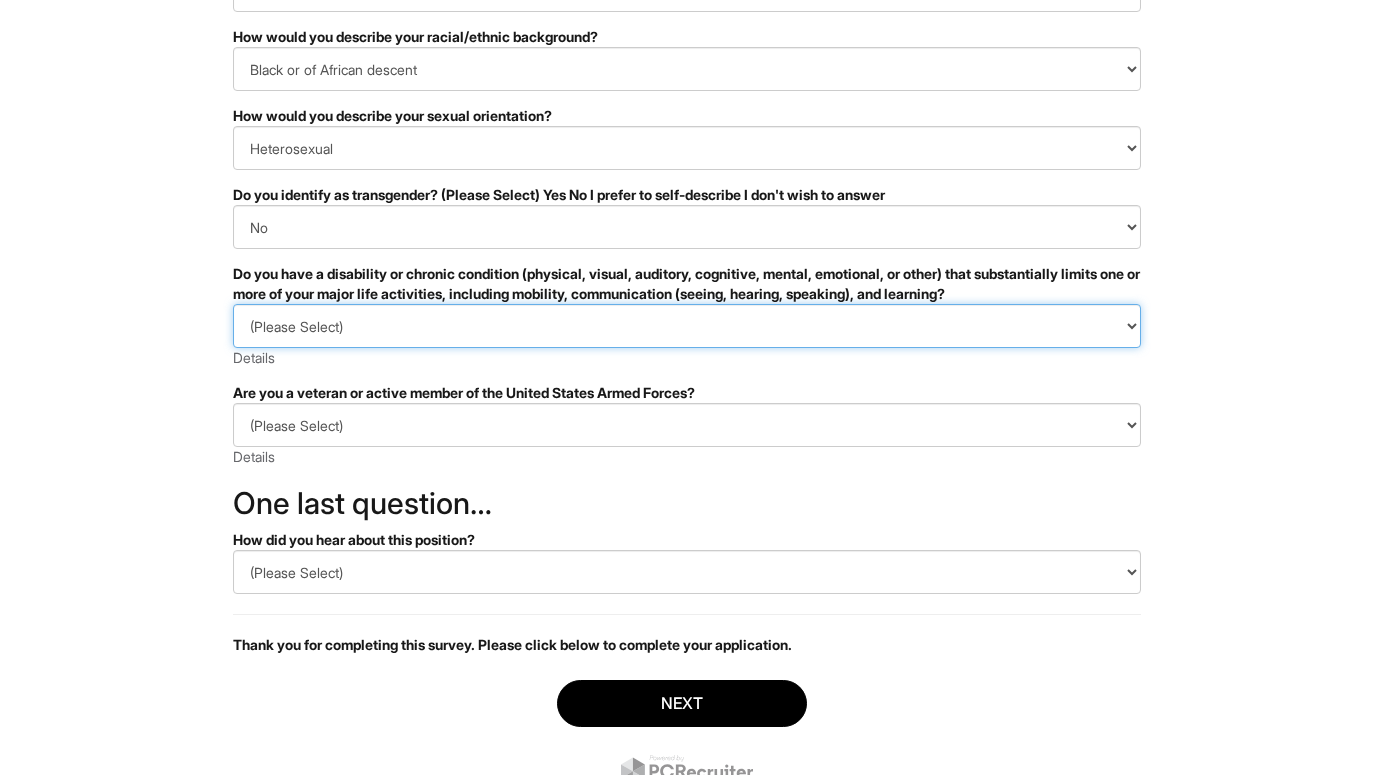 select on "YES, I HAVE A DISABILITY (or previously had a disability)" 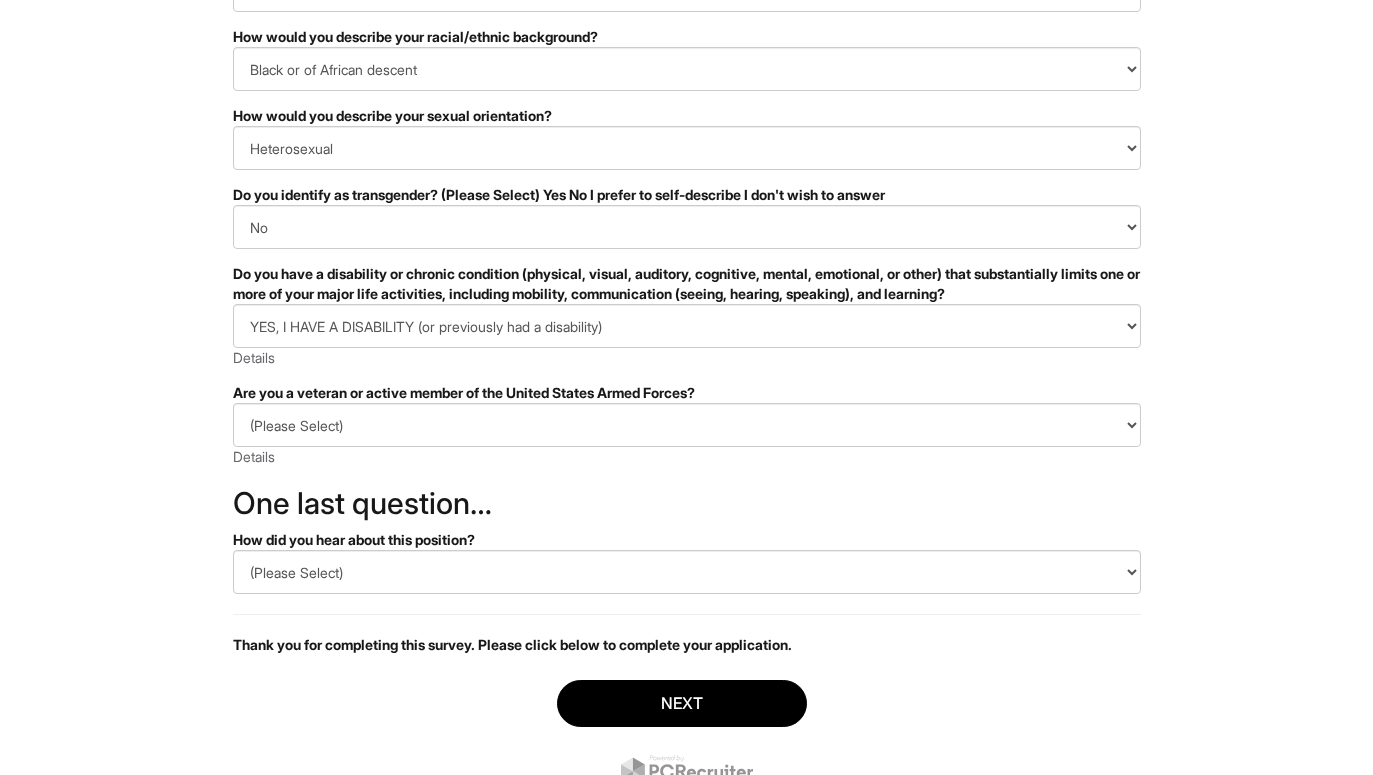 click on "&nbsp; ✔ 2 3 Stock Associate - A|X Armani Exchange U.S. Standard Demographic Questions We invite applicants to share their demographic background. If you choose to complete this survey, your responses may be used to identify
areas of improvement in our hiring process. PLEASE COMPLETE ALL REQUIRED FIELDS How would you describe your gender identity? (Please Select) Man Woman Non-binary I prefer to self-describe I don't wish to answer How would you describe your racial/ethnic background? (Please Select) Black or of African descent    East Asian    Hispanic, Latinx or of Spanish Origin    Indigenous, American Indian or Alaska Native    Middle Eastern or North African    Native Hawaiian or Pacific Islander    South Asian    Southeast Asian    White or European    I prefer to self-describe    I don't wish to answer How would you describe your sexual orientation? (Please Select) Asexual Bisexual and/or pansexual Gay Heterosexual Lesbian Queer I prefer to self-describe I don't wish to answer Yes No Indeed" at bounding box center [686, 292] 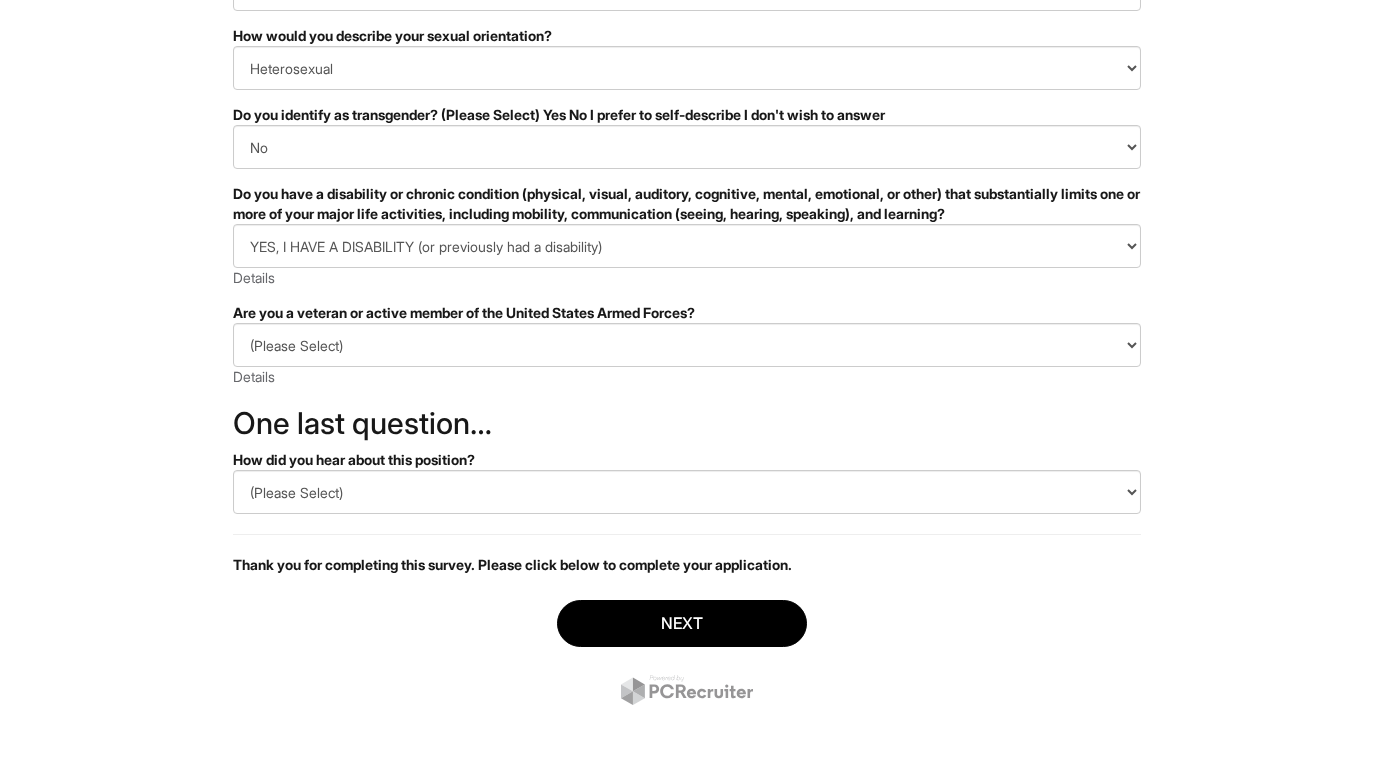scroll, scrollTop: 351, scrollLeft: 0, axis: vertical 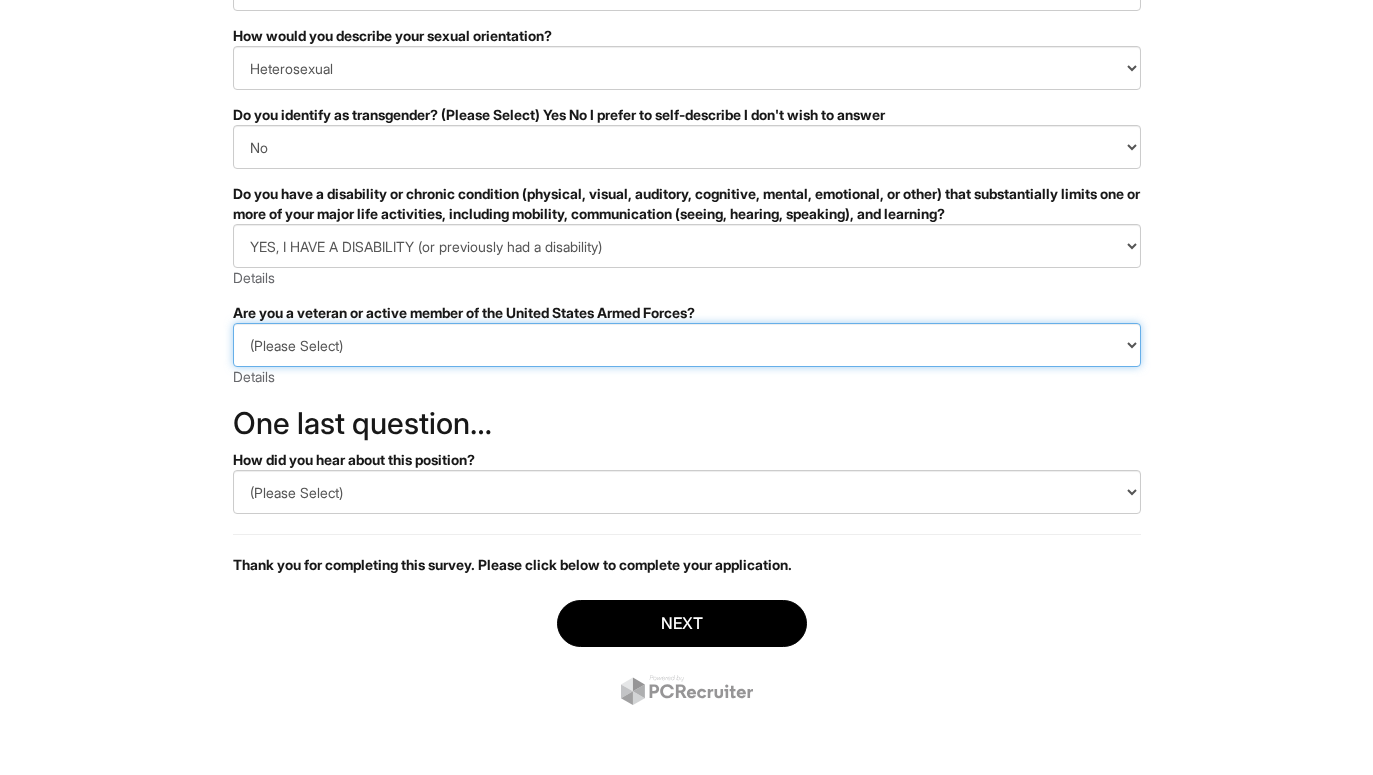 select on "I AM NOT A PROTECTED VETERAN" 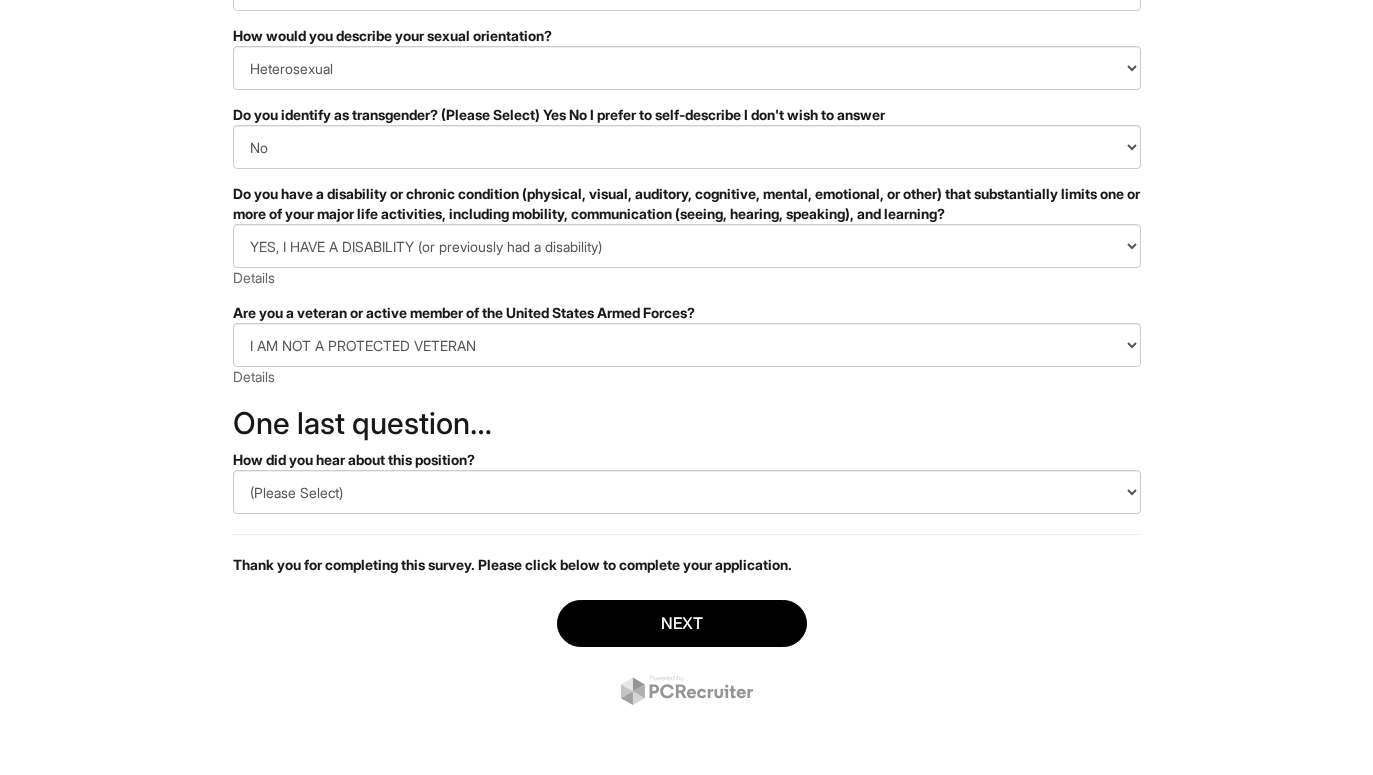 click on "PLEASE COMPLETE ALL REQUIRED FIELDS How would you describe your gender identity? (Please Select) Man Woman Non-binary I prefer to self-describe I don't wish to answer How would you describe your racial/ethnic background? (Please Select) Black or of African descent    East Asian    Hispanic, Latinx or of Spanish Origin    Indigenous, American Indian or Alaska Native    Middle Eastern or North African    Native Hawaiian or Pacific Islander    South Asian    Southeast Asian    White or European    I prefer to self-describe    I don't wish to answer How would you describe your sexual orientation? (Please Select) Asexual Bisexual and/or pansexual Gay Heterosexual Lesbian Queer I prefer to self-describe I don't wish to answer Do you identify as transgender? (Please Select) Yes No I prefer to self-describe I don't wish to answer (Please Select) YES, I HAVE A DISABILITY (or previously had a disability) NO, I DON'T HAVE A DISABILITY I DON'T WISH TO ANSWER Details (Please Select) I AM NOT A PROTECTED VETERAN Details" at bounding box center (687, 296) 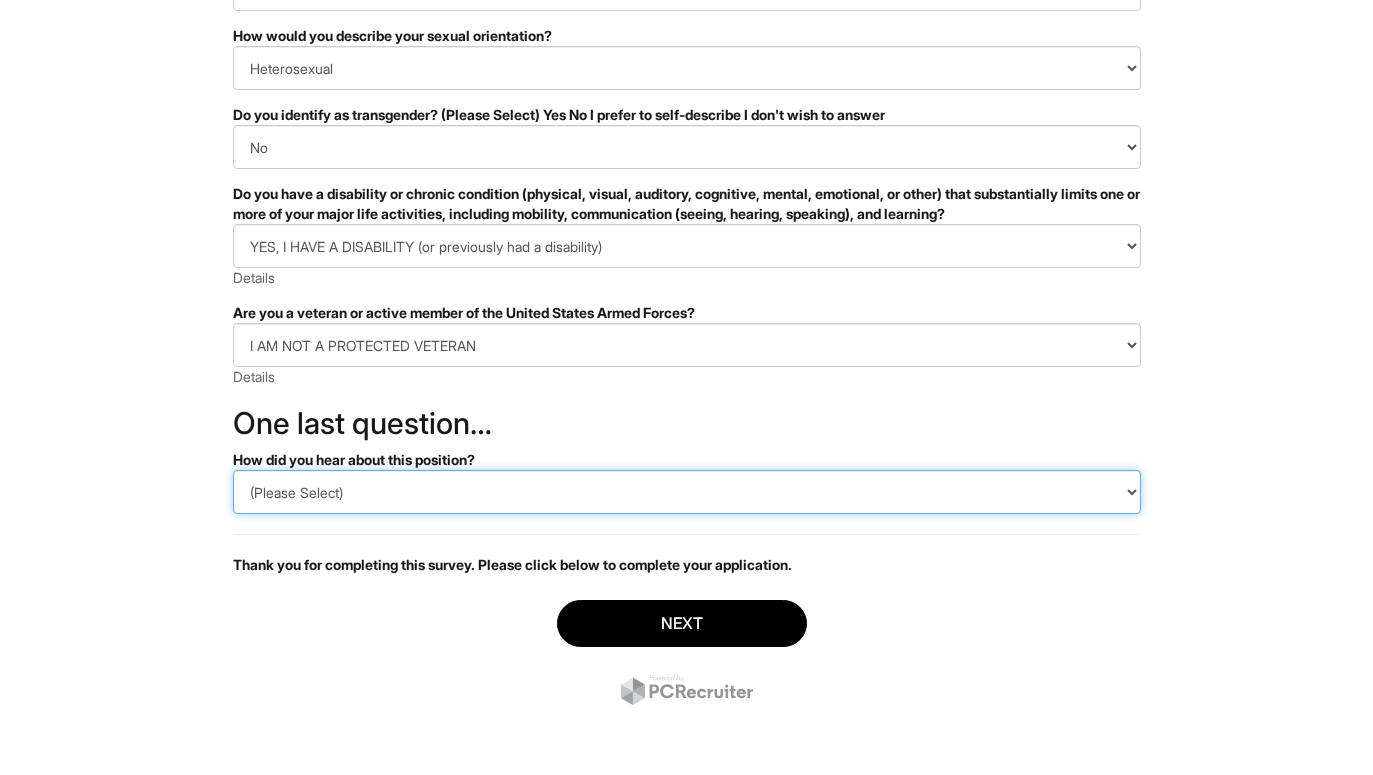 select on "Other" 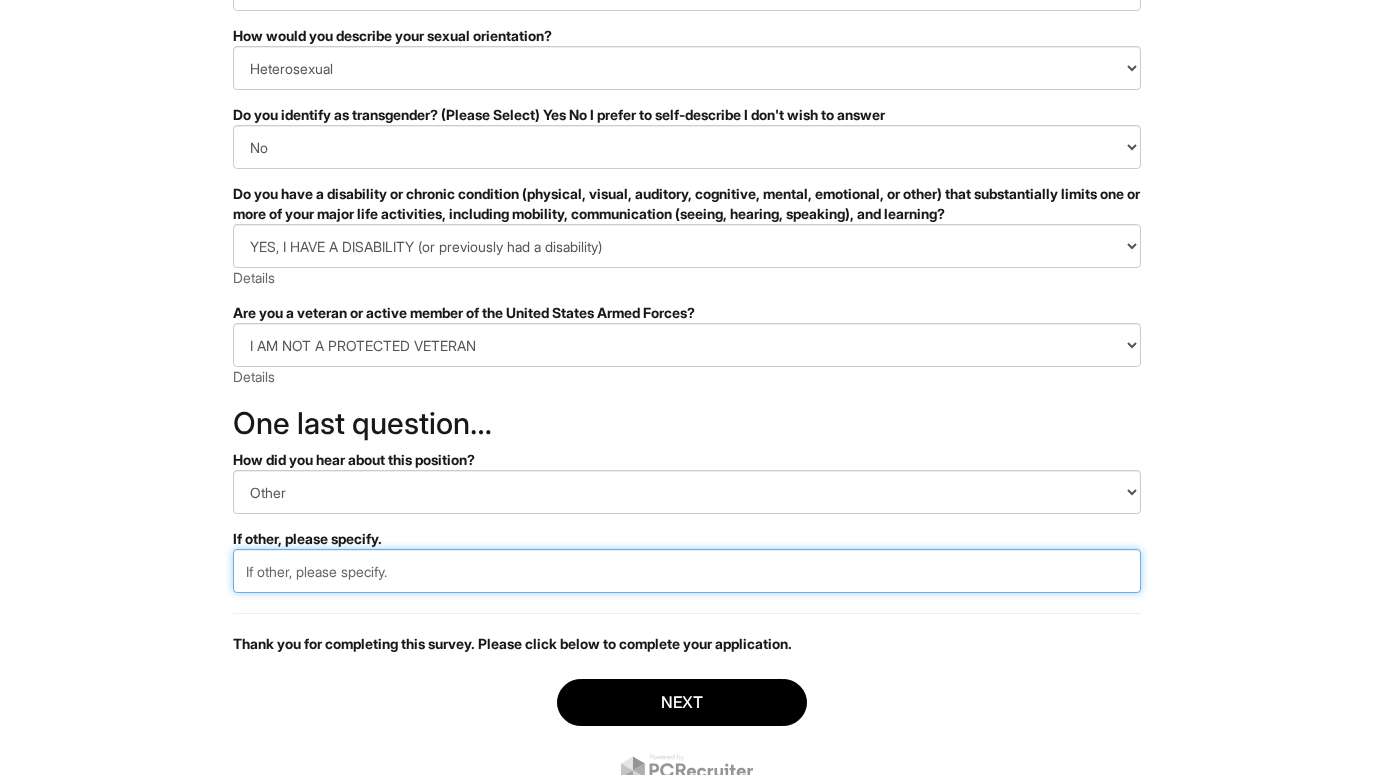 click at bounding box center (687, 571) 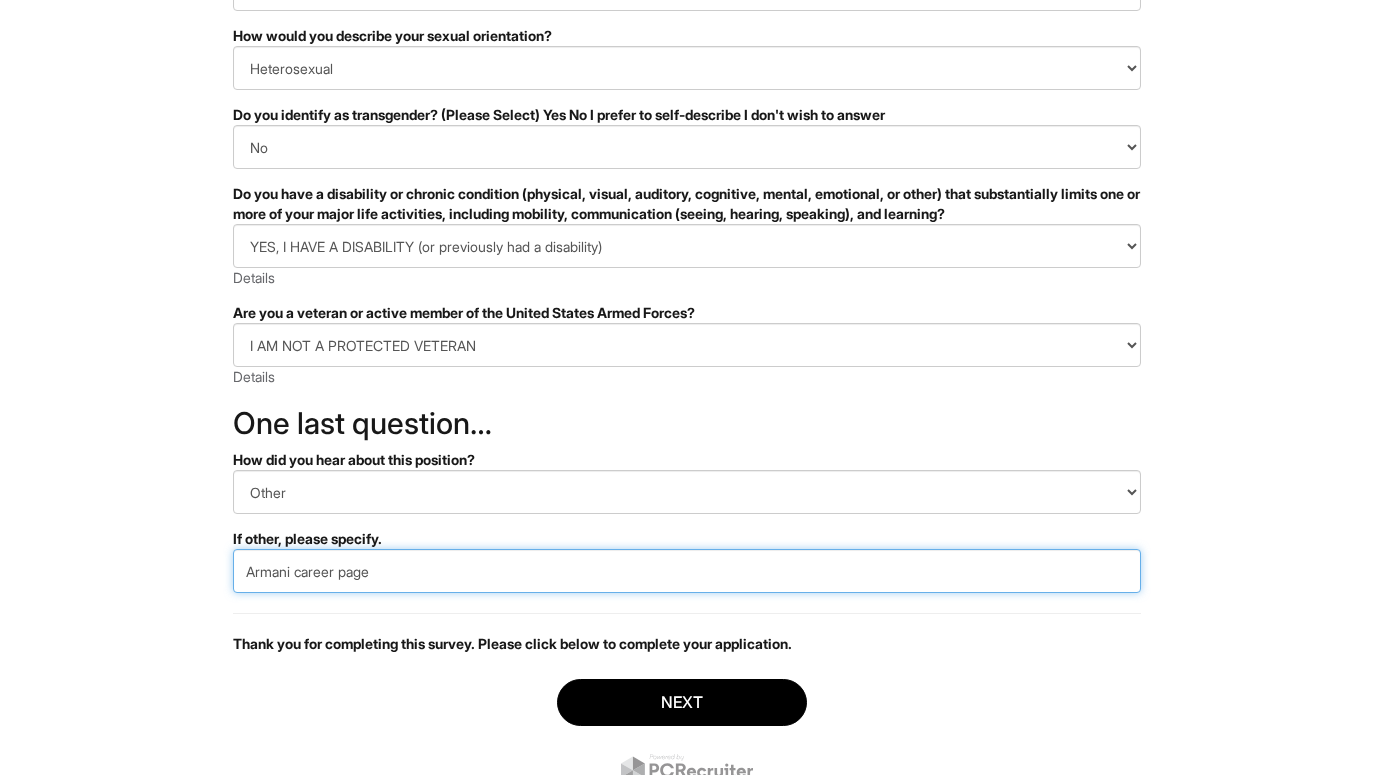type on "Armani career page" 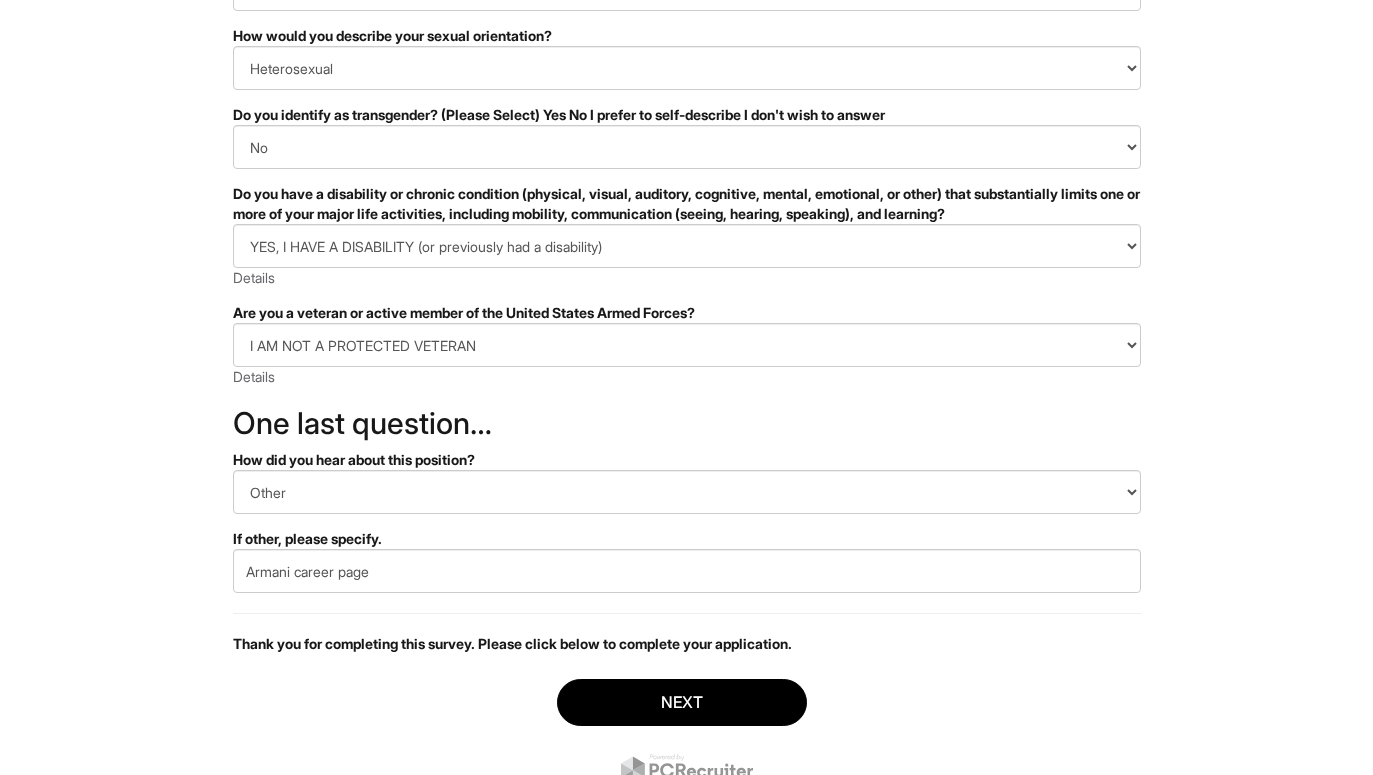 click on "Next" at bounding box center [687, 734] 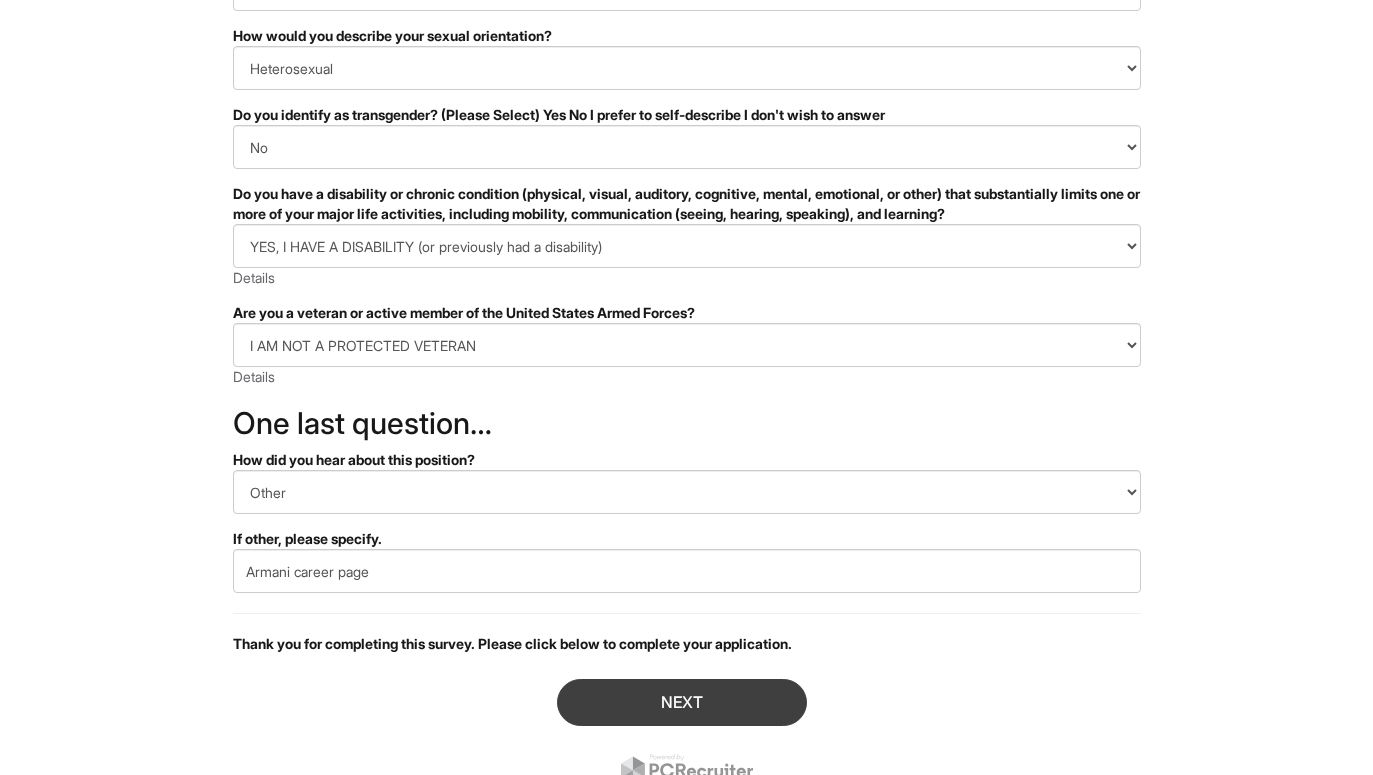 click on "Next" at bounding box center (682, 702) 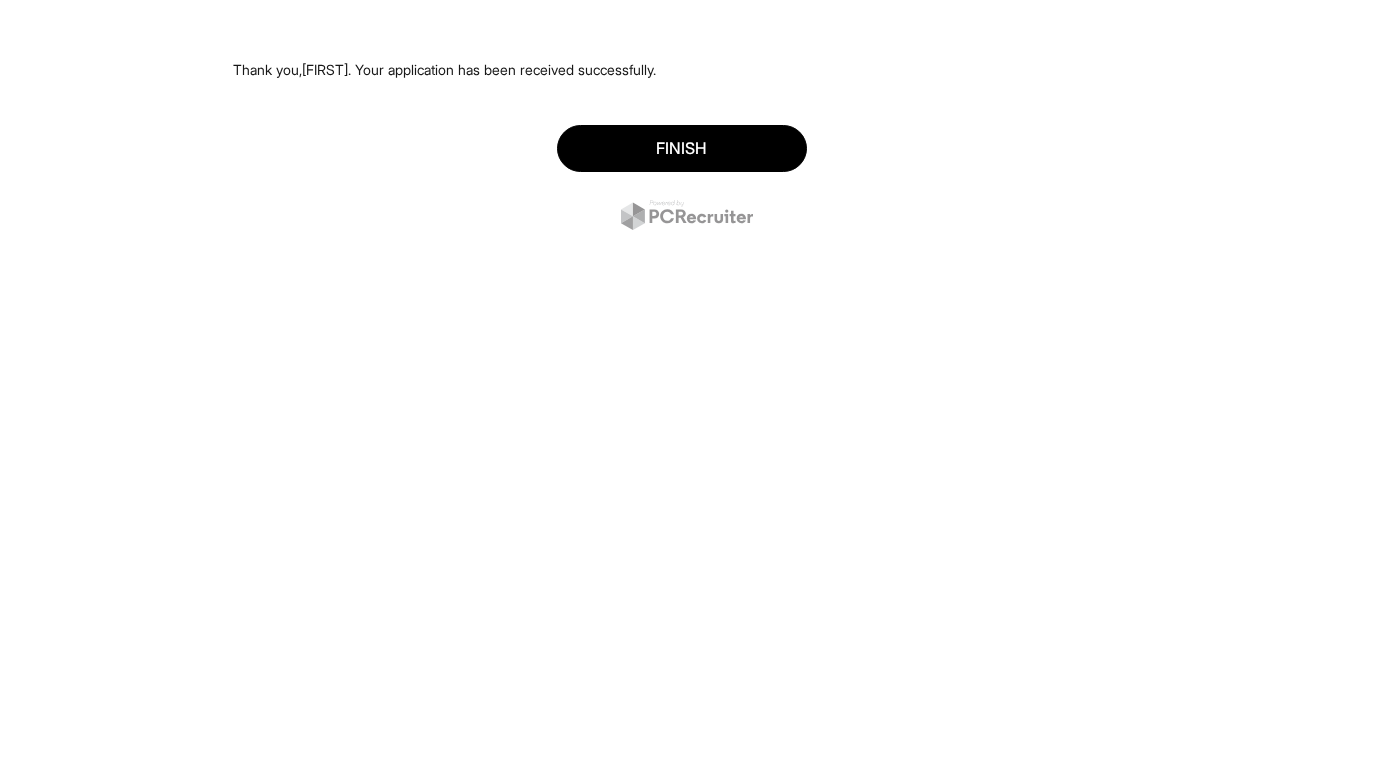 scroll, scrollTop: 0, scrollLeft: 0, axis: both 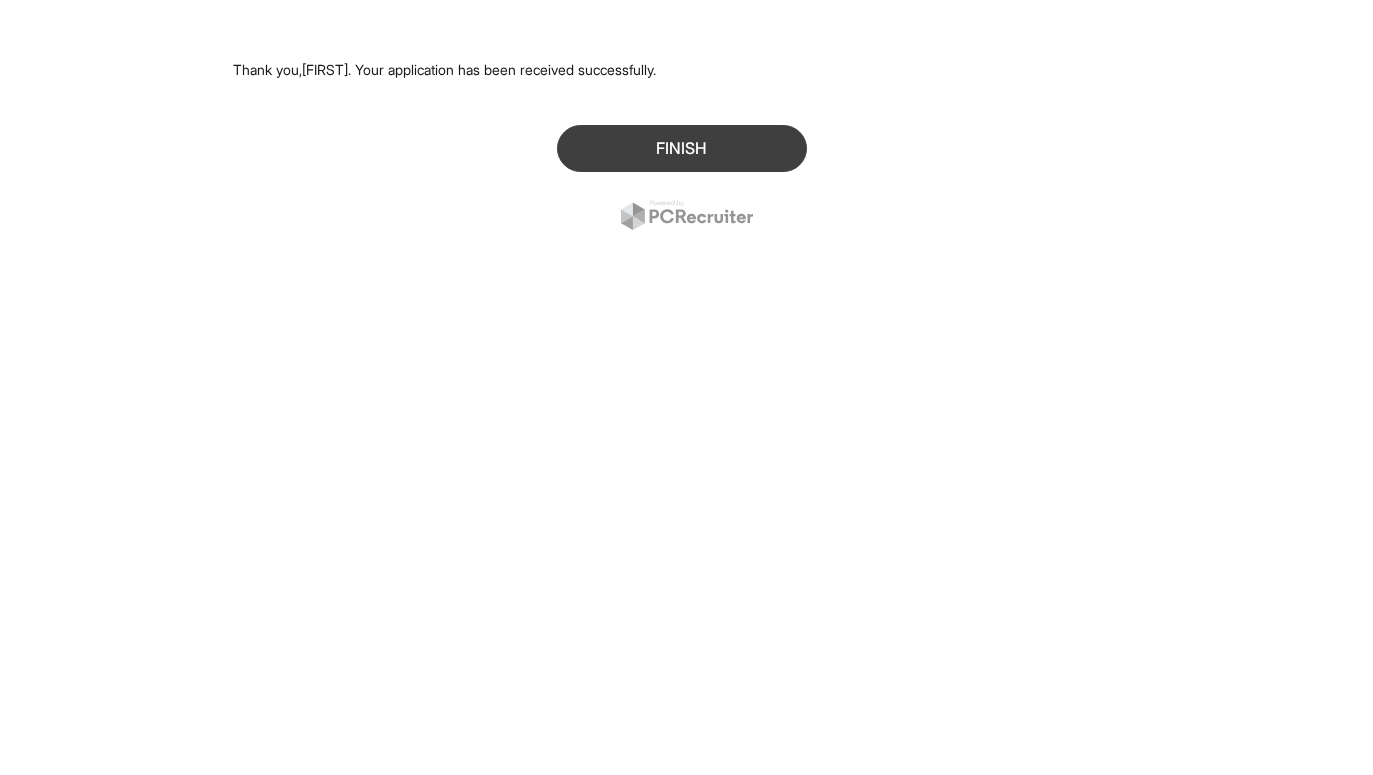 click on "Finish" at bounding box center [682, 148] 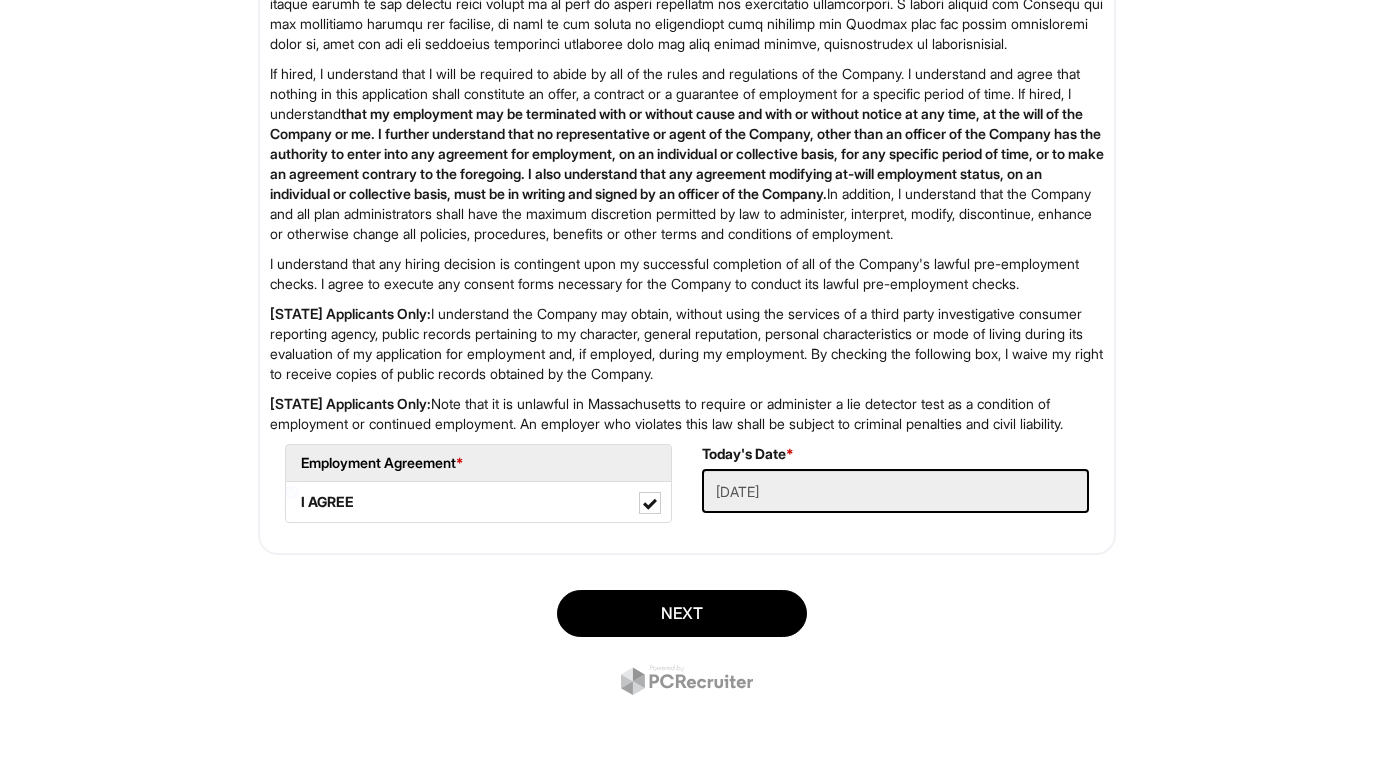 scroll, scrollTop: 2647, scrollLeft: 0, axis: vertical 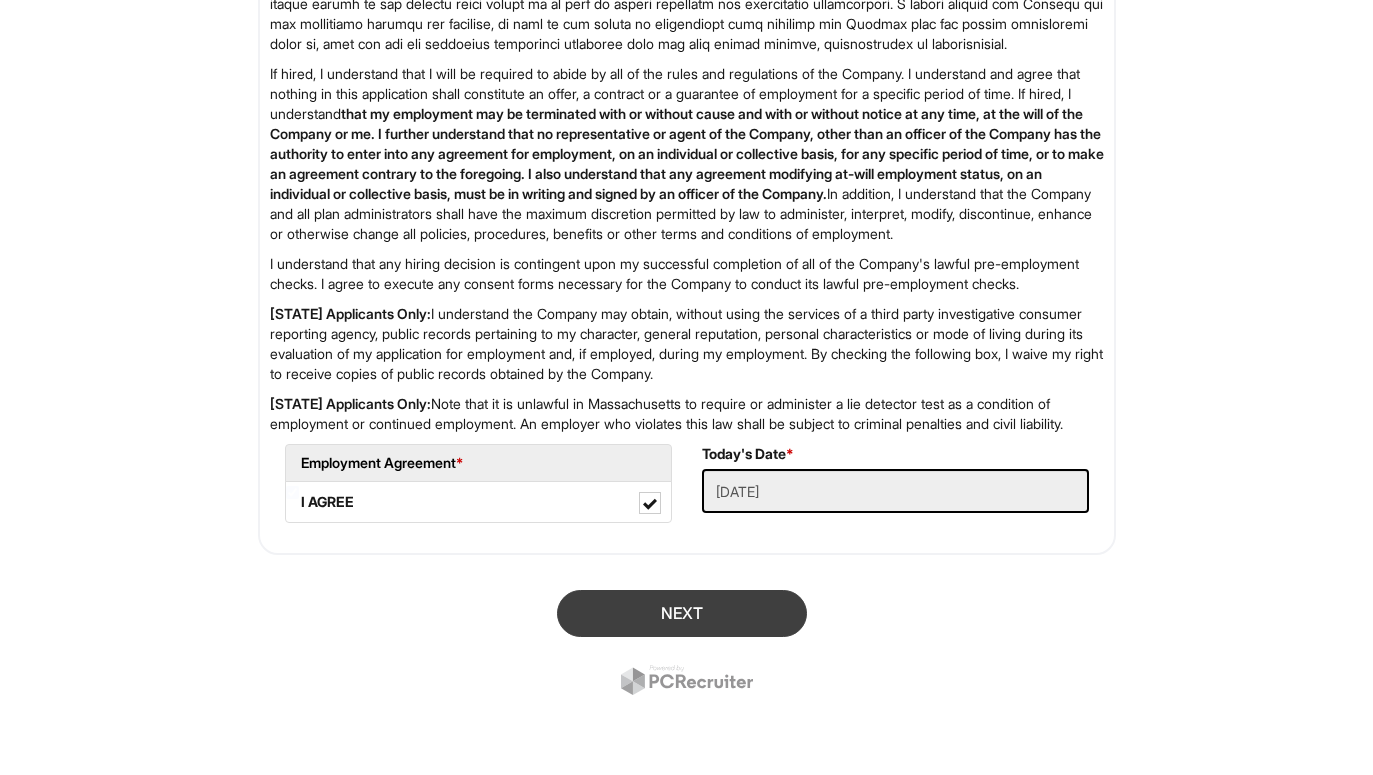 click on "Next" at bounding box center [682, 613] 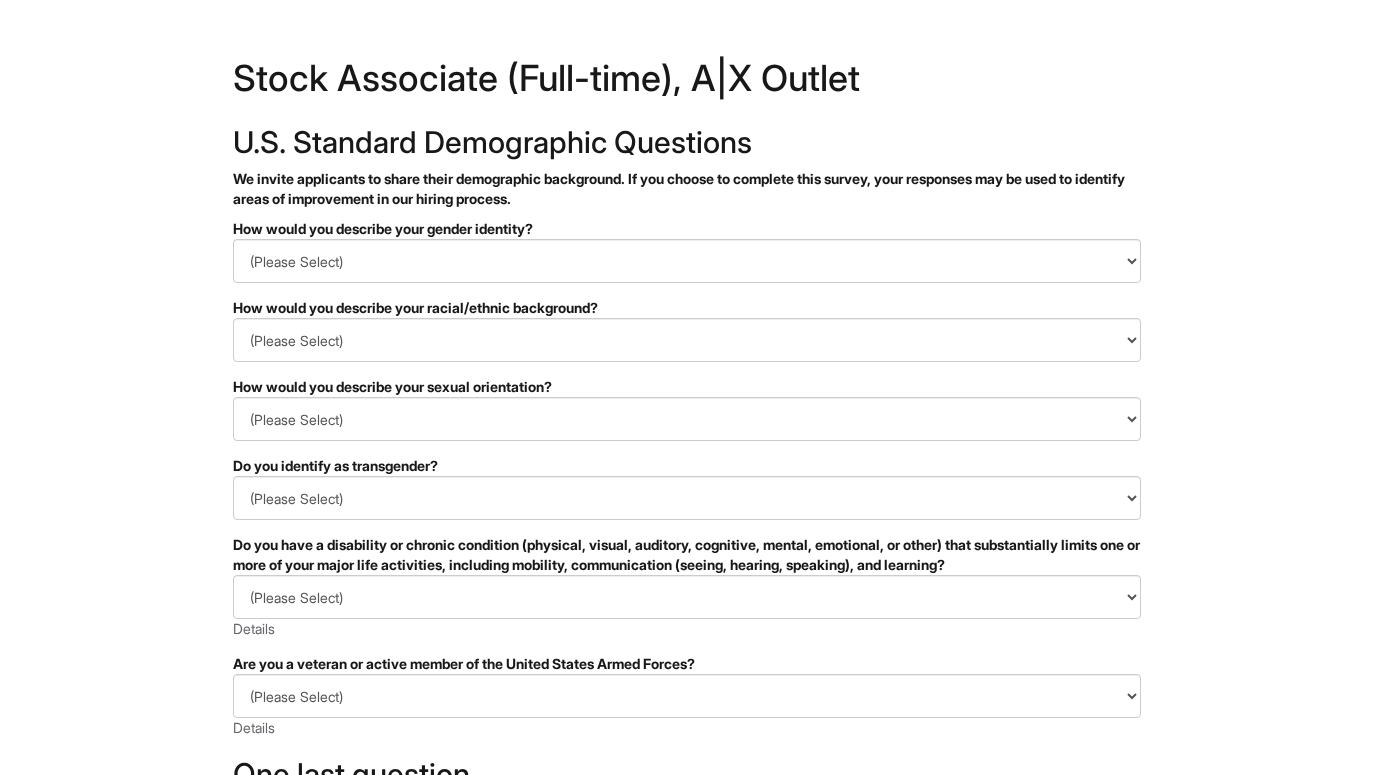 scroll, scrollTop: 0, scrollLeft: 0, axis: both 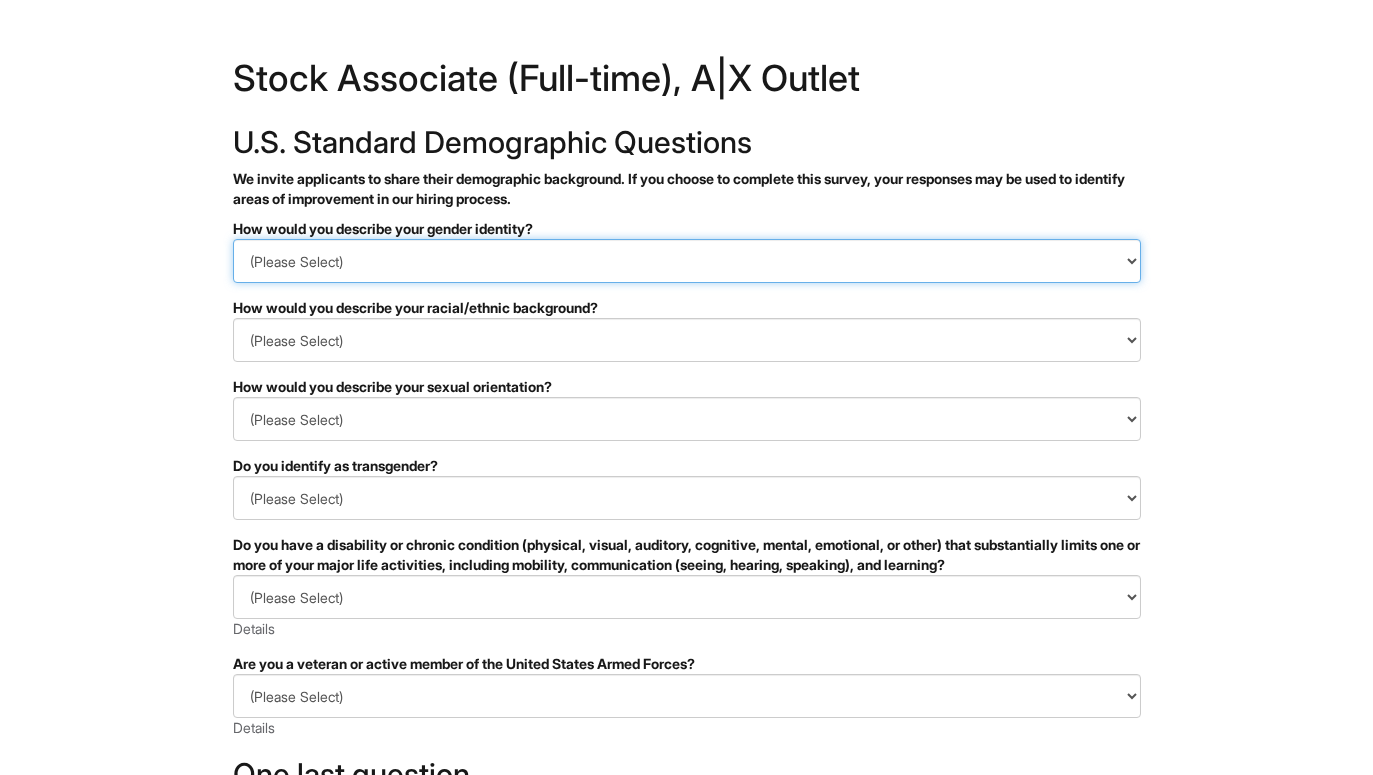select on "Man" 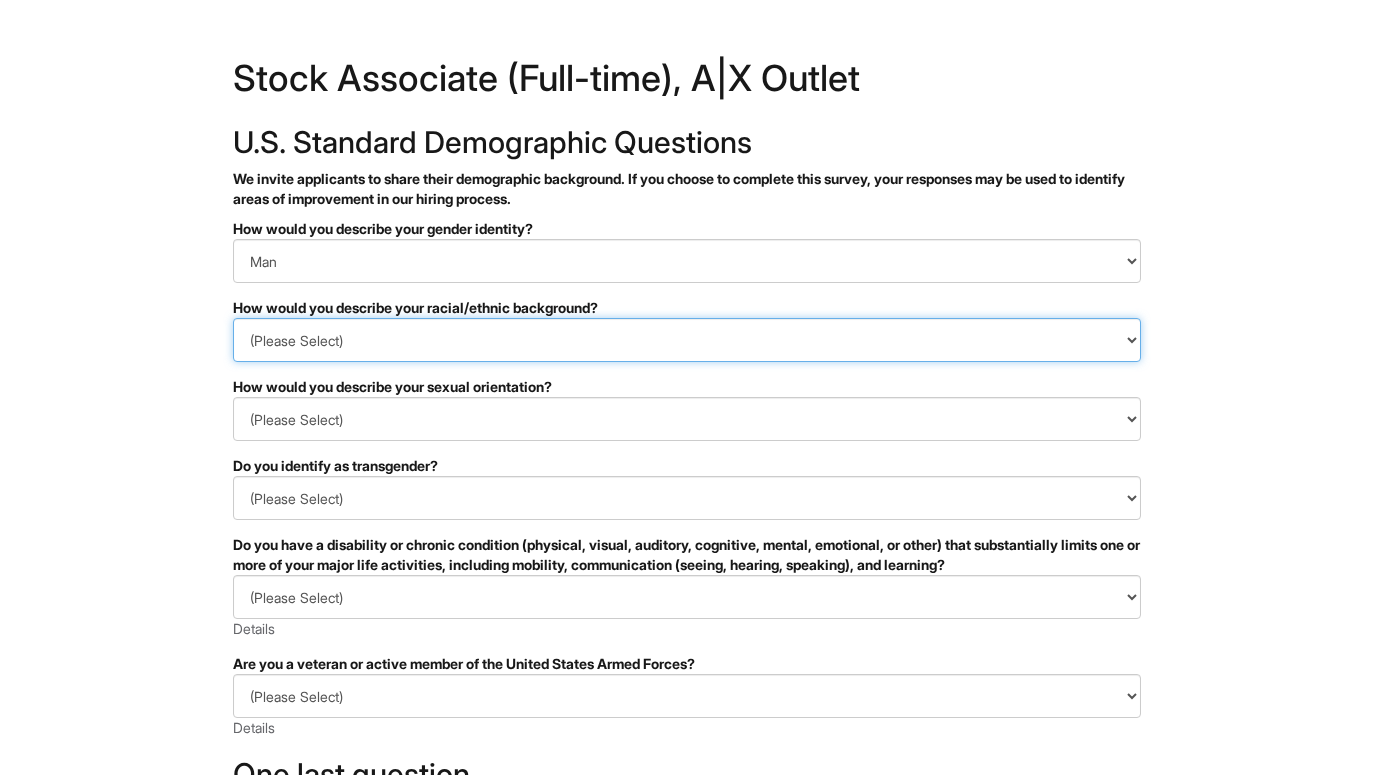 select on "Black or of African descent" 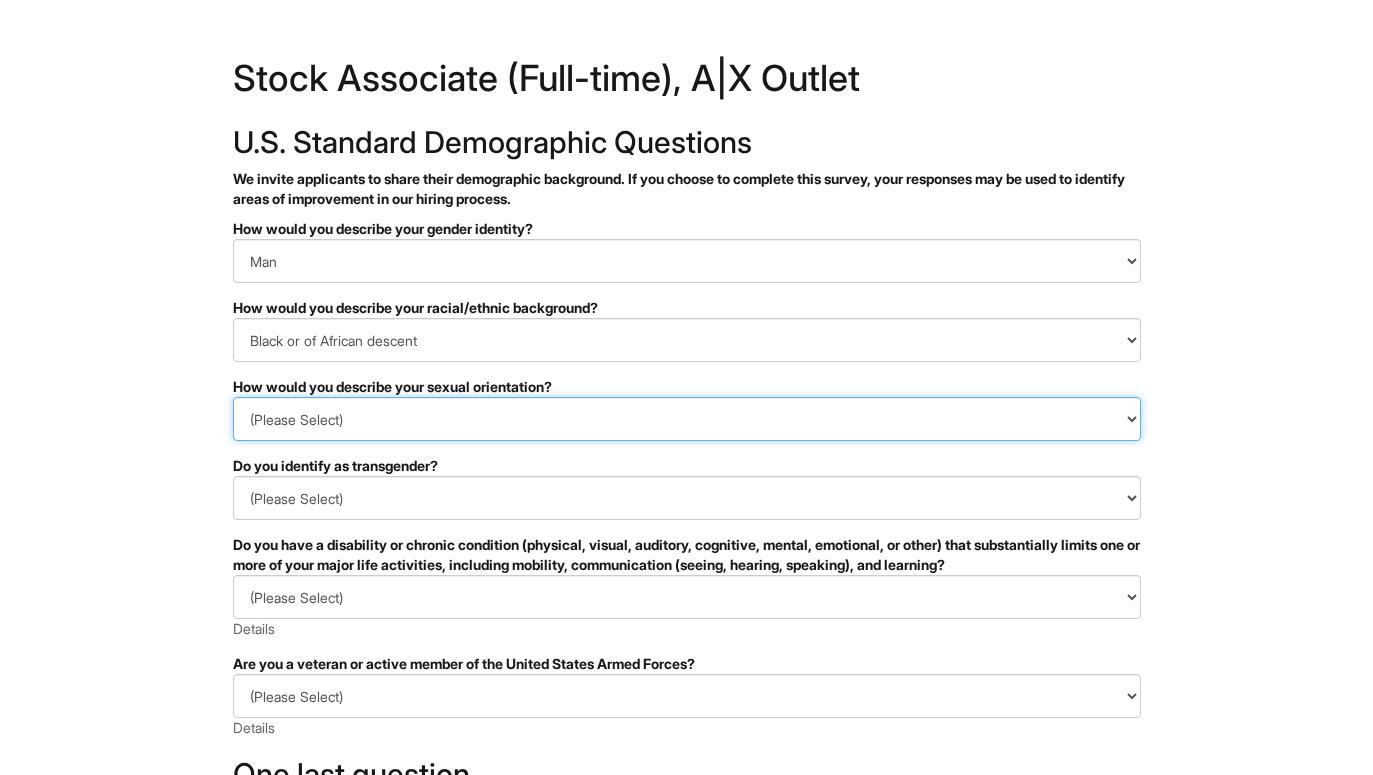 select on "Heterosexual" 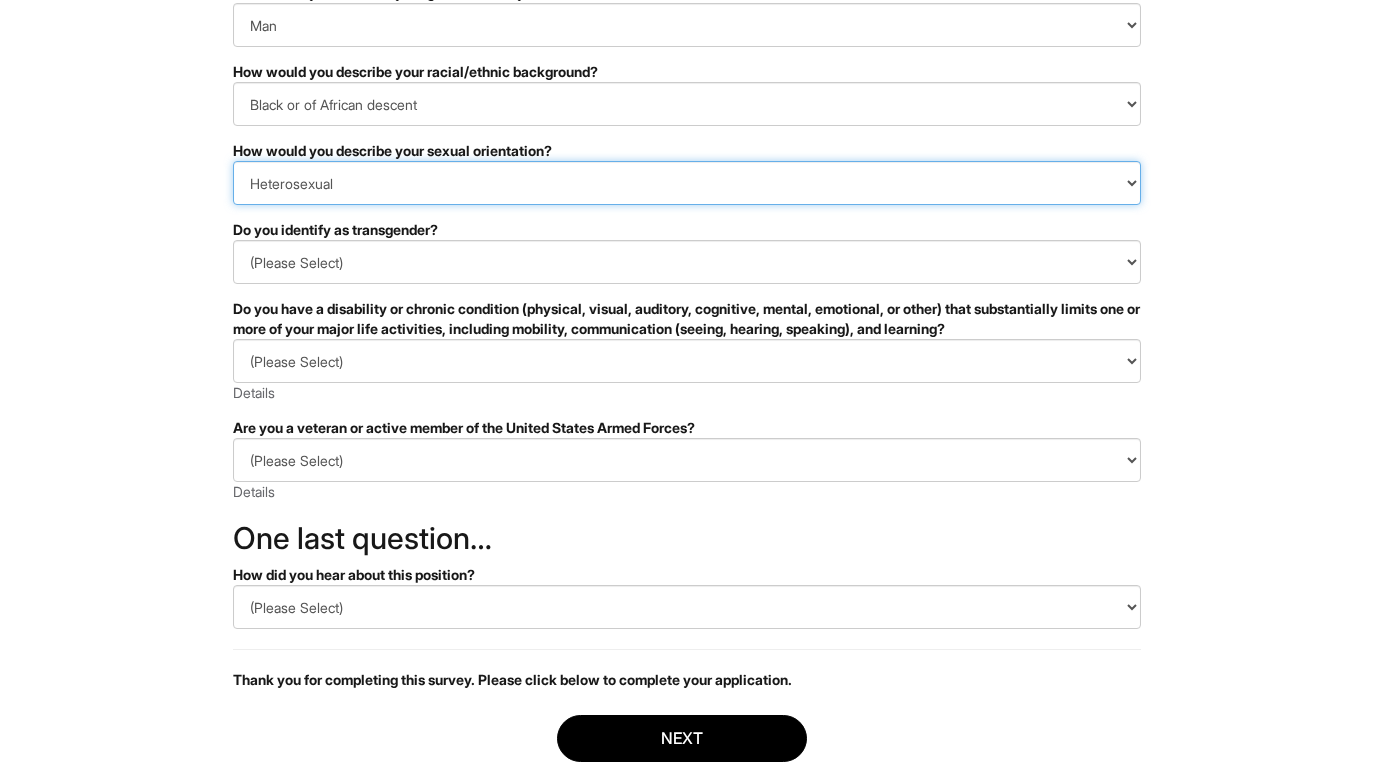 scroll, scrollTop: 284, scrollLeft: 0, axis: vertical 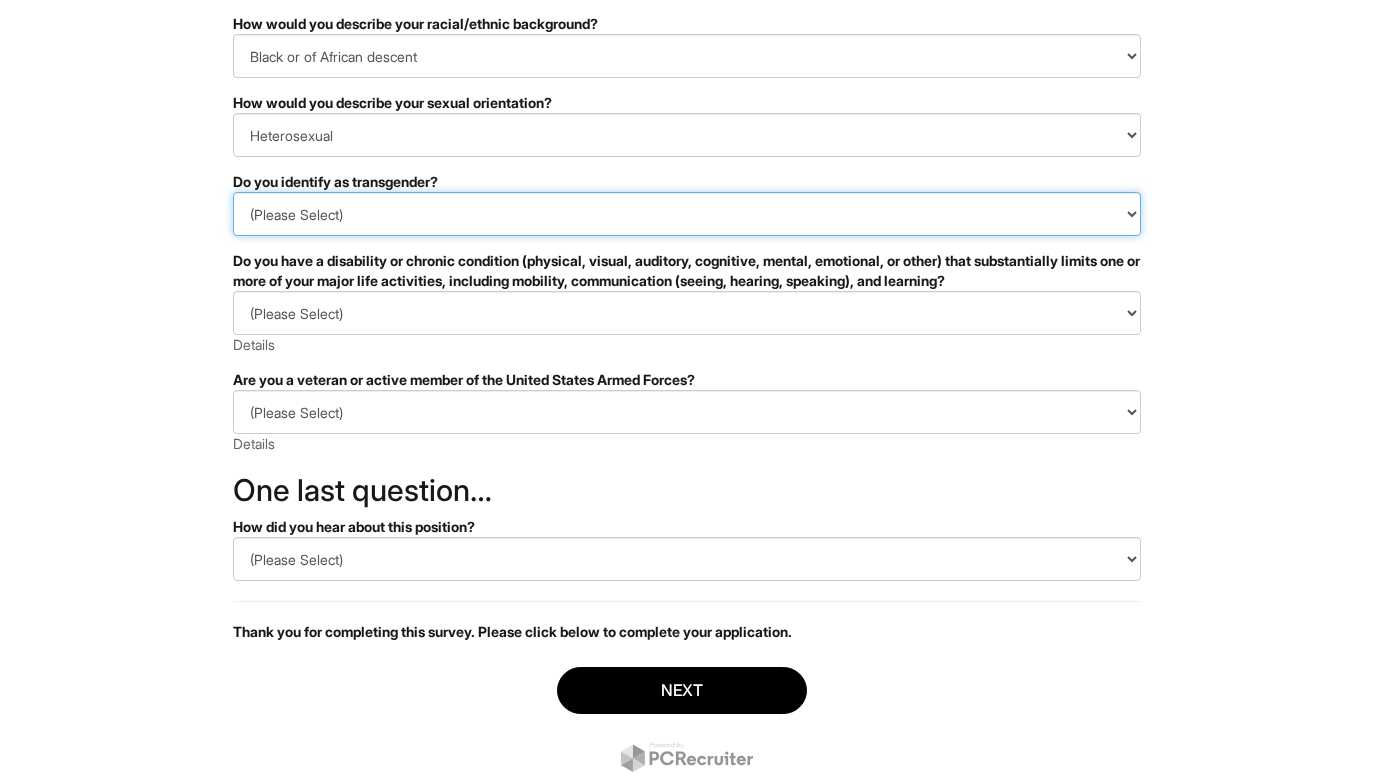select on "No" 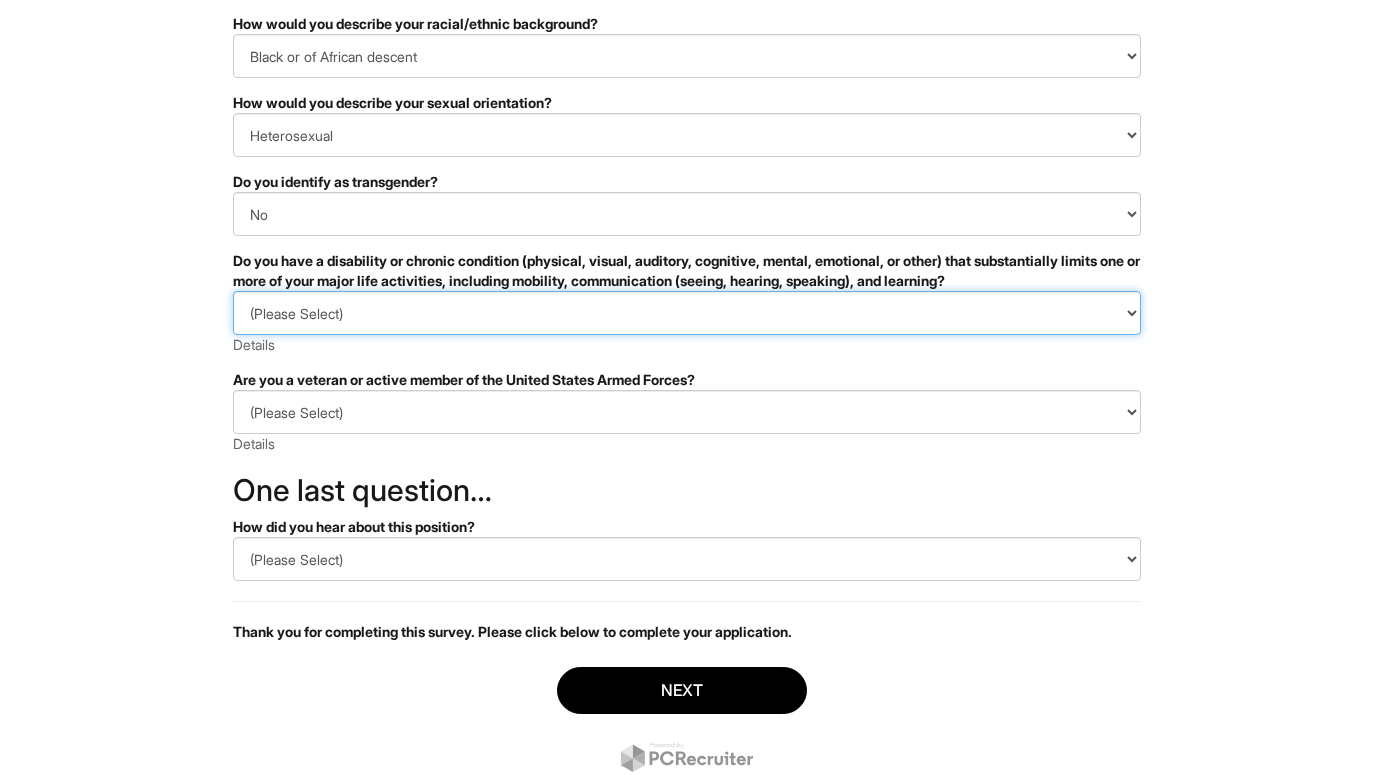 select on "YES, I HAVE A DISABILITY (or previously had a disability)" 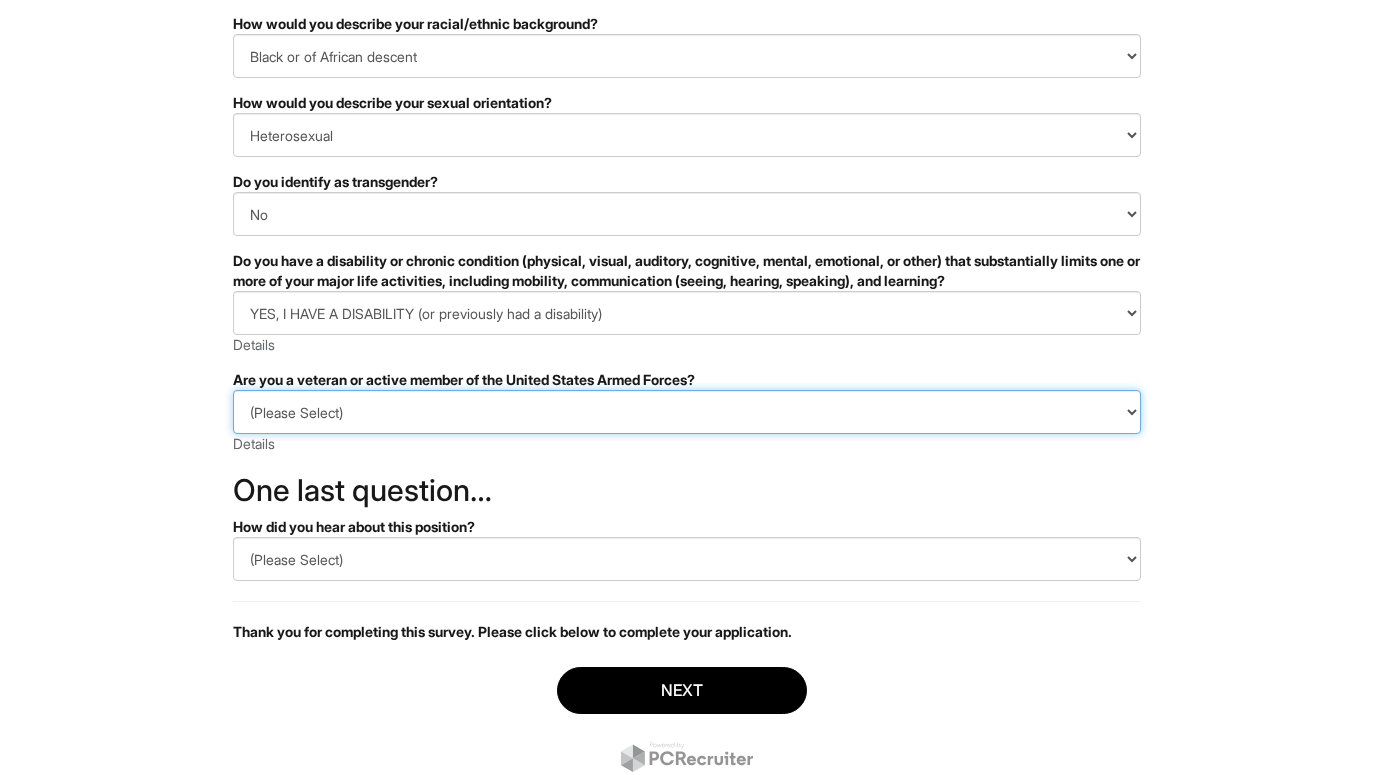 select on "I AM NOT A PROTECTED VETERAN" 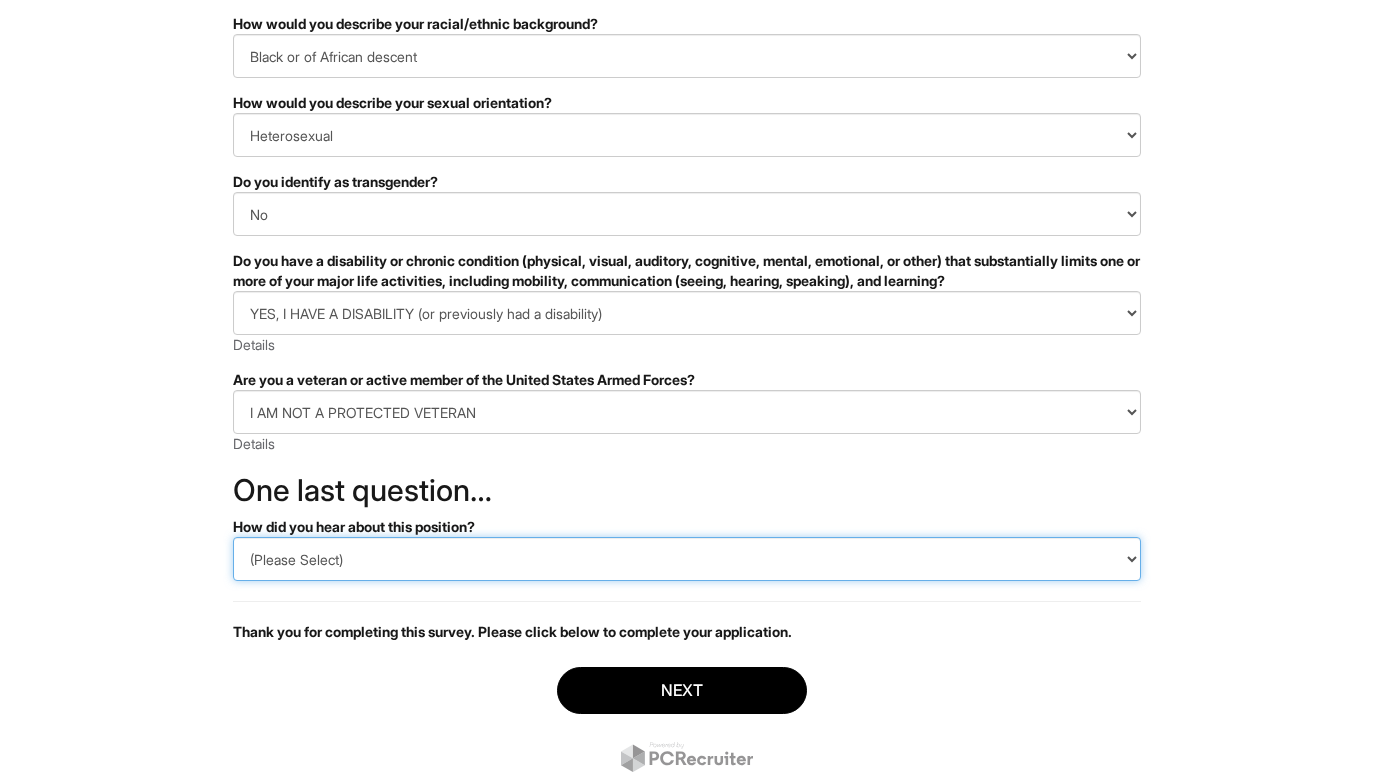 select on "Other" 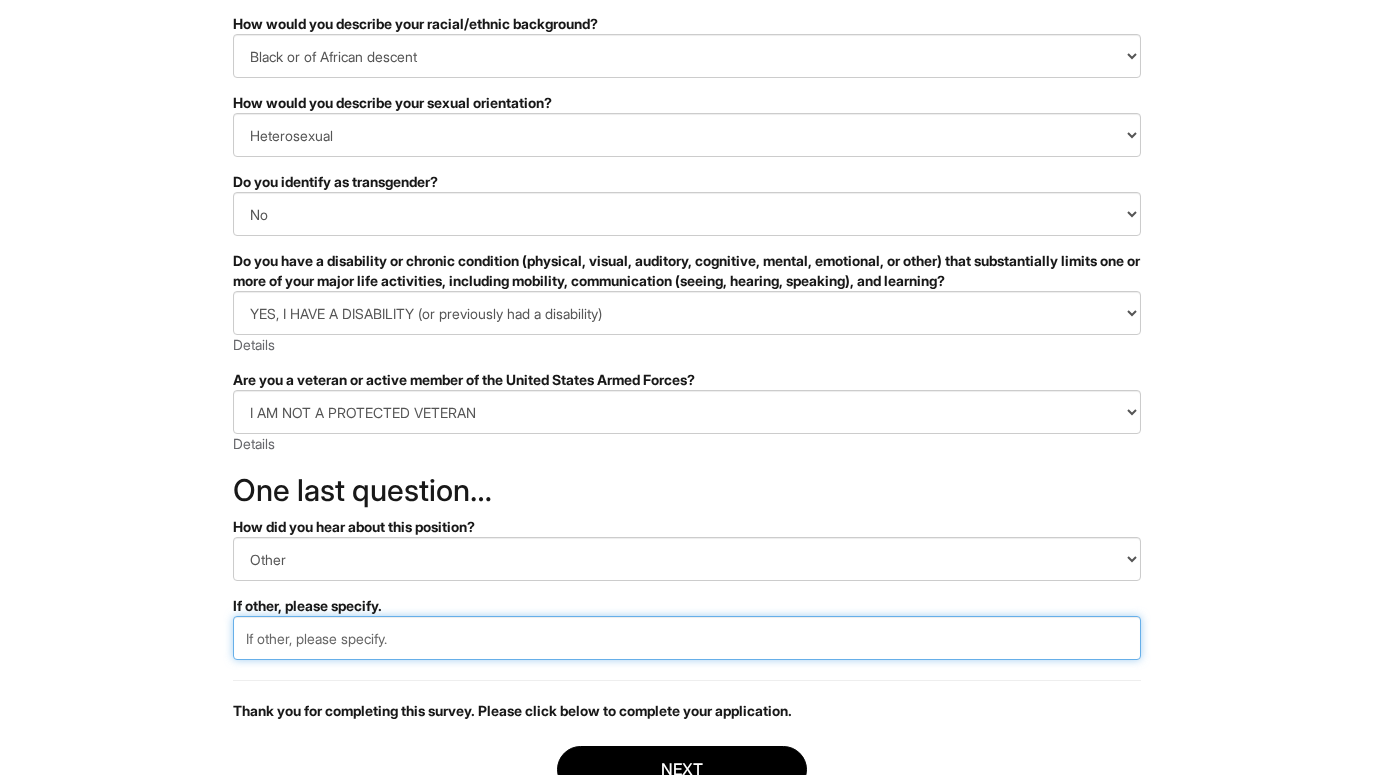 click at bounding box center (687, 638) 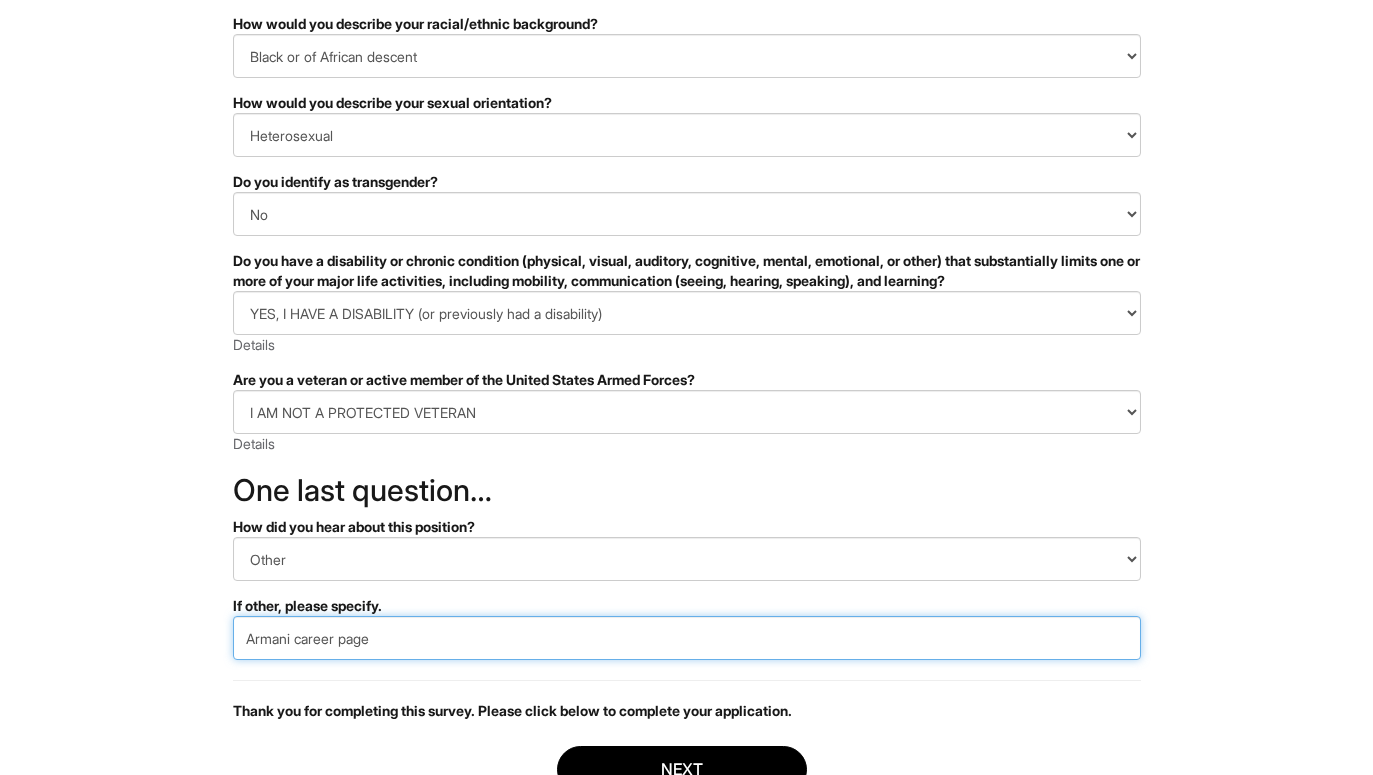 type on "Armani career page" 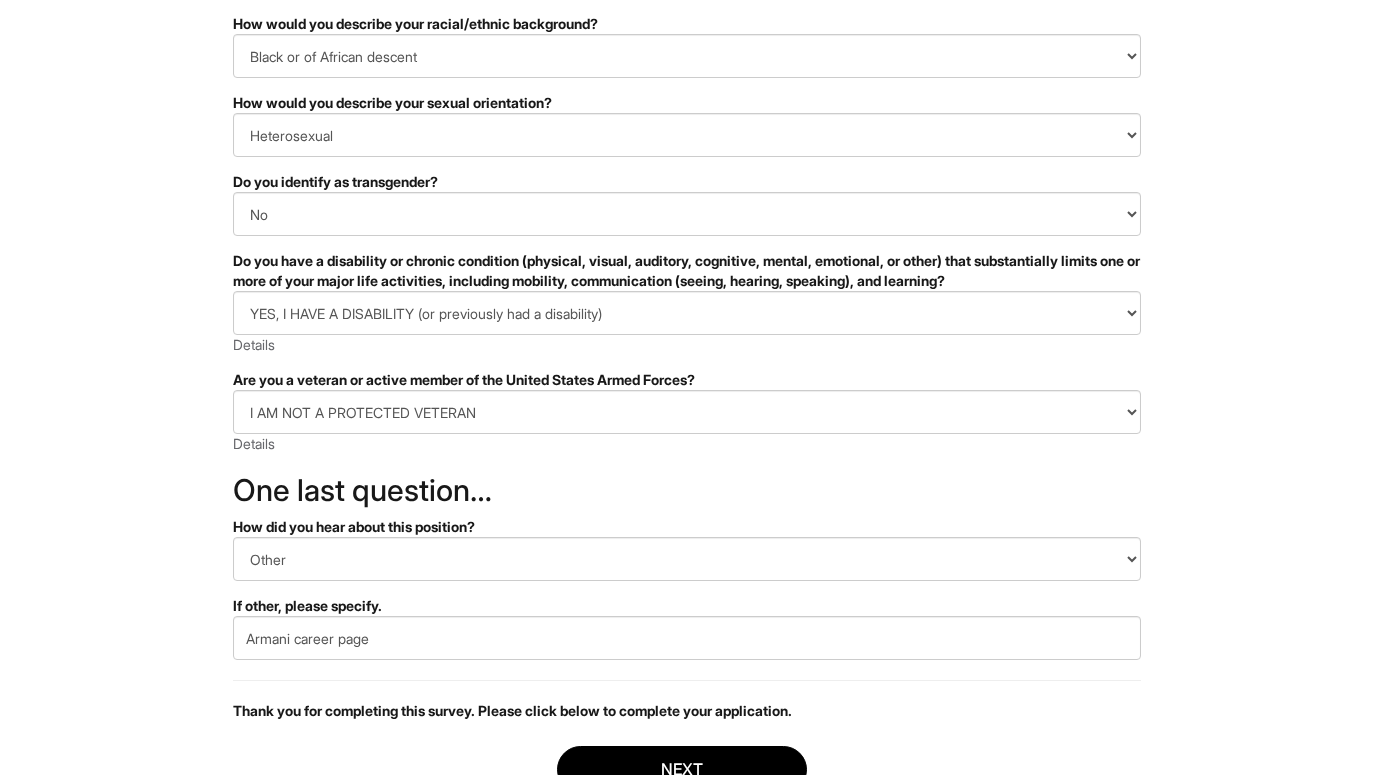 click on "Thank you for completing this survey. Please click below to complete your application." at bounding box center [687, 700] 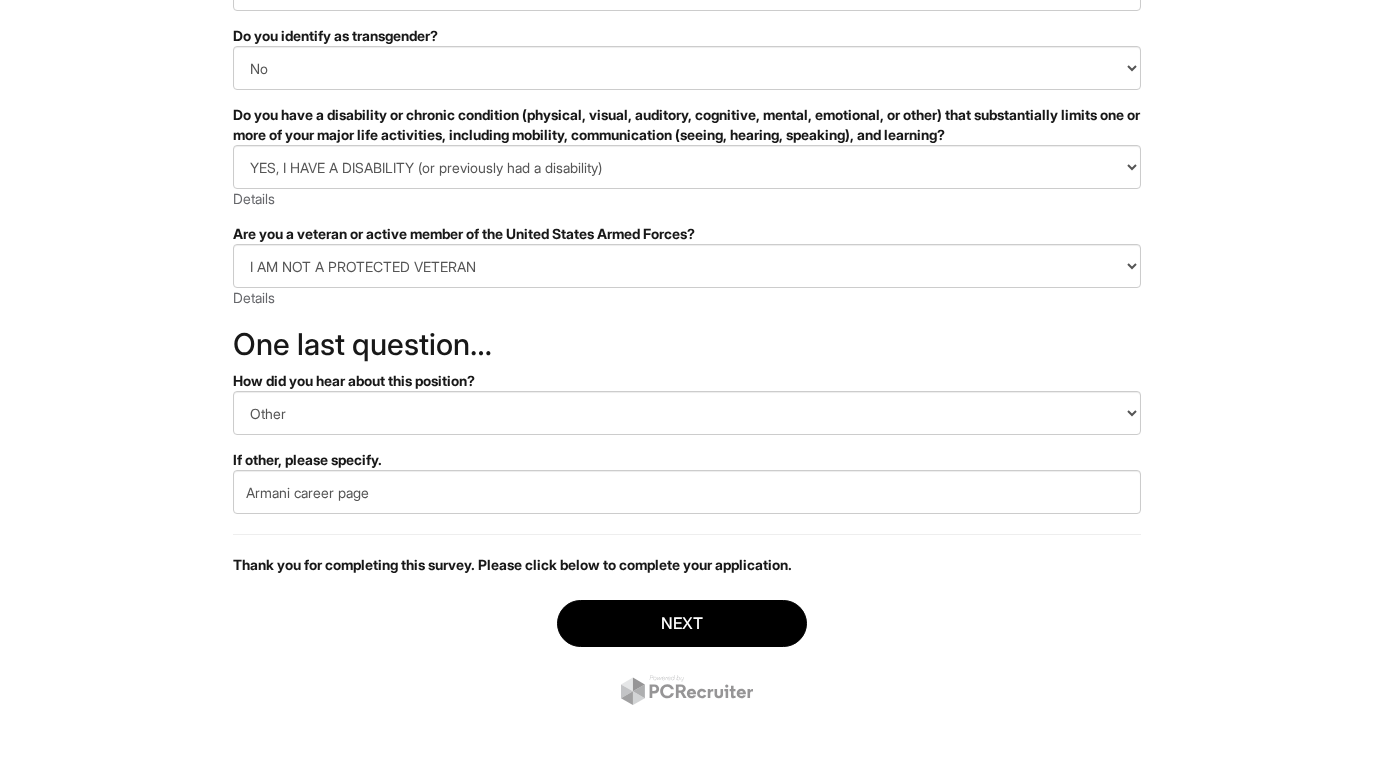 scroll, scrollTop: 430, scrollLeft: 0, axis: vertical 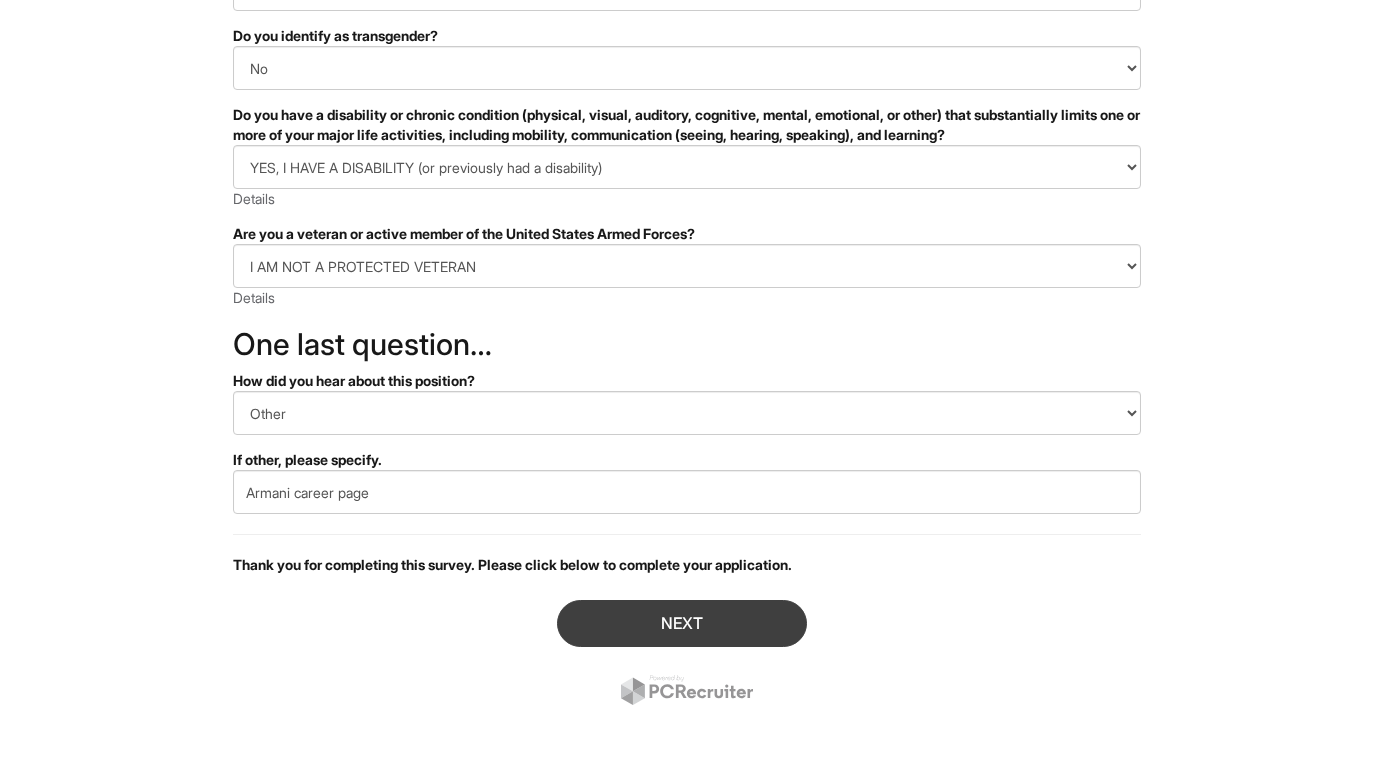click on "Next" at bounding box center [682, 623] 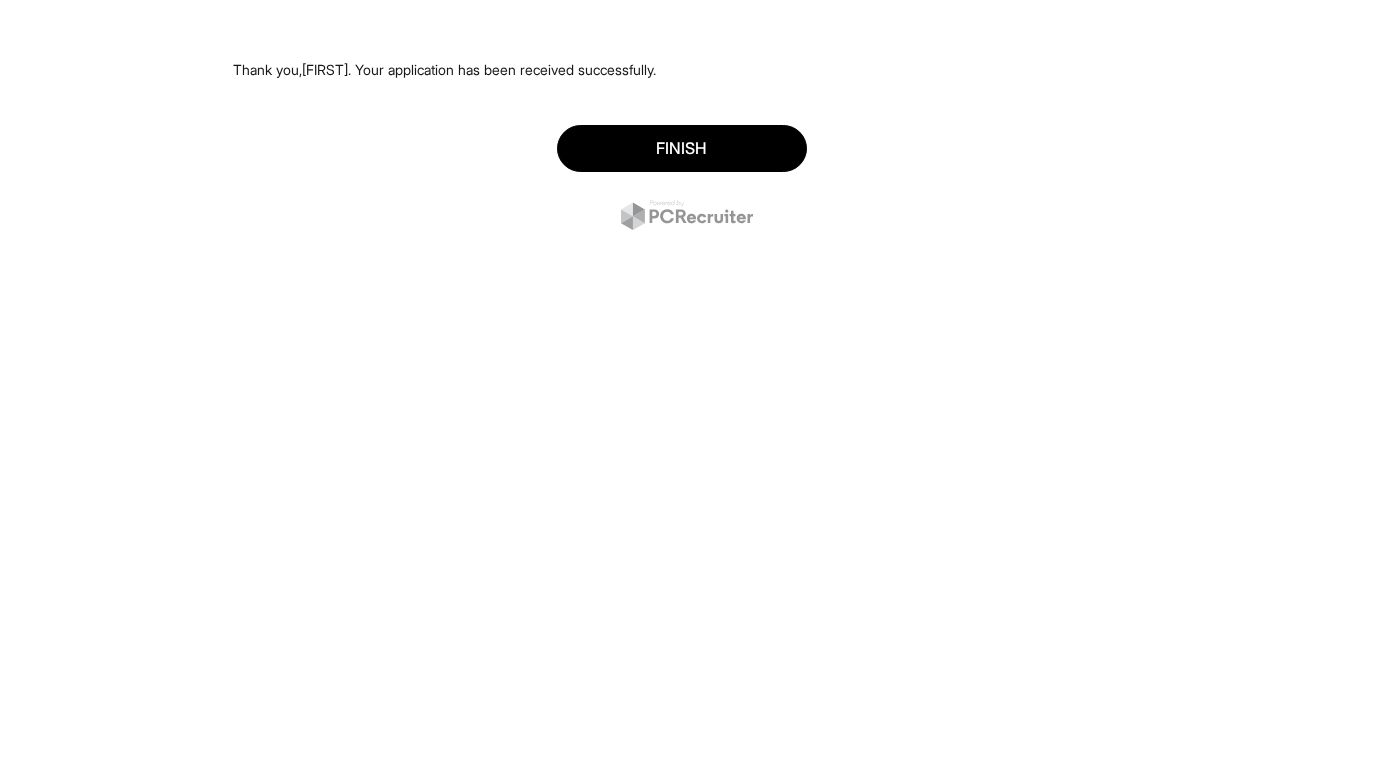 scroll, scrollTop: 0, scrollLeft: 0, axis: both 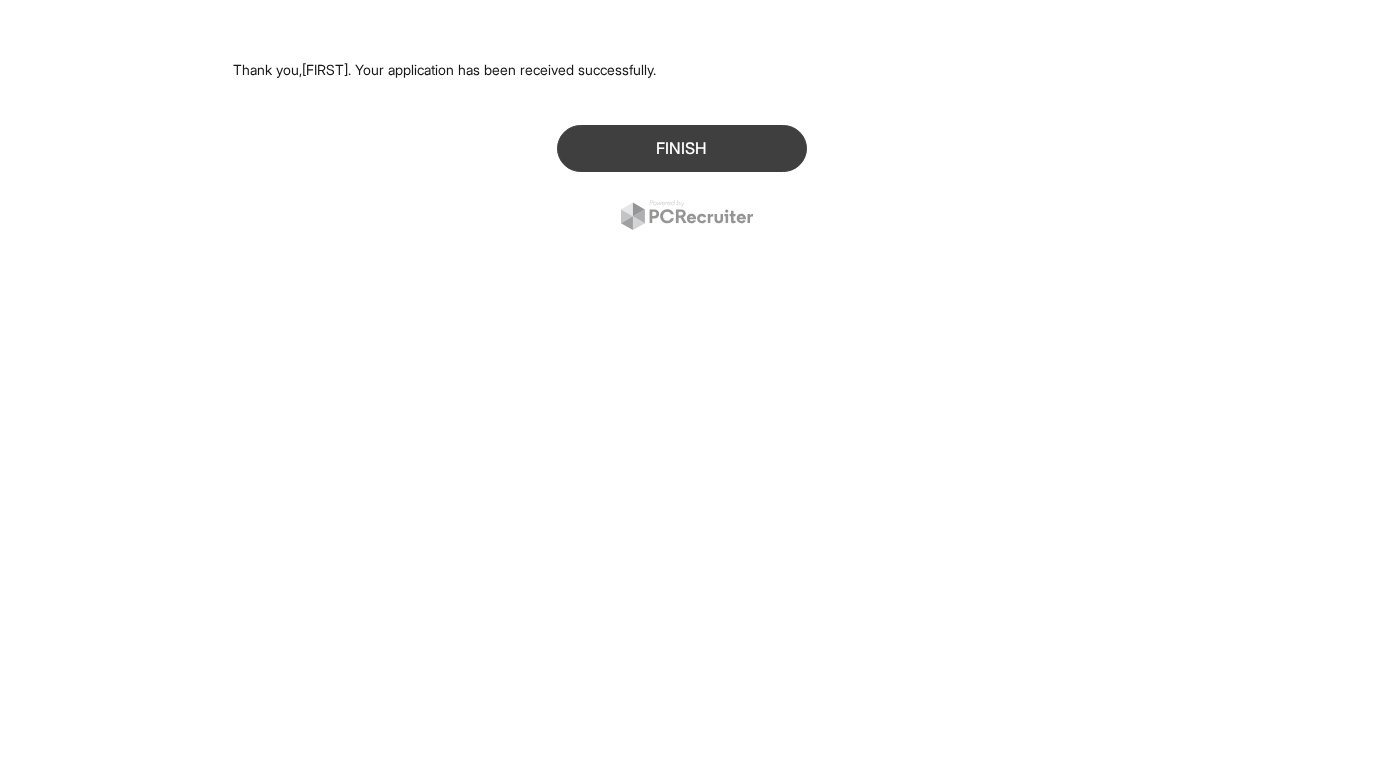 click on "Finish" at bounding box center (682, 148) 